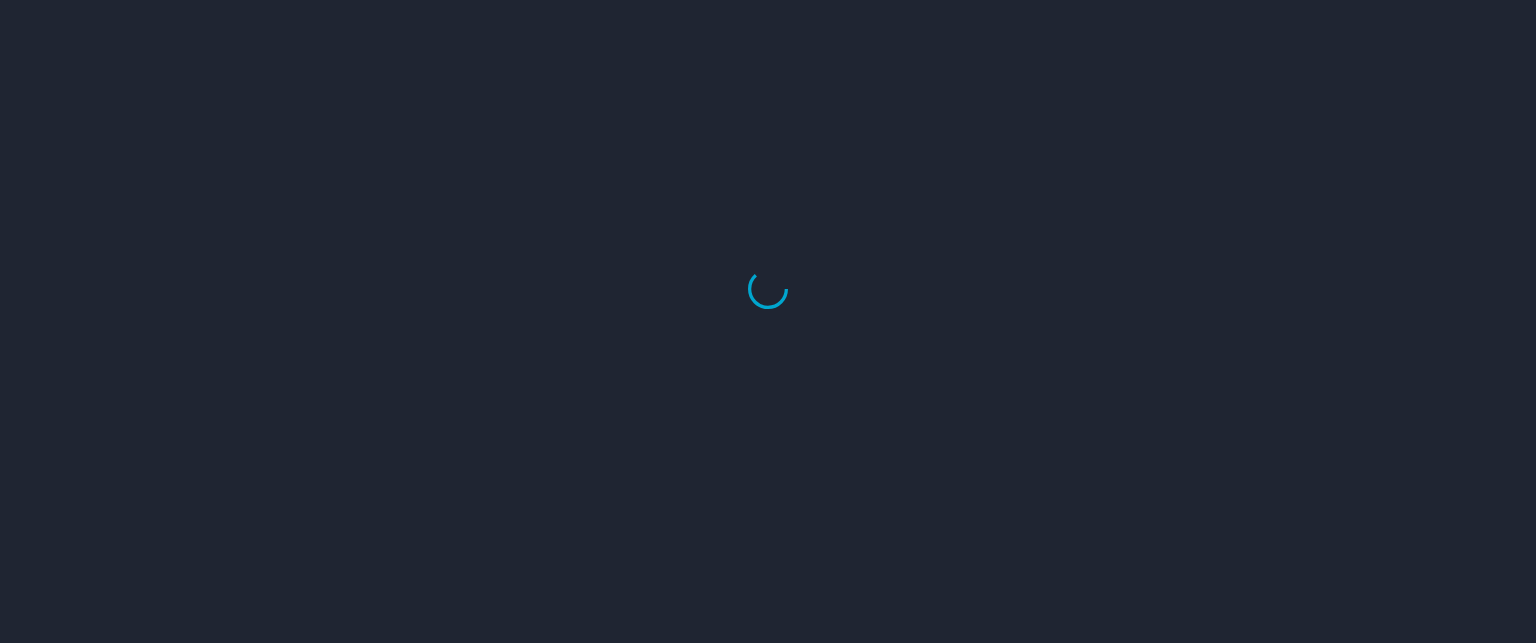 scroll, scrollTop: 0, scrollLeft: 0, axis: both 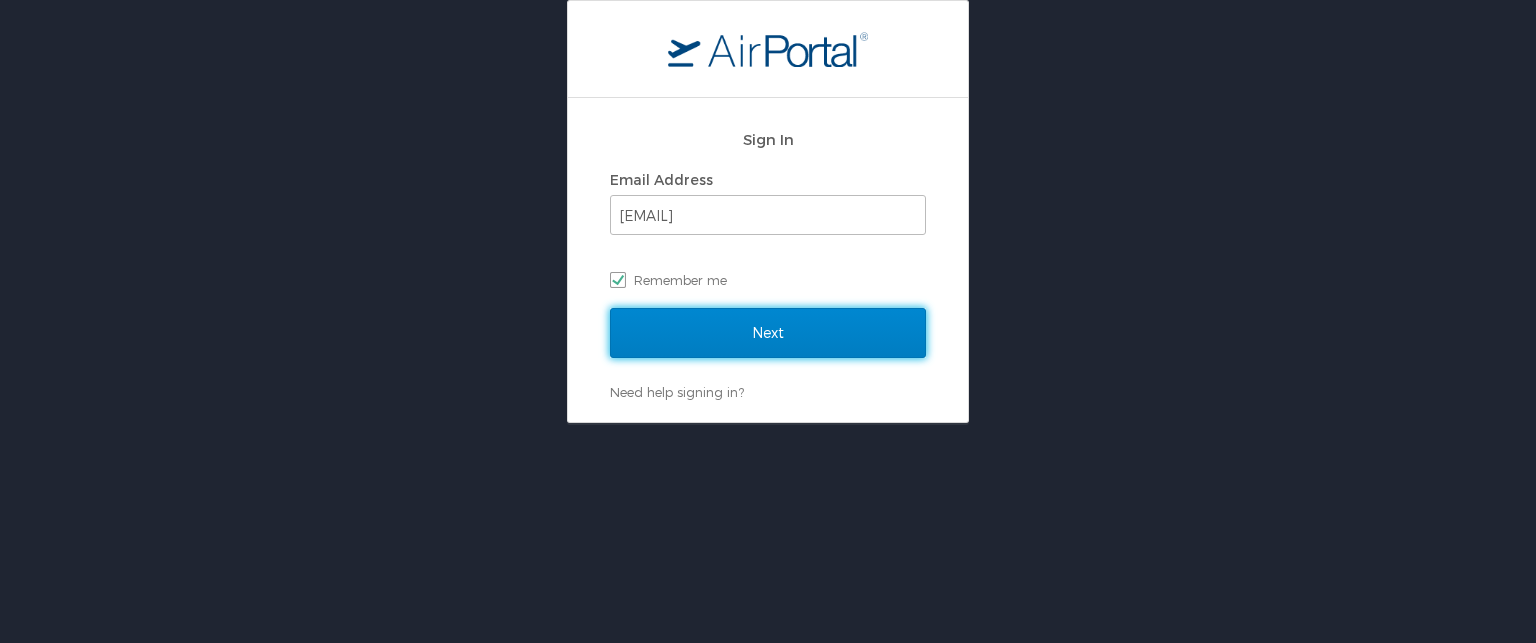 click on "Next" at bounding box center [768, 333] 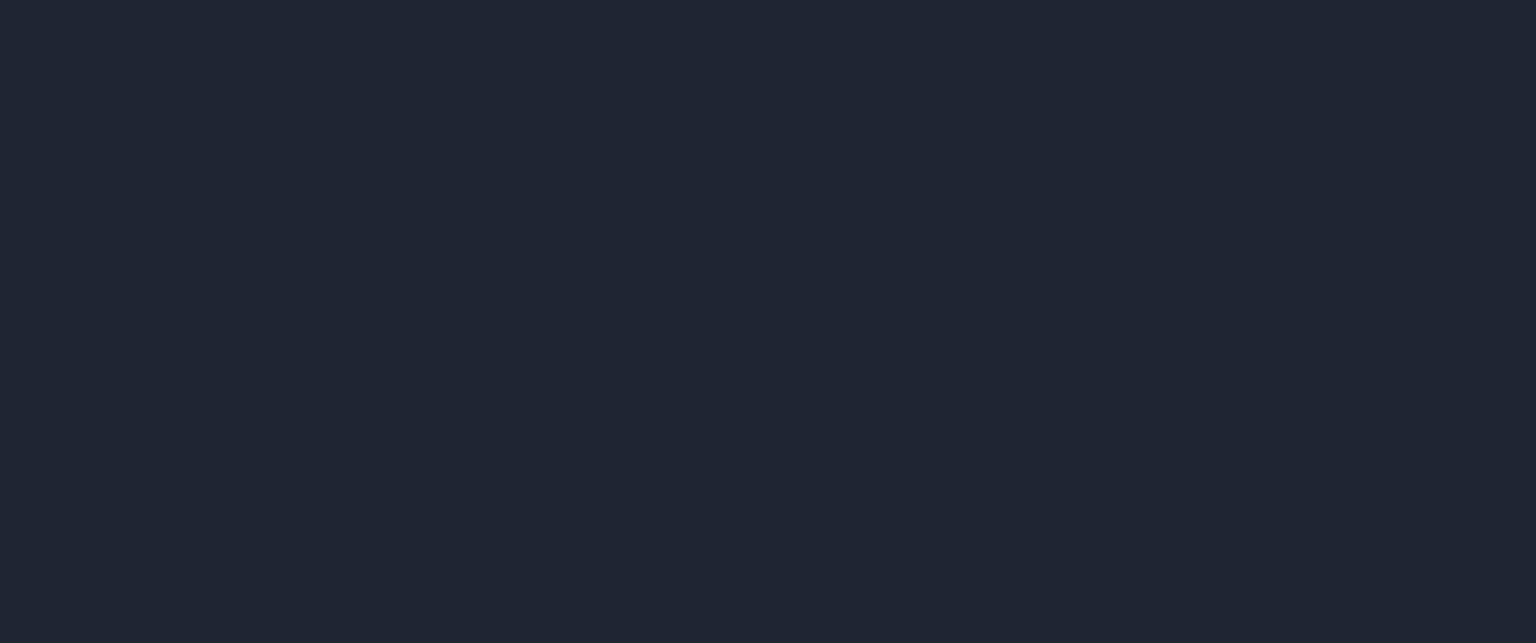 scroll, scrollTop: 0, scrollLeft: 0, axis: both 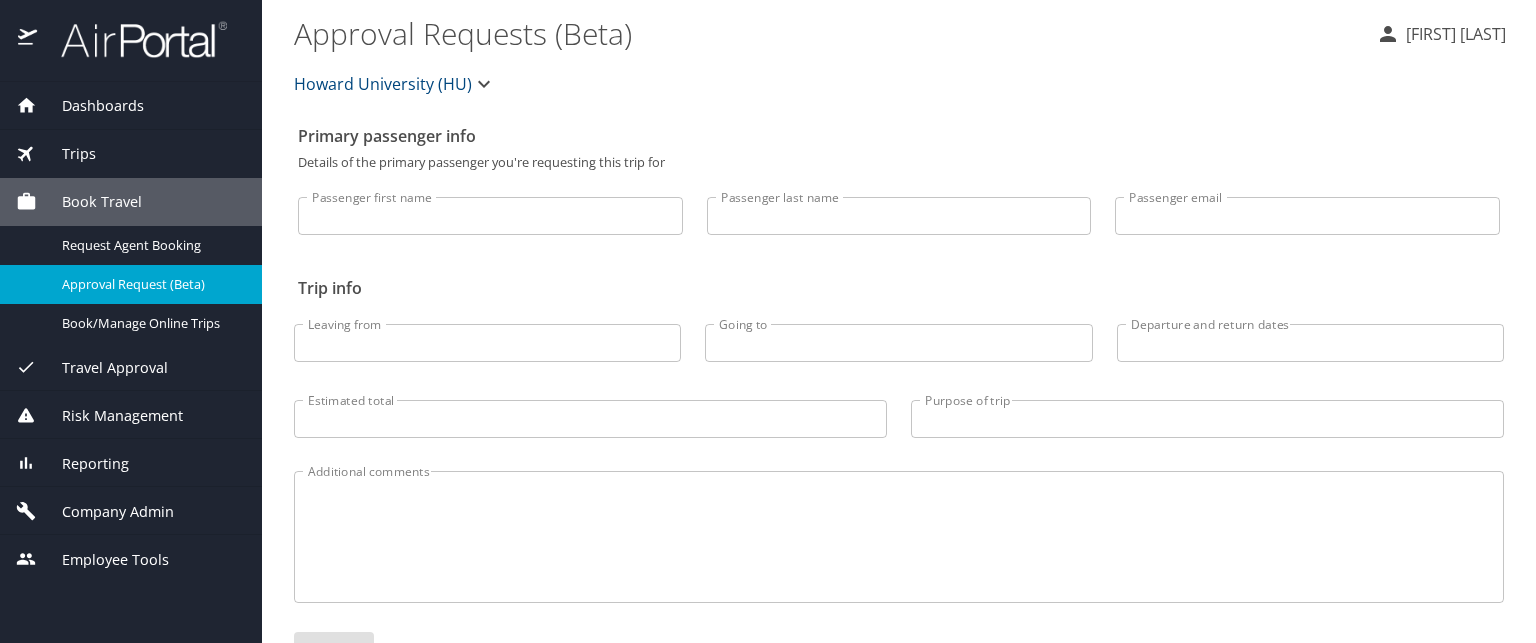 click at bounding box center (133, 39) 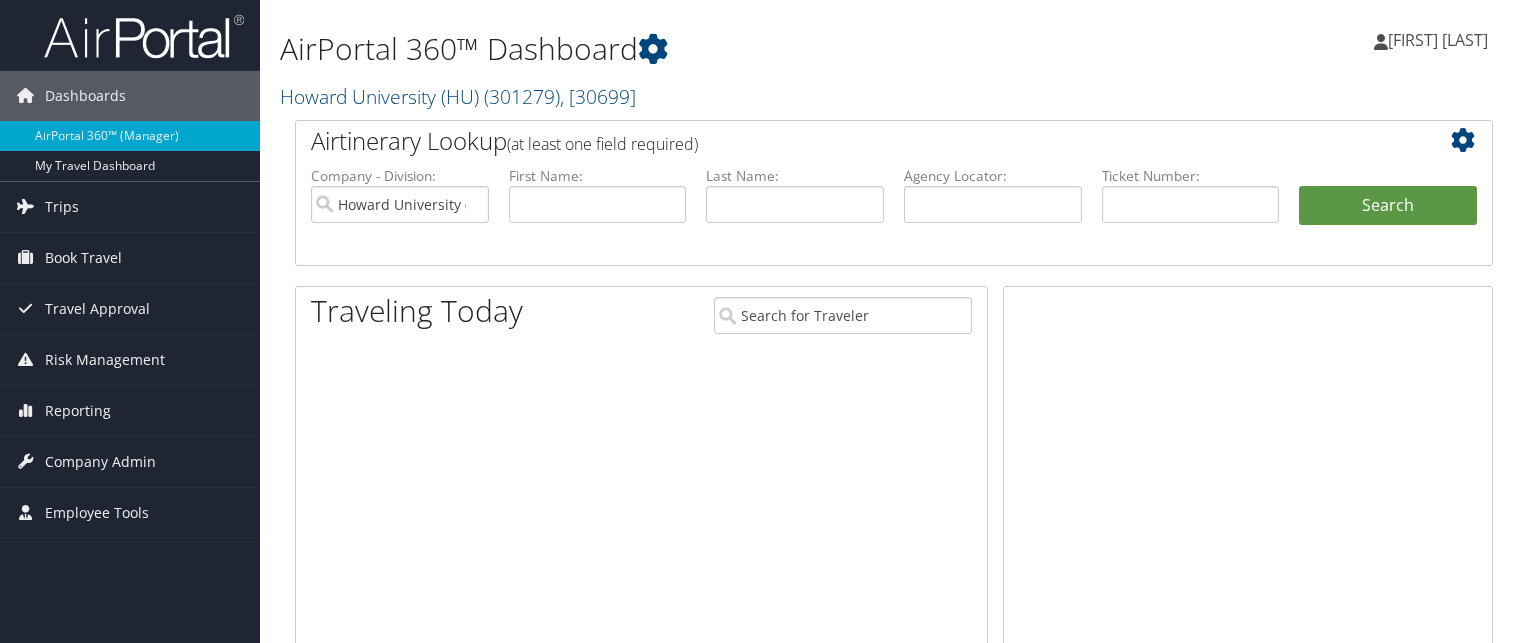 scroll, scrollTop: 0, scrollLeft: 0, axis: both 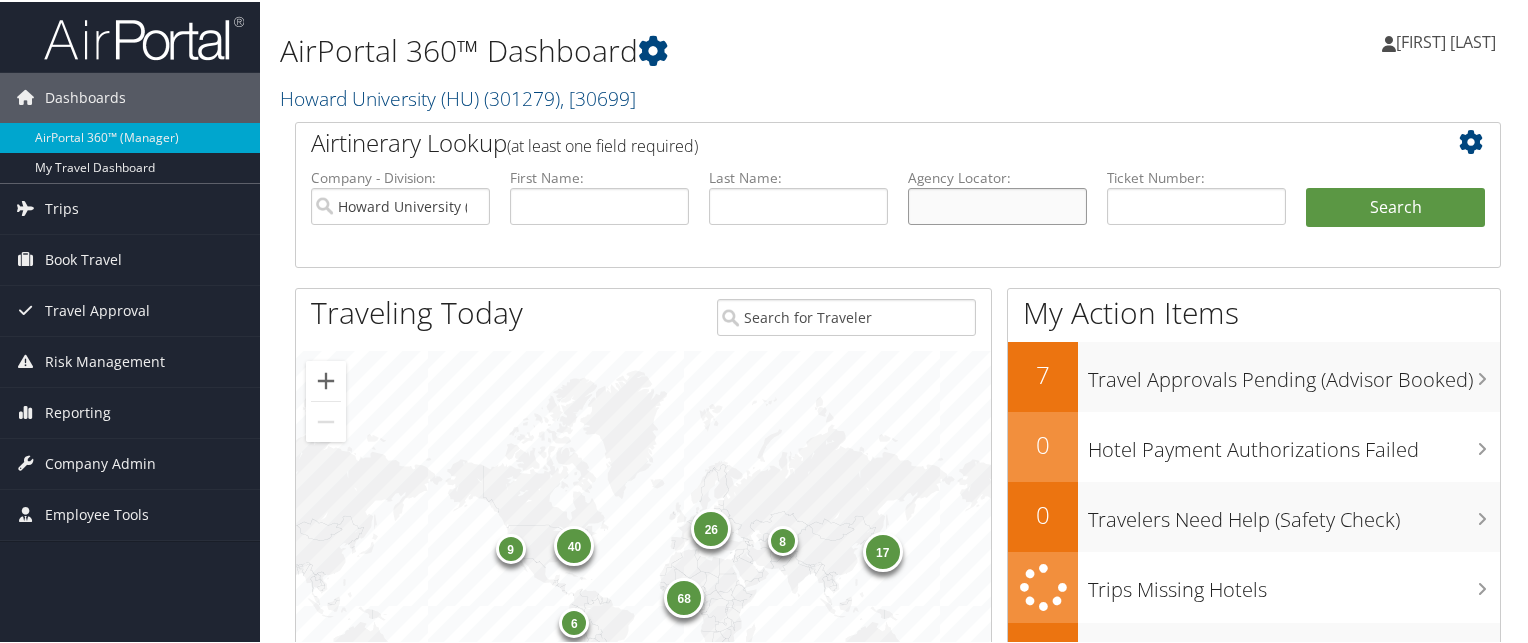 click at bounding box center (997, 204) 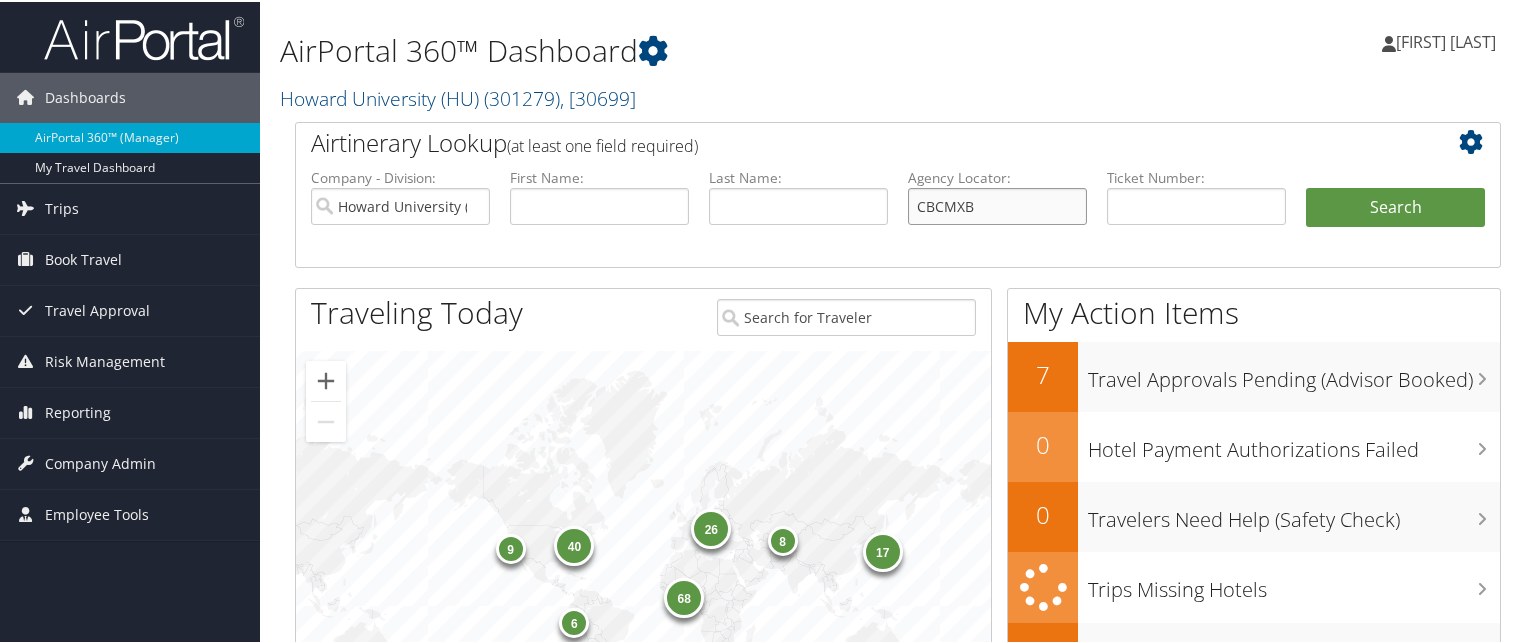 type on "CBCMXB" 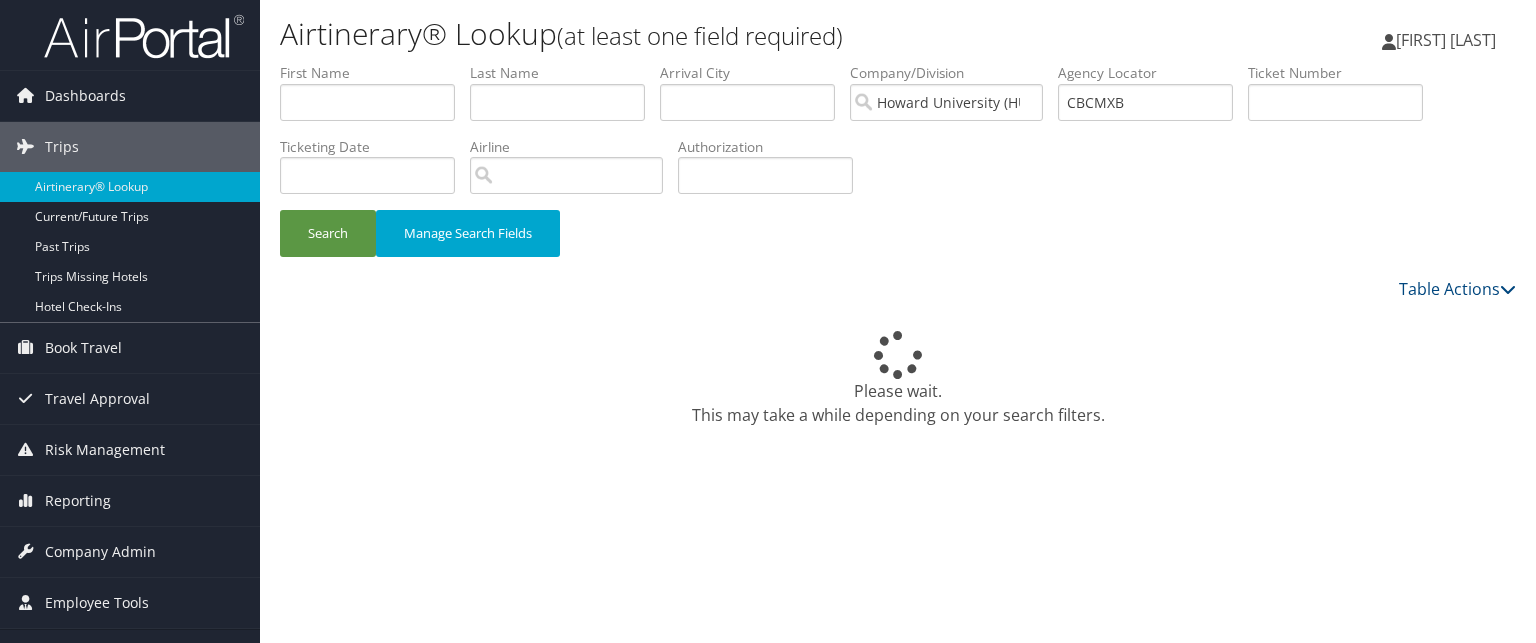 scroll, scrollTop: 0, scrollLeft: 0, axis: both 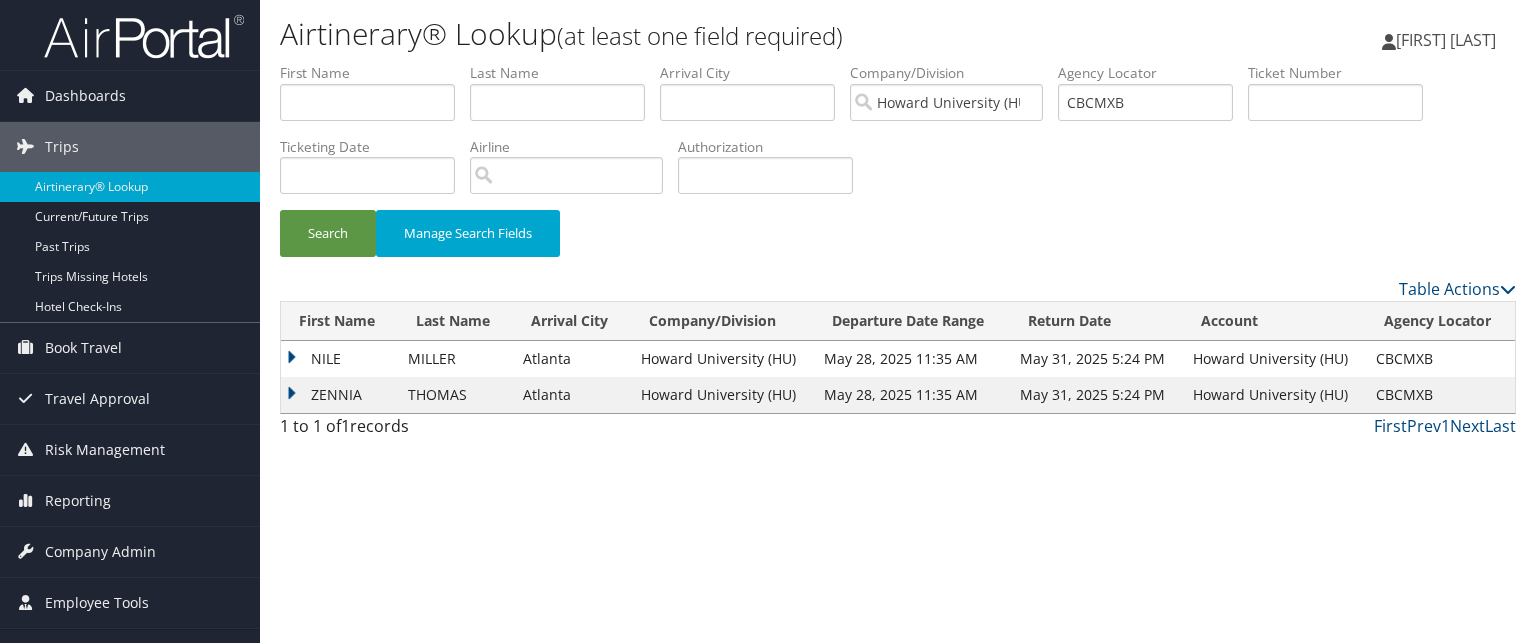 click on "ZENNIA" at bounding box center [339, 395] 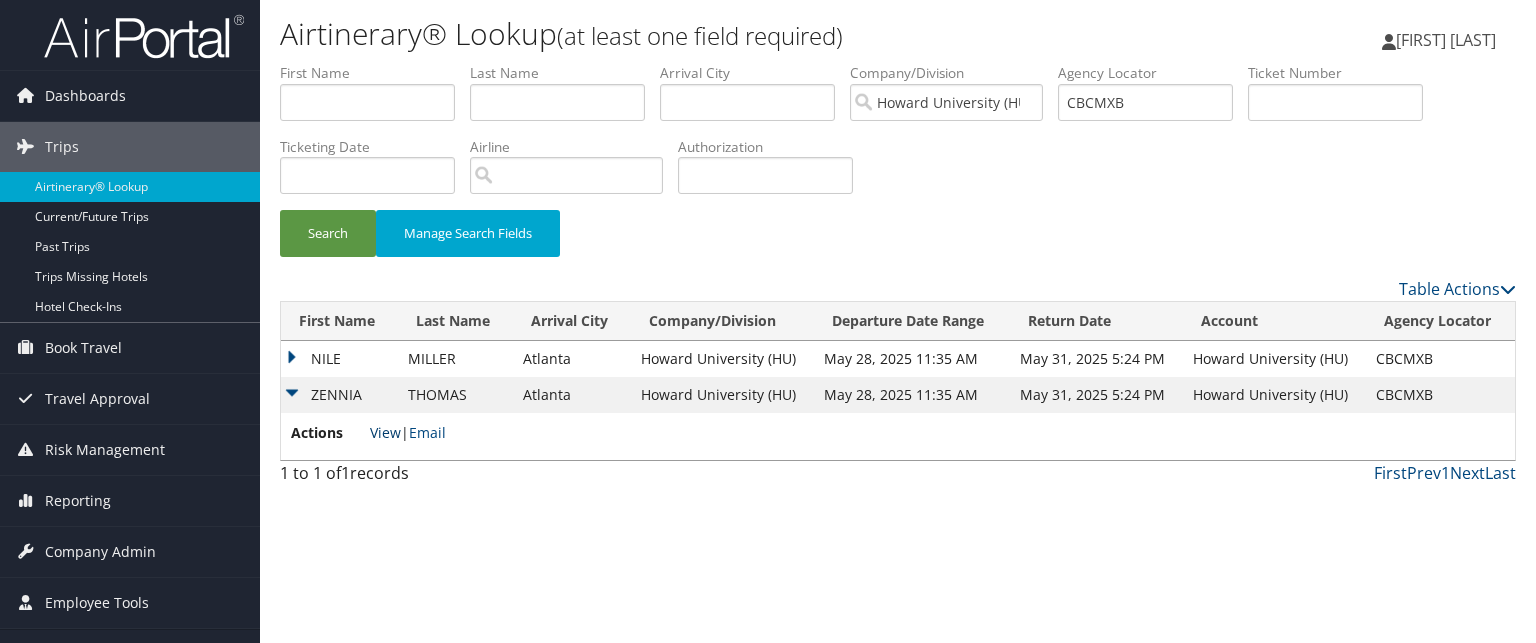 click on "View" at bounding box center [385, 432] 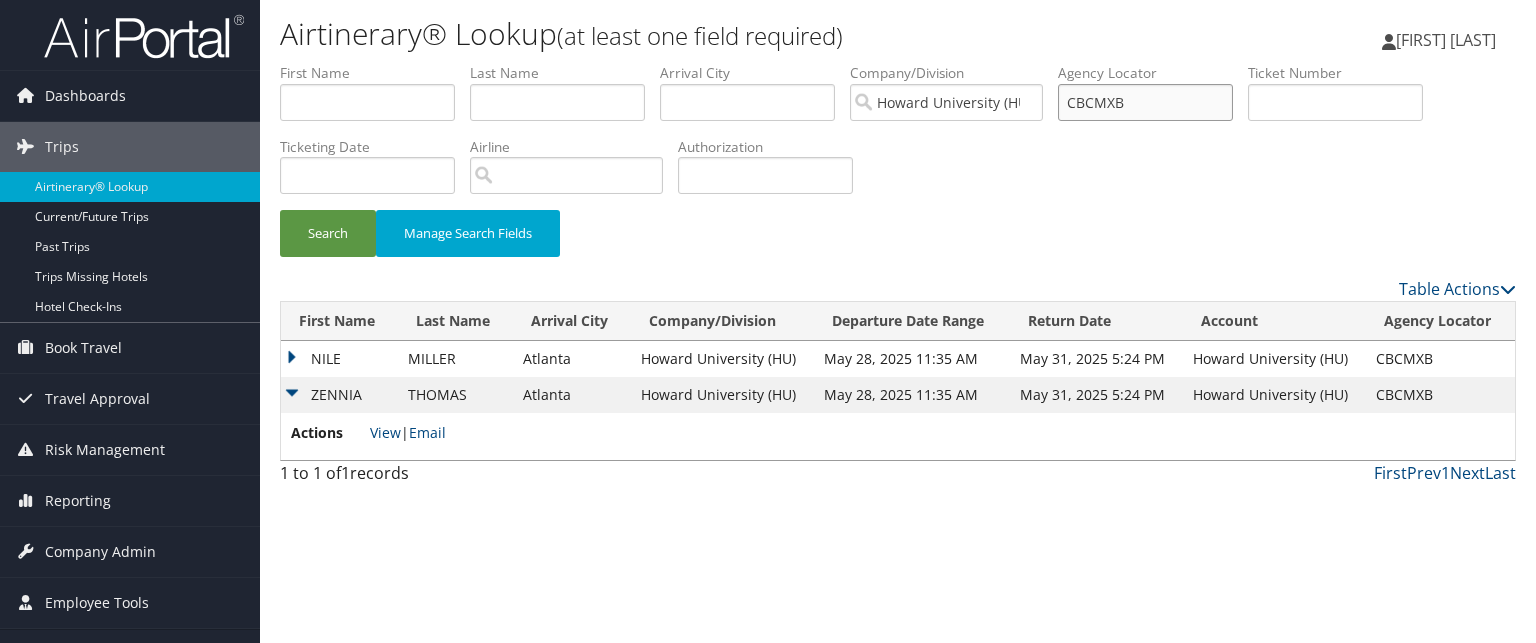 click on "CBCMXB" at bounding box center [1145, 102] 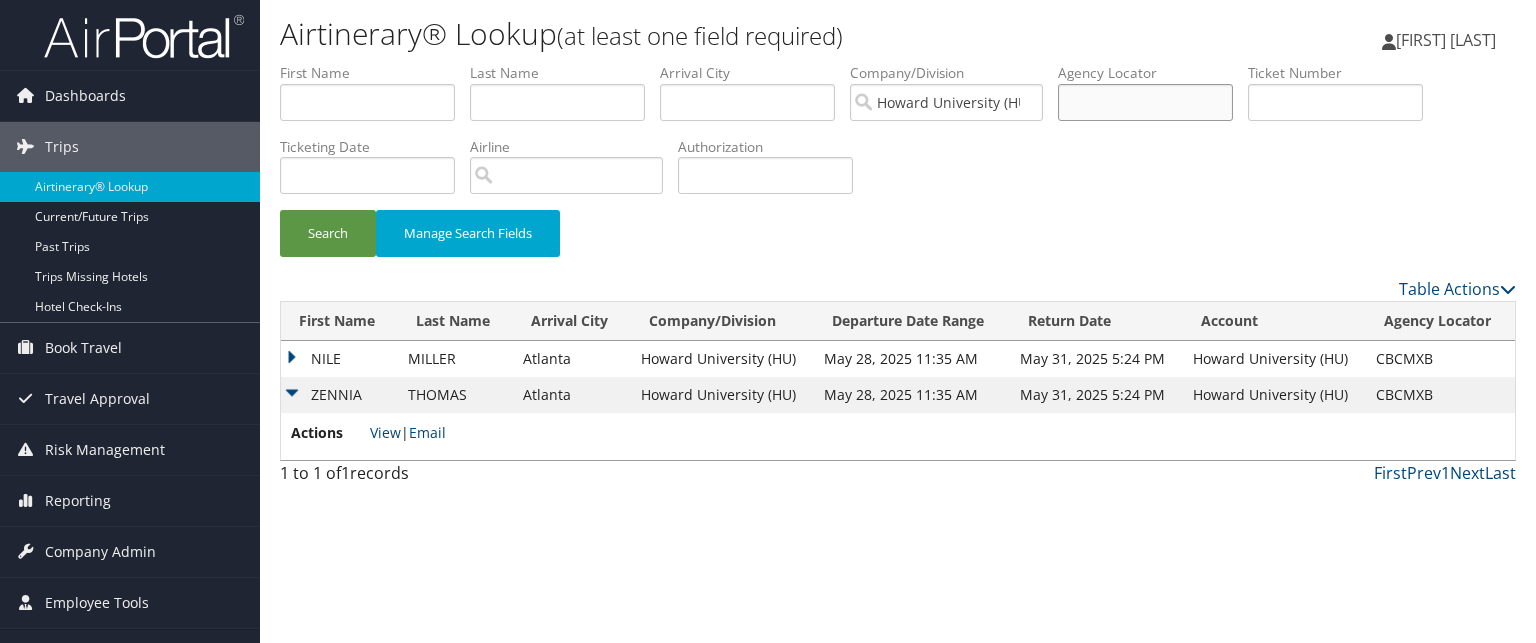 paste on "C9NBPC" 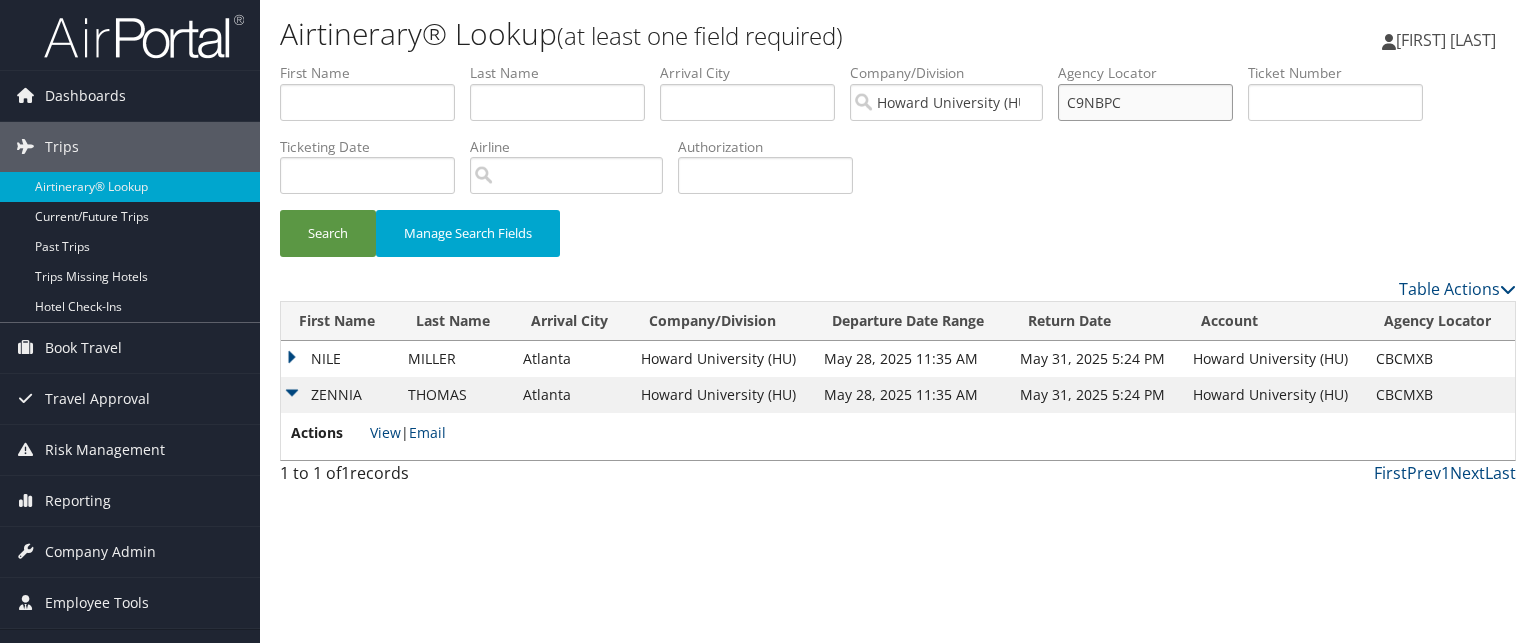 type on "C9NBPC" 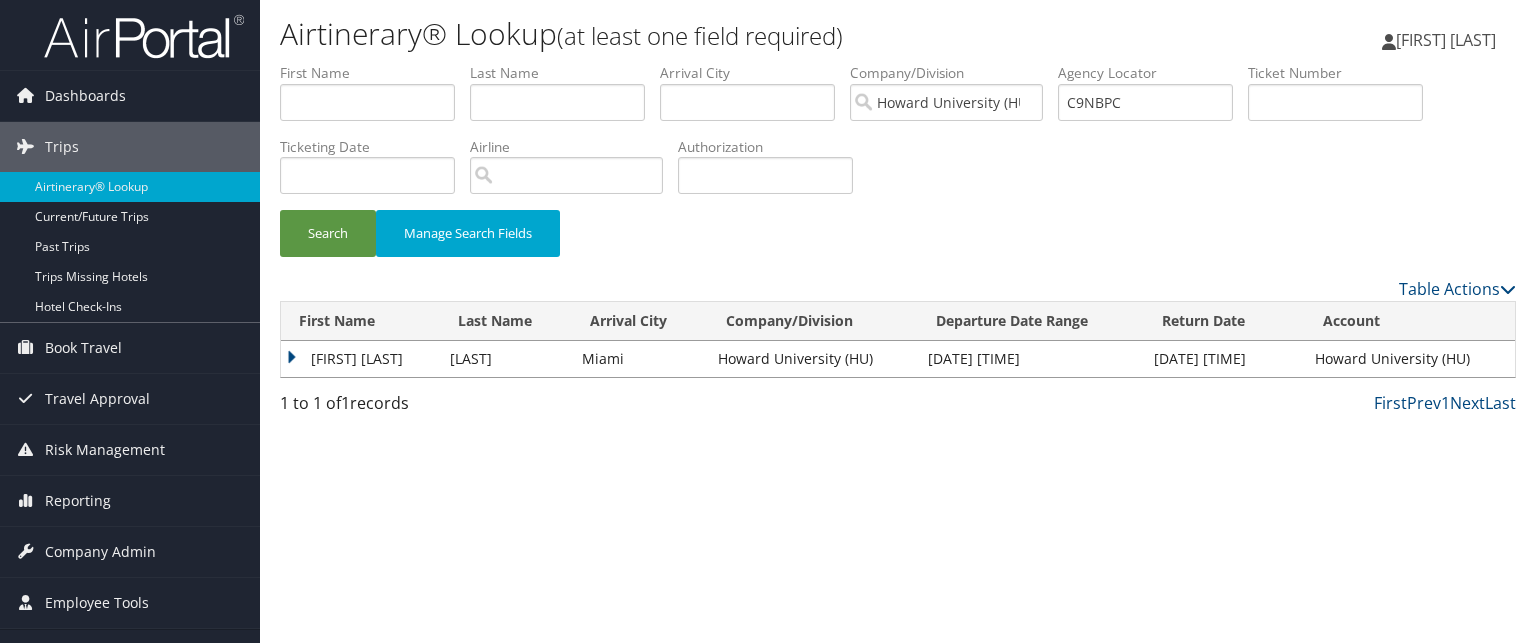 click on "CHRISTOPHER EDWARD" at bounding box center [360, 359] 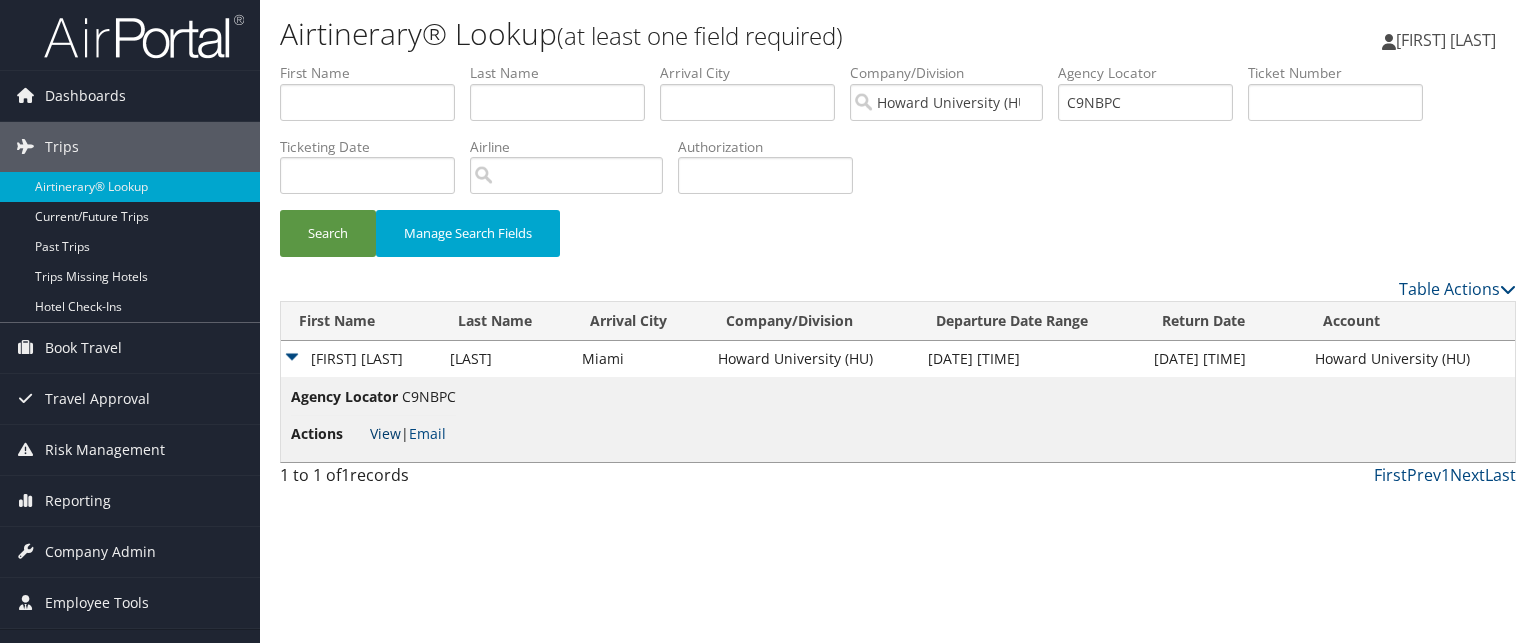 click on "View" at bounding box center [385, 433] 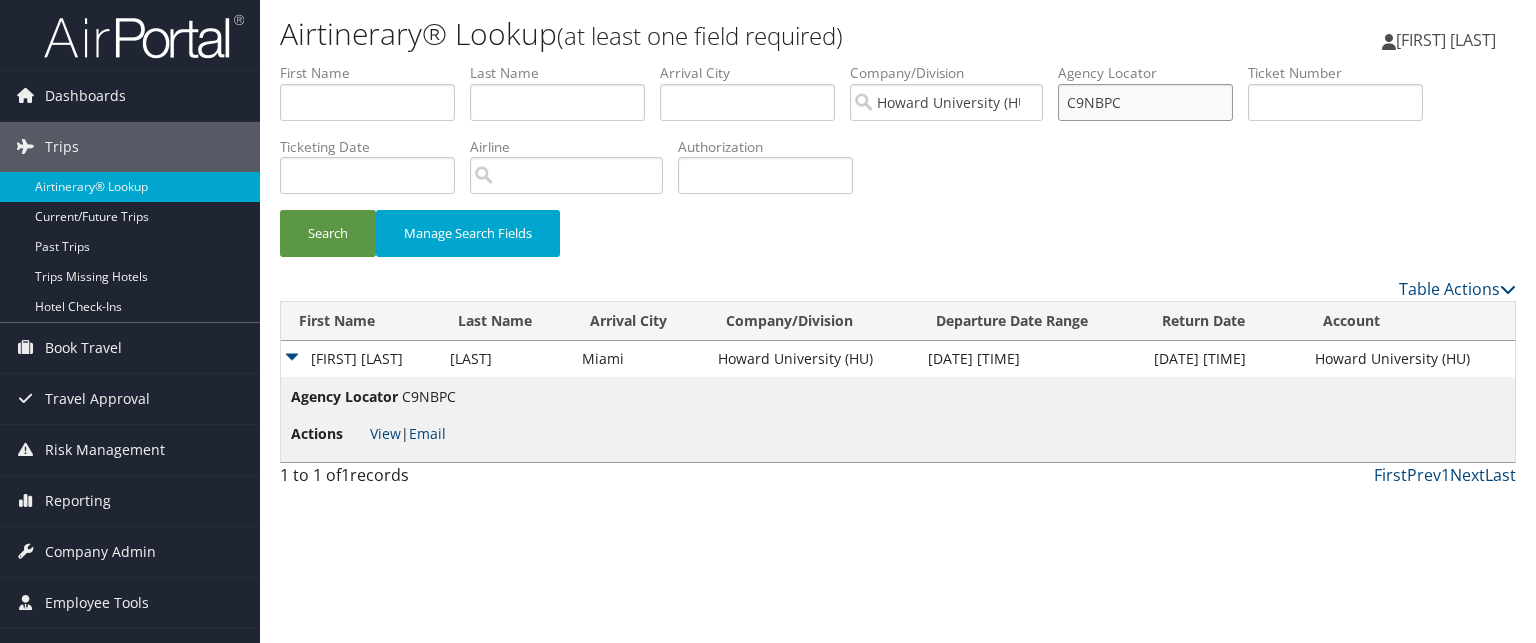 click on "C9NBPC" at bounding box center [1145, 102] 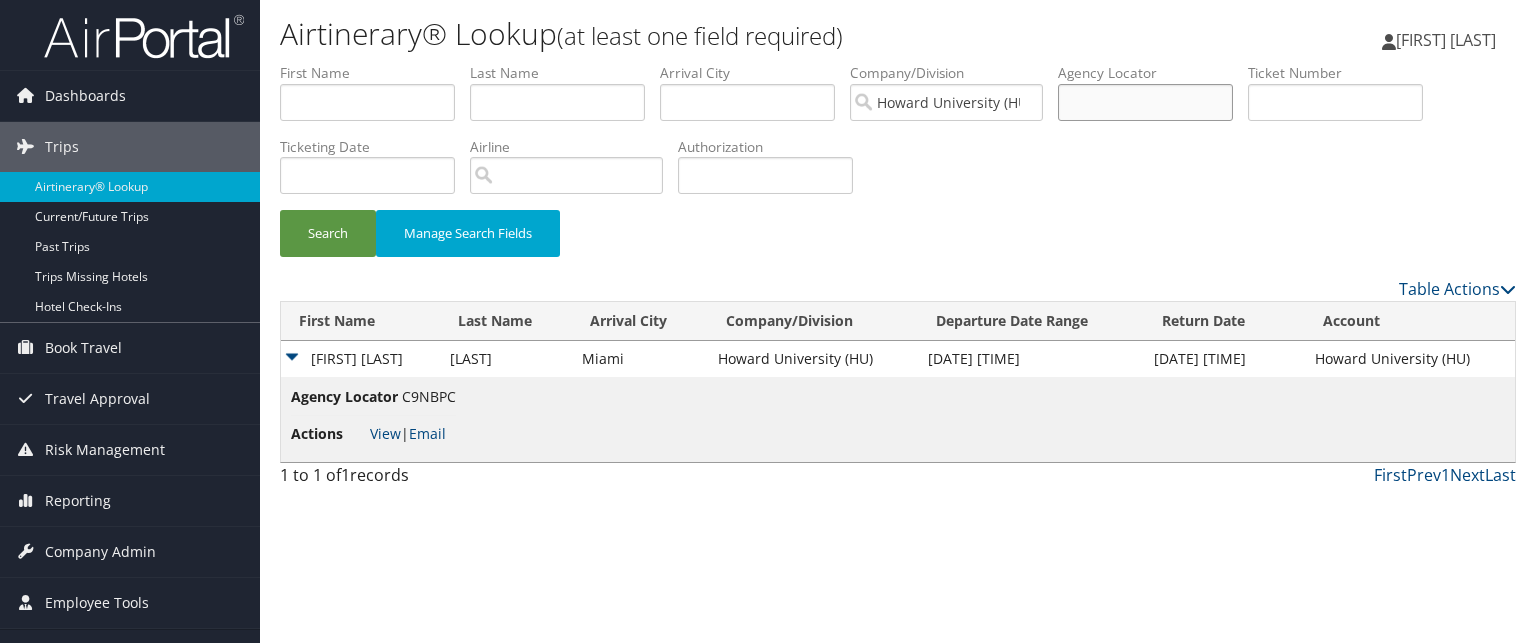 paste on "C6XHJV" 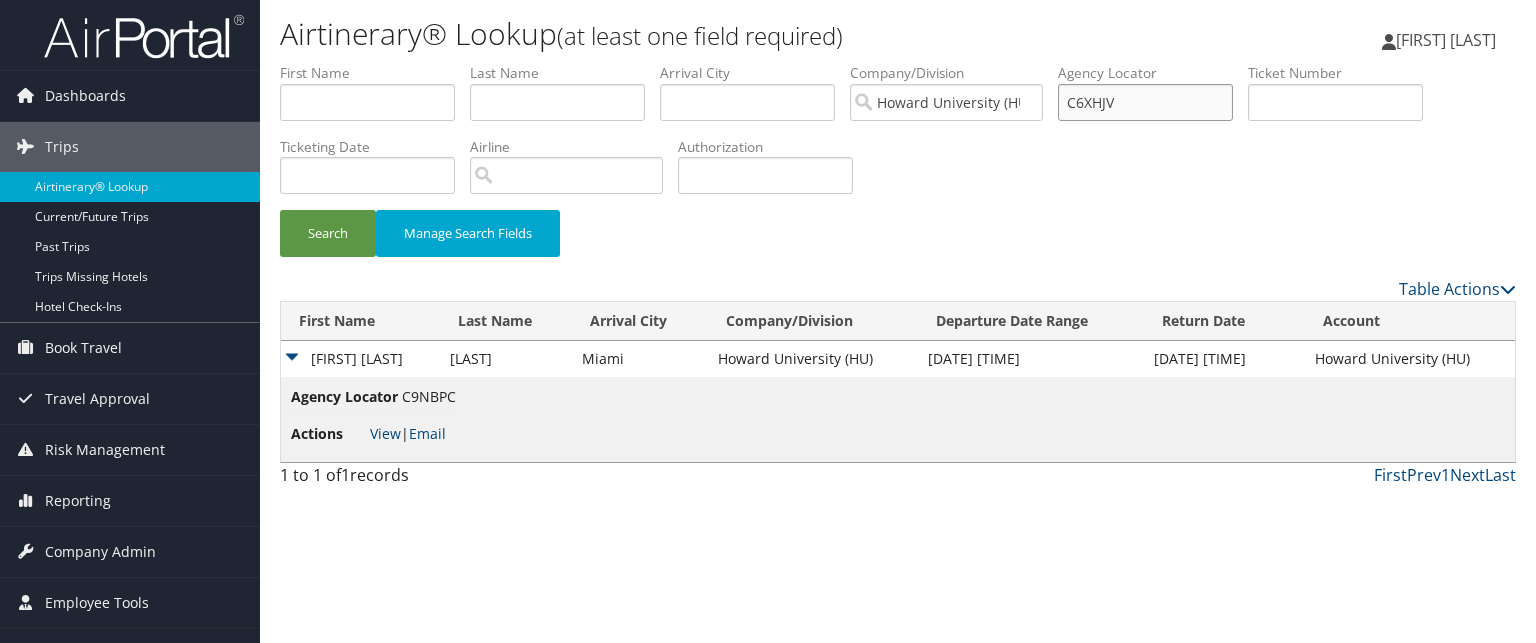 type on "C6XHJV" 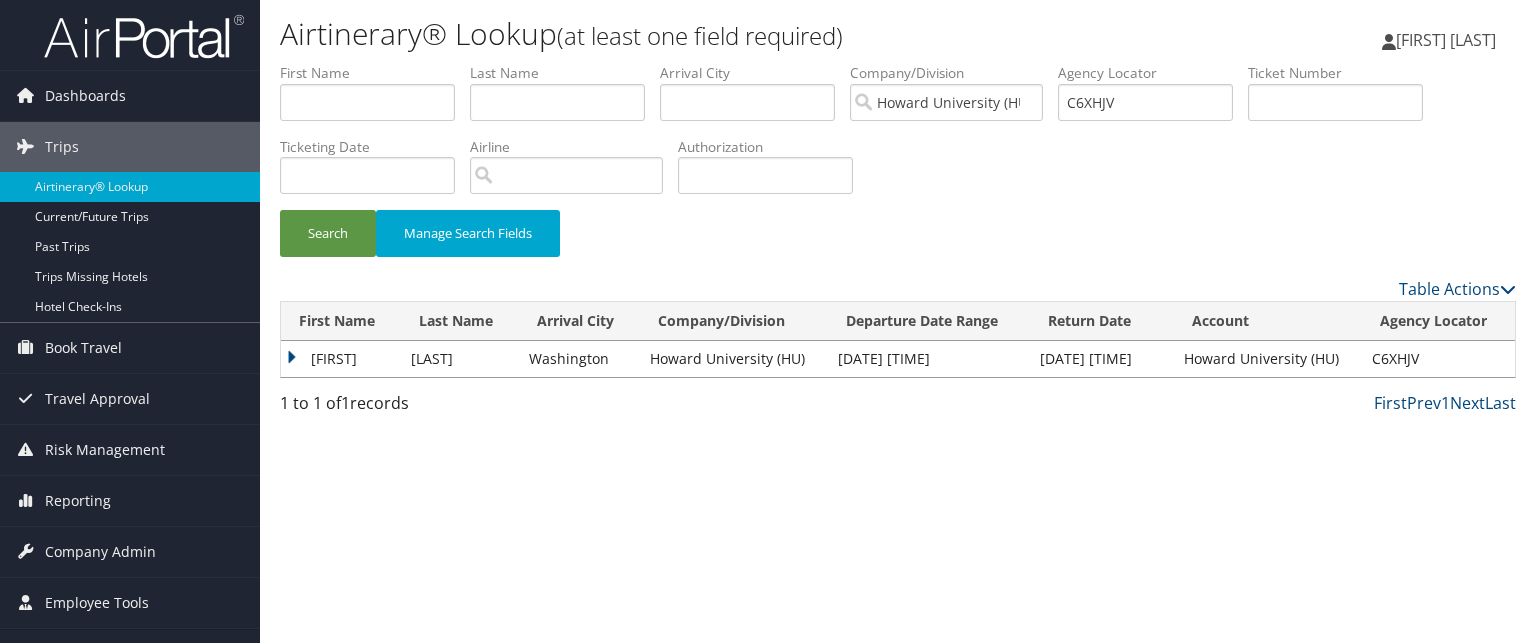 click on "DEJA" at bounding box center (341, 359) 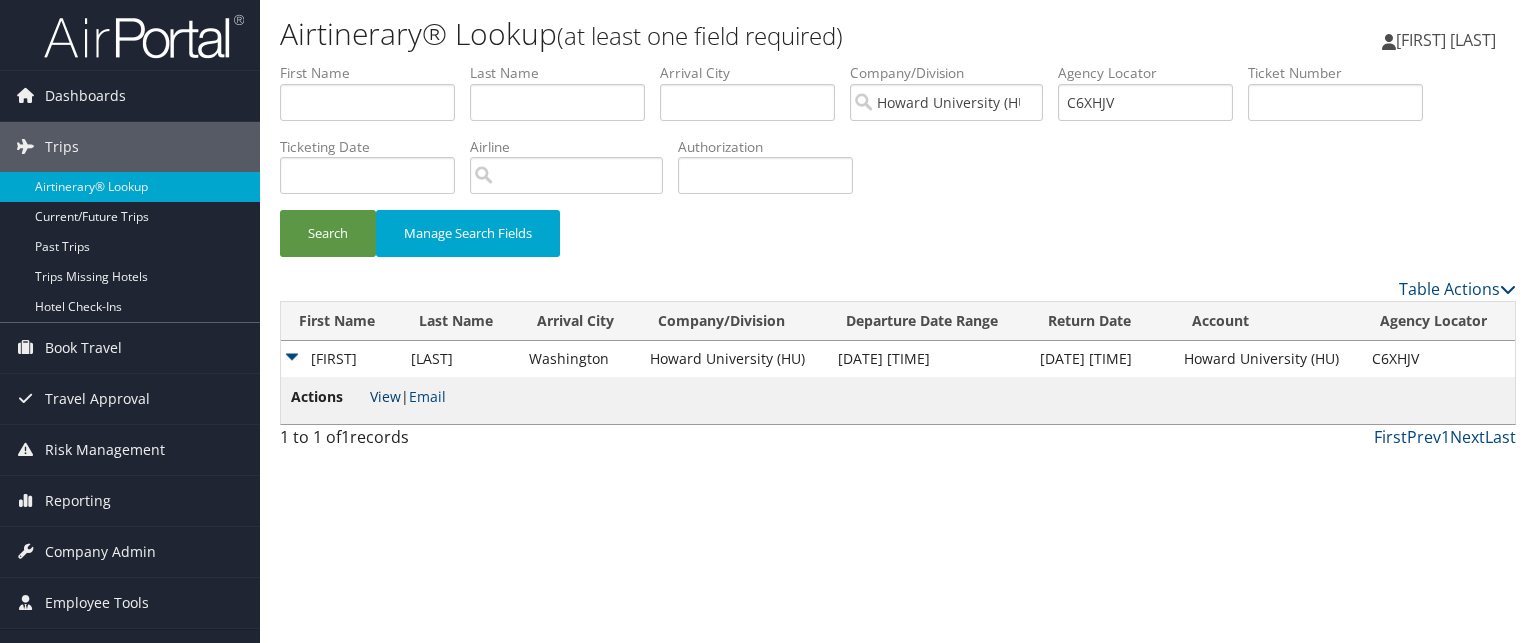 click on "View" at bounding box center (385, 396) 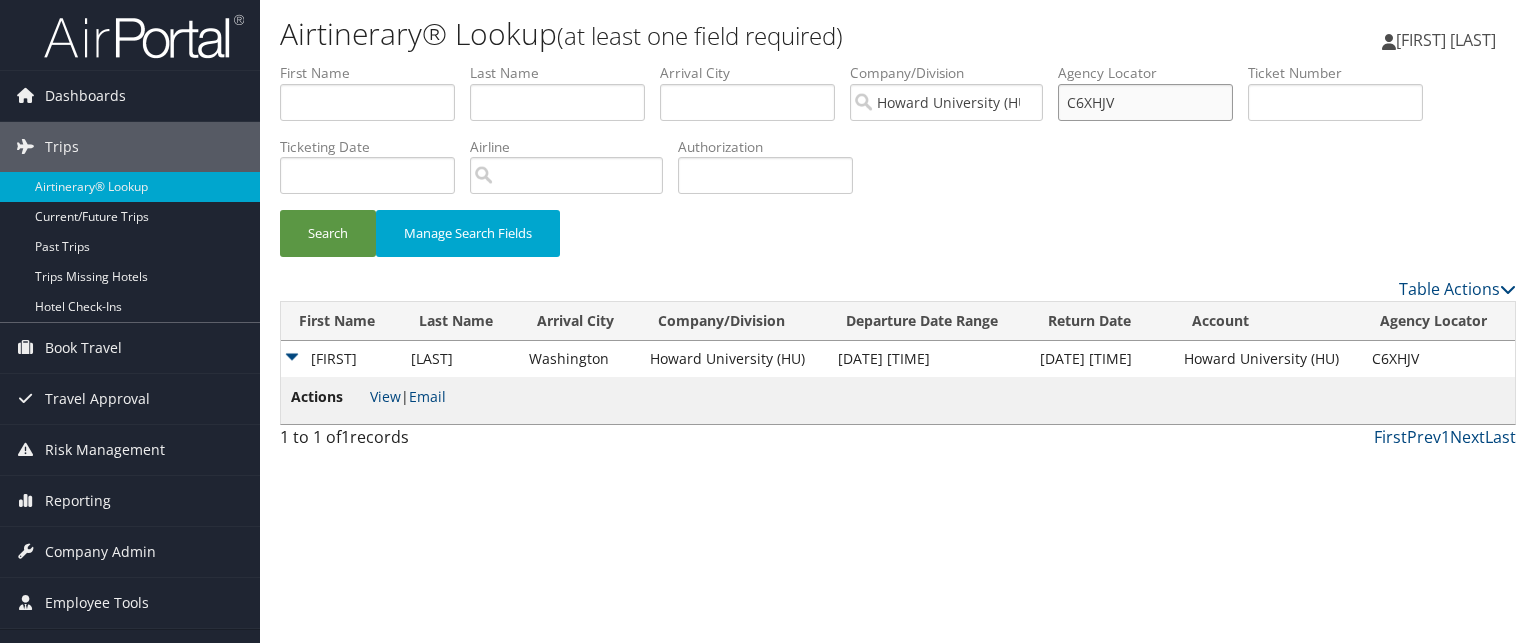 click on "C6XHJV" at bounding box center [1145, 102] 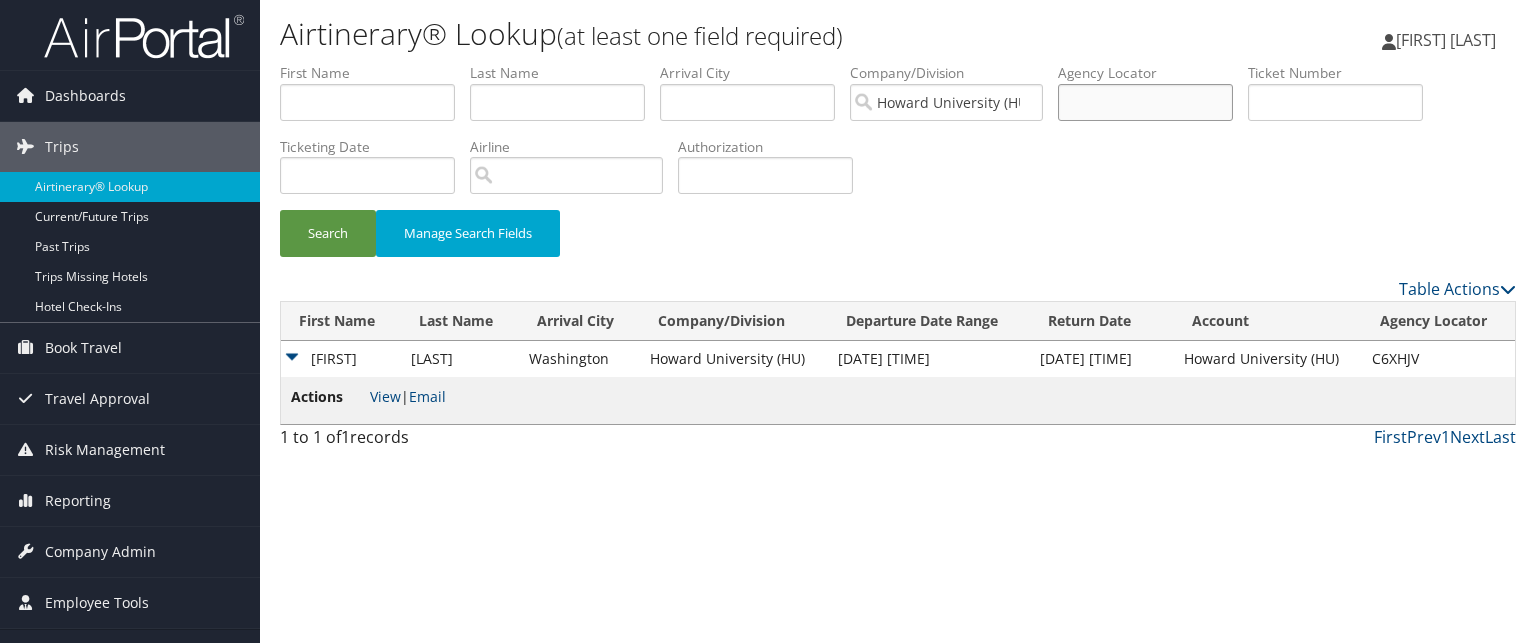 paste on "C88VTH" 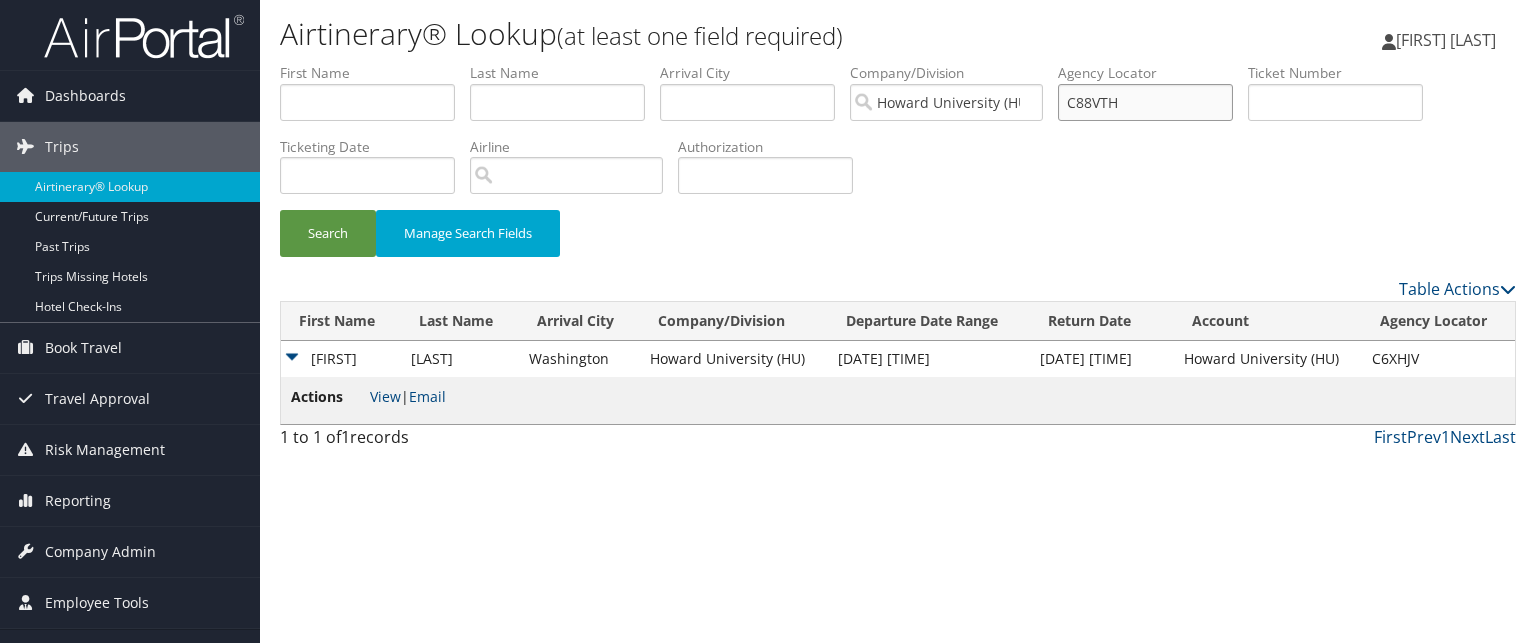 type on "C88VTH" 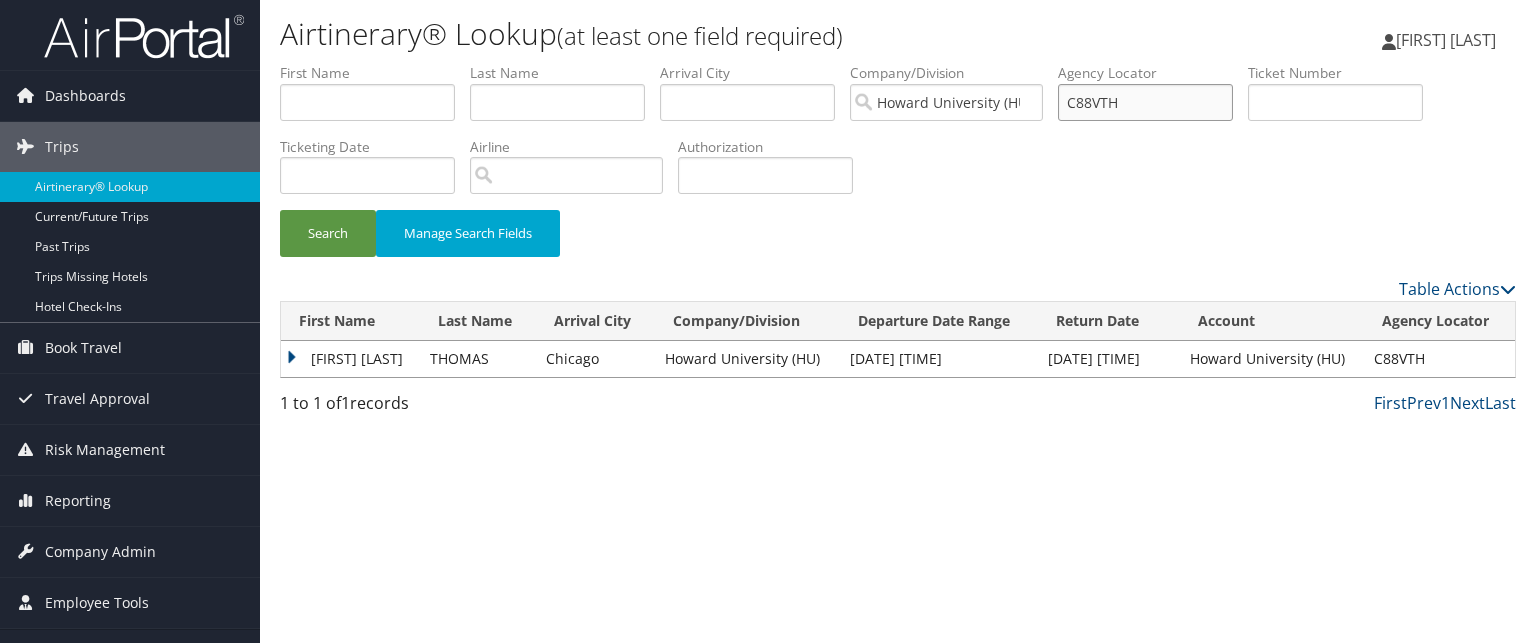 click on "C88VTH" at bounding box center [1145, 102] 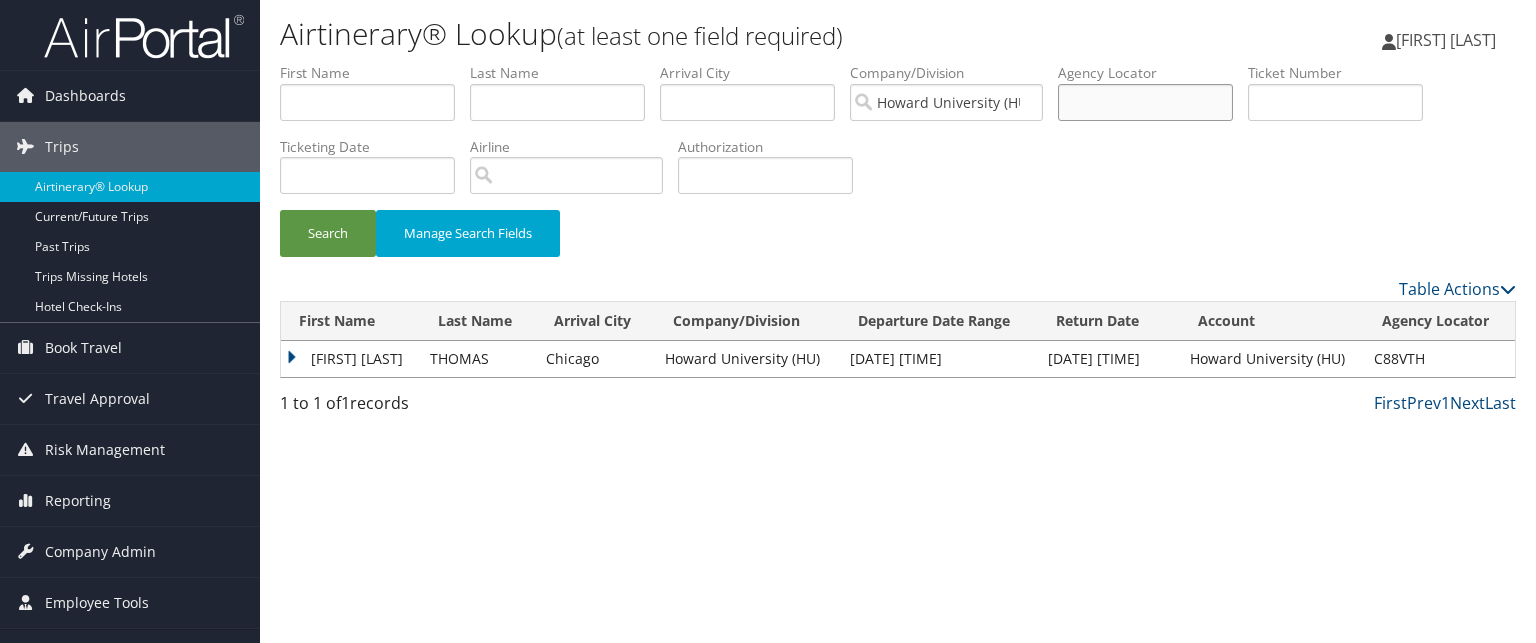 paste on "C3J9K4" 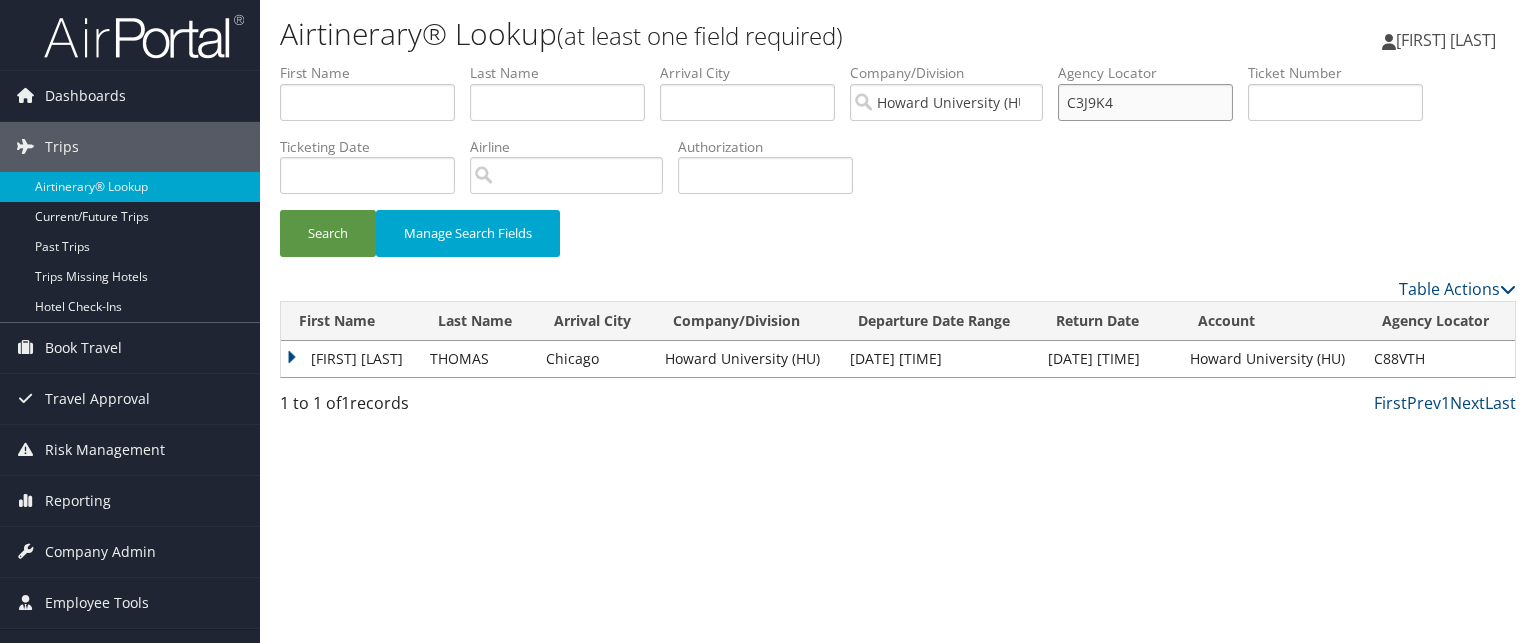 type on "C3J9K4" 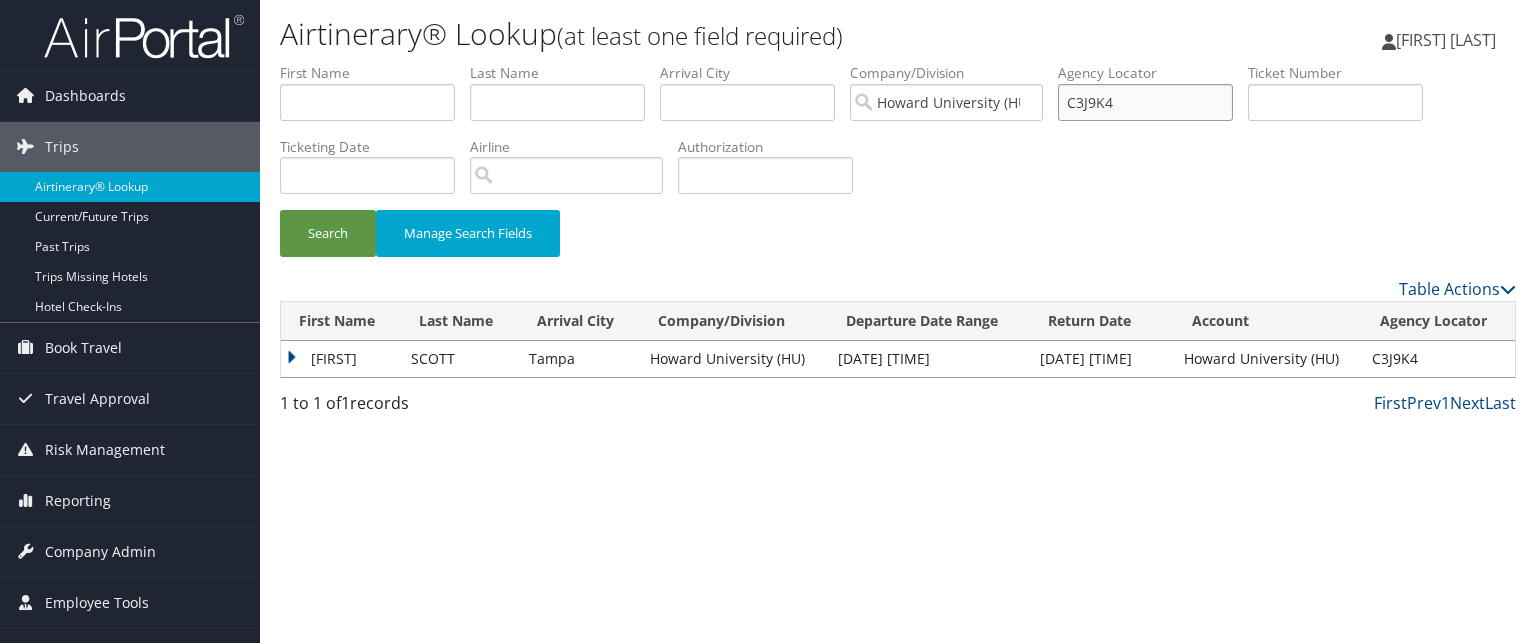 click on "C3J9K4" at bounding box center [1145, 102] 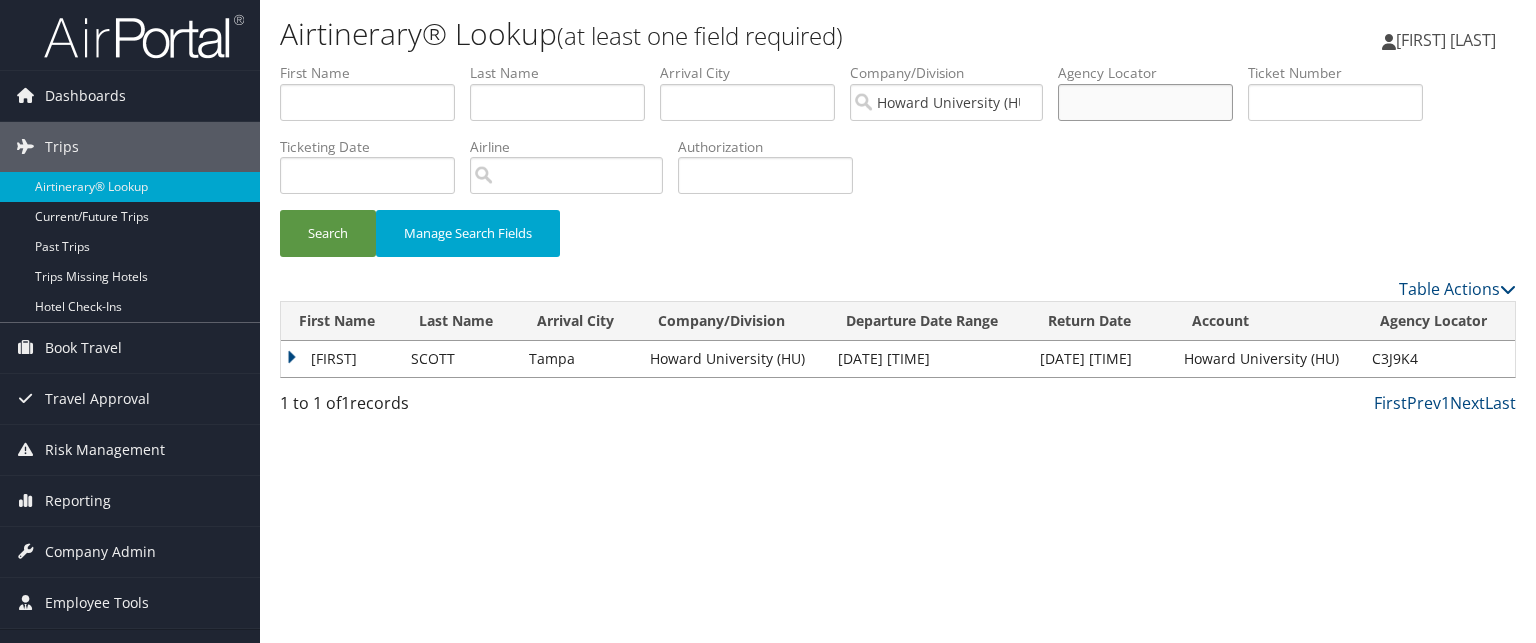 paste on "CC0HKB" 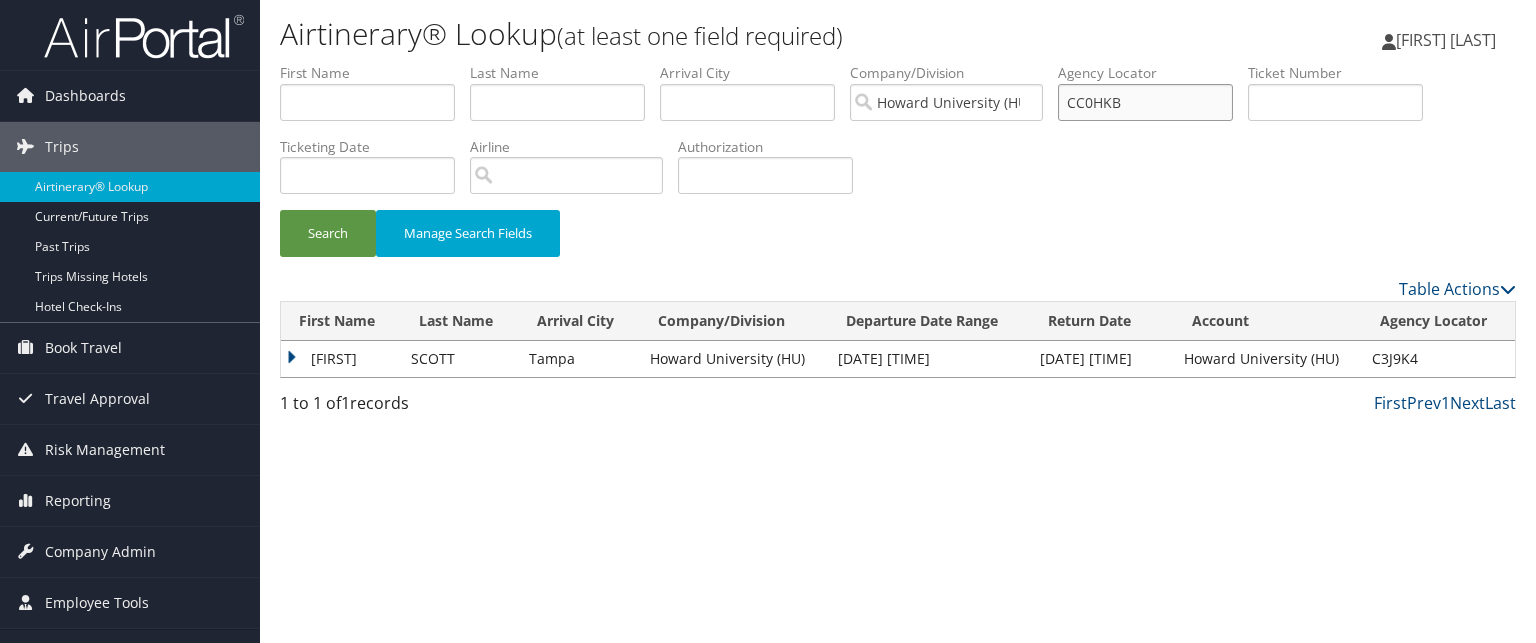 type on "CC0HKB" 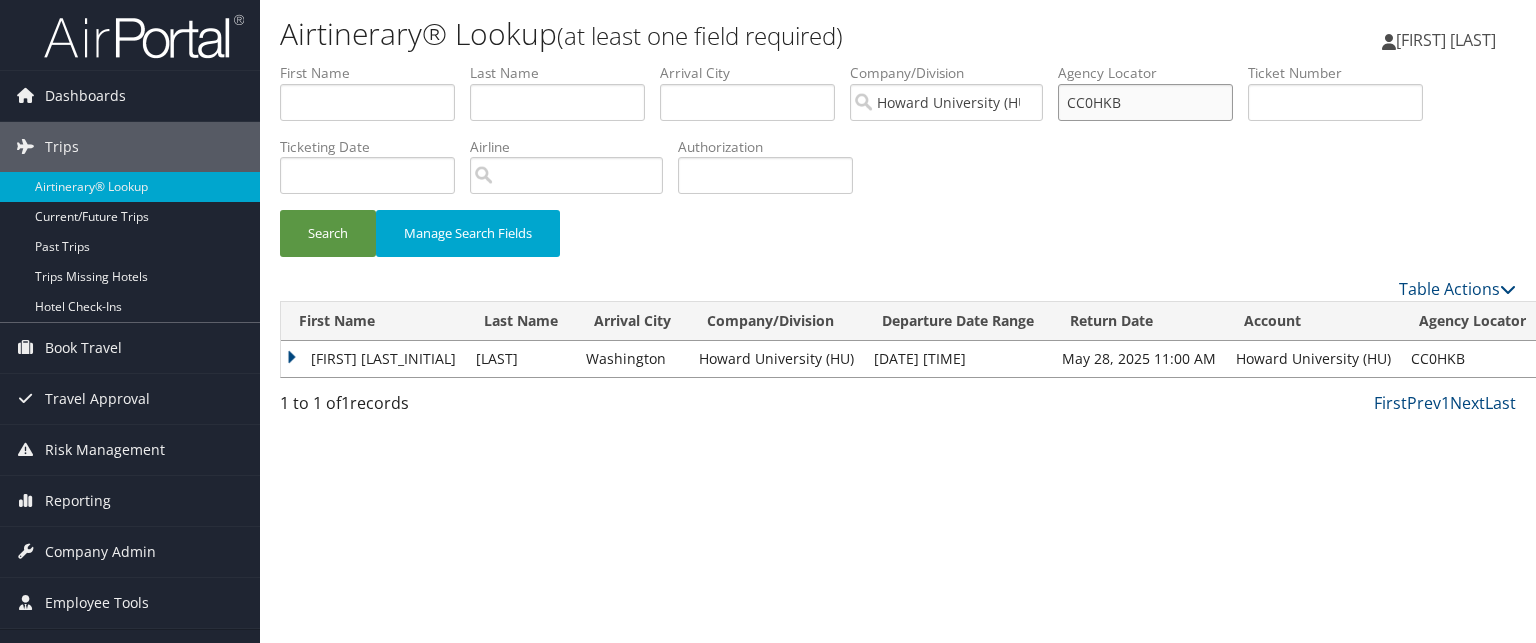 click on "CC0HKB" at bounding box center [1145, 102] 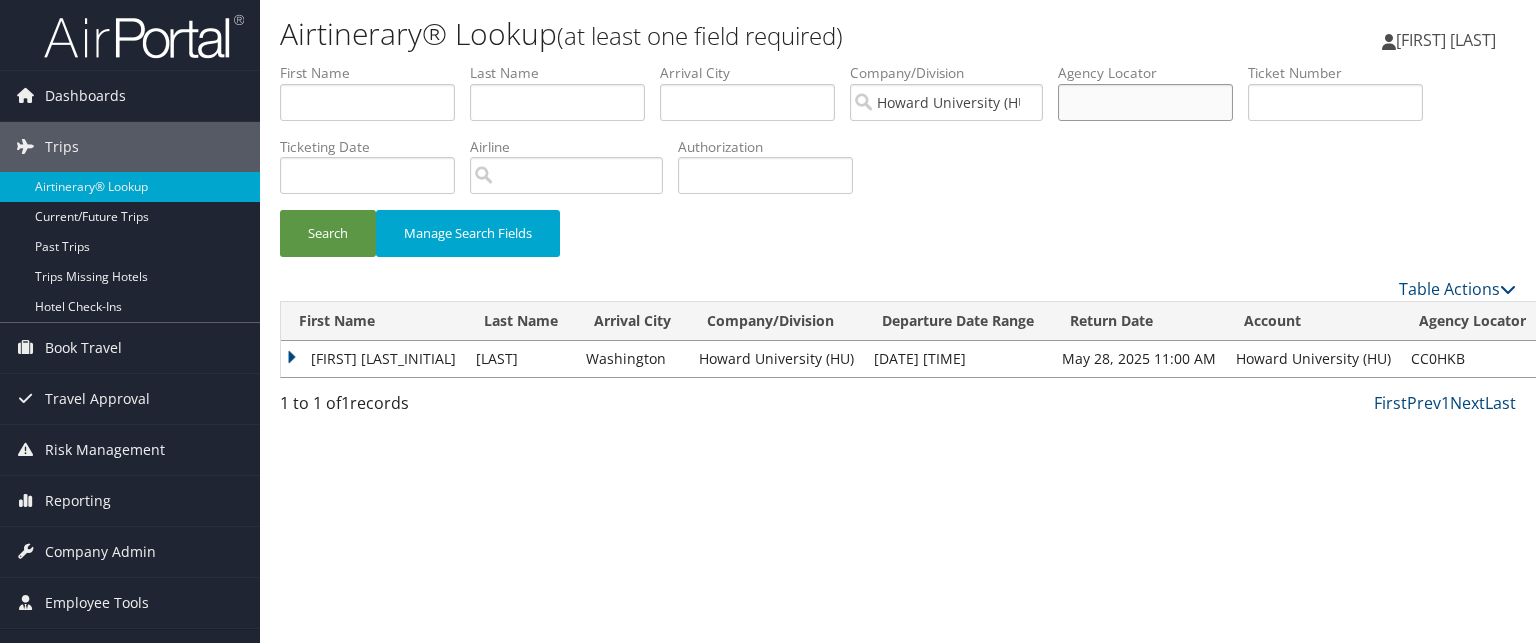 paste on "CC0JNQ" 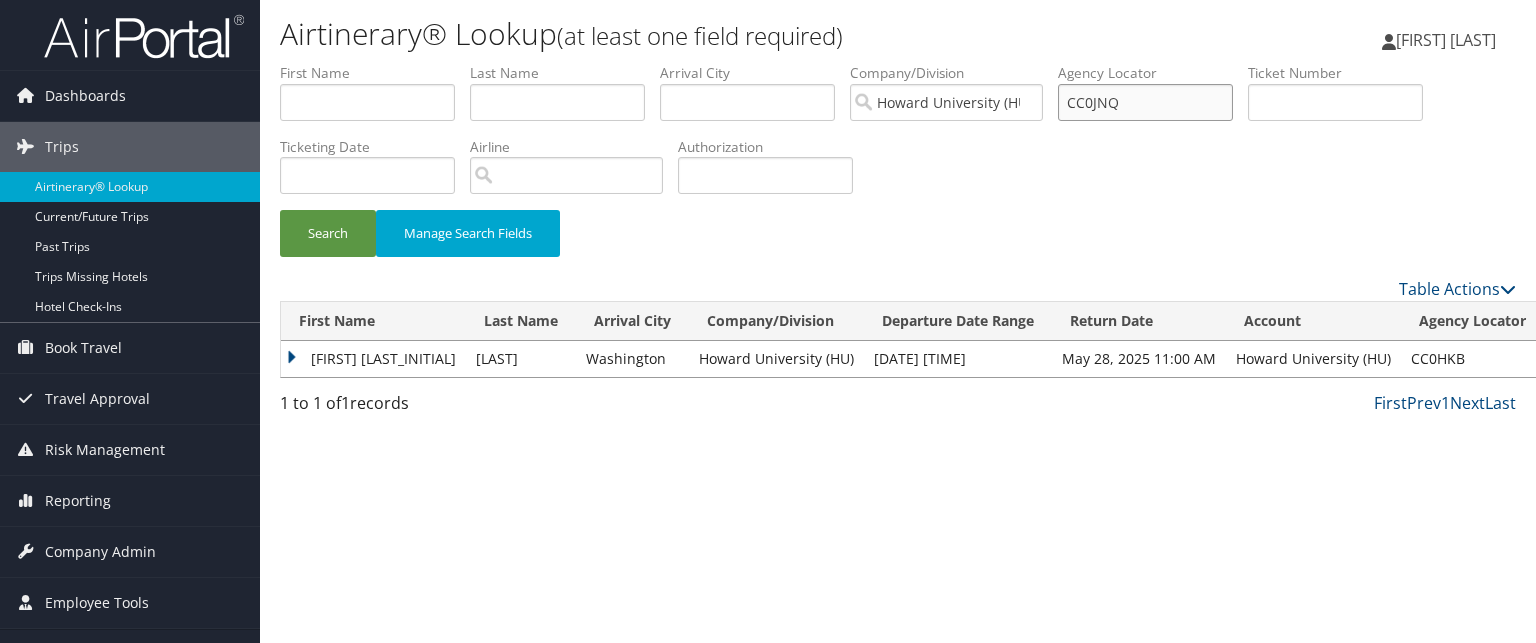 type on "CC0JNQ" 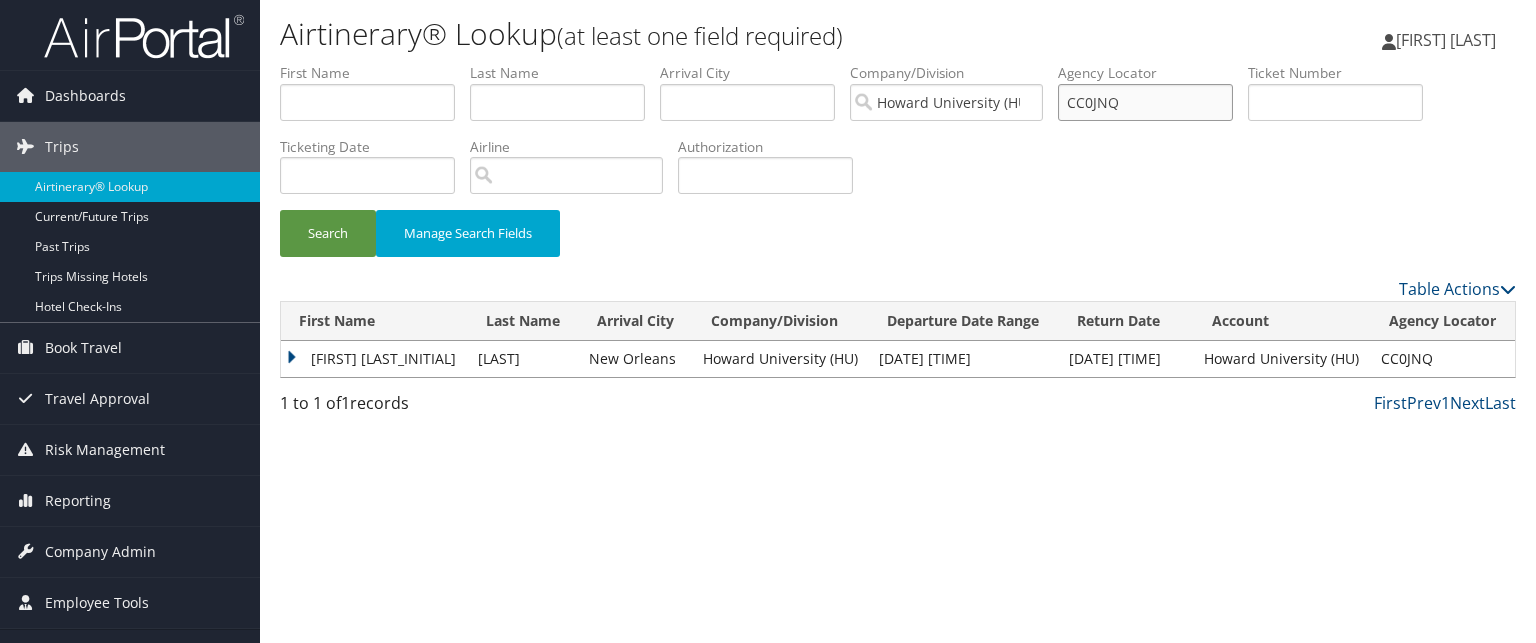 click on "CC0JNQ" at bounding box center [1145, 102] 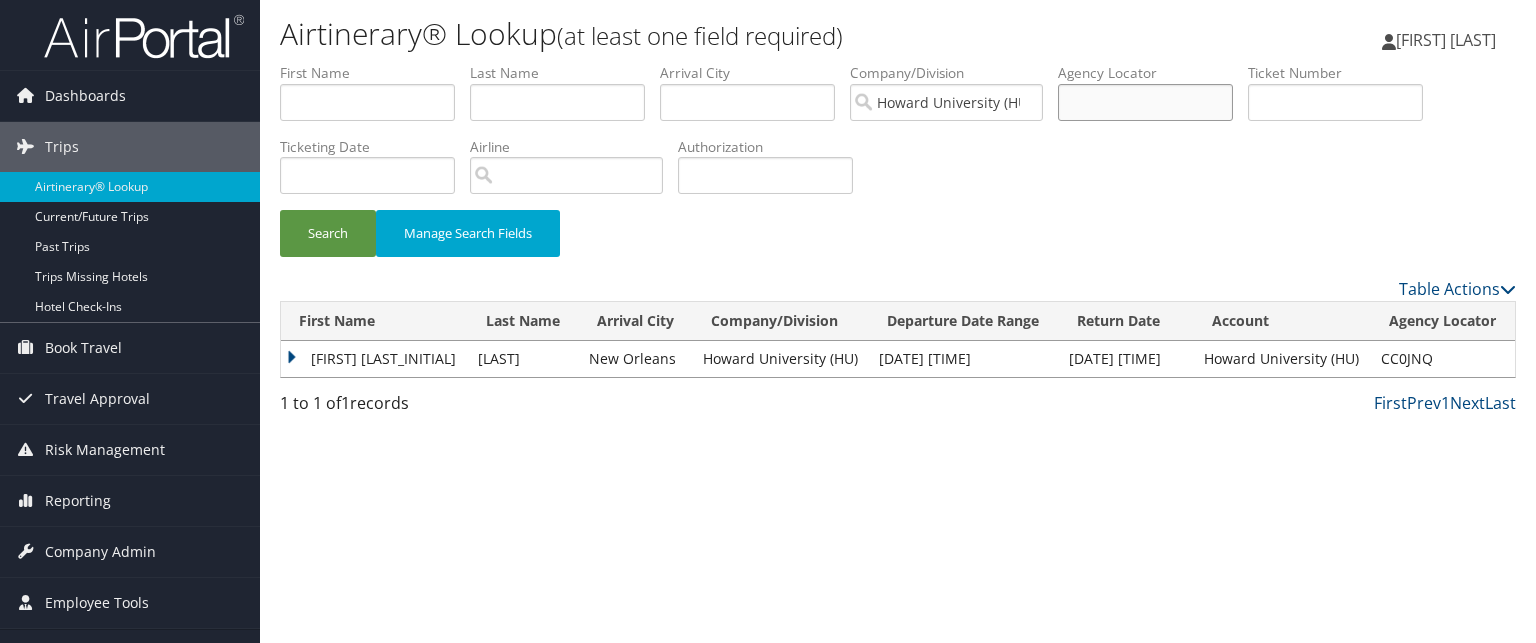 paste on "C9NBPC" 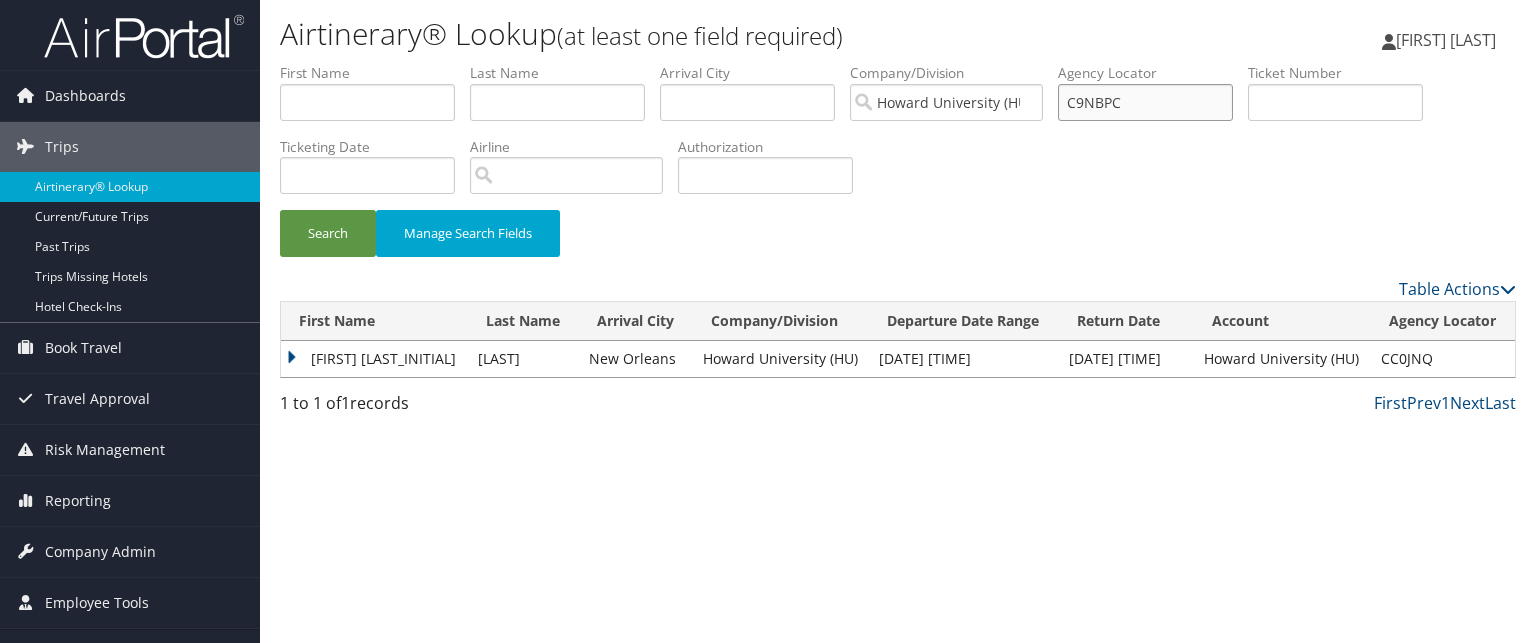 type on "C9NBPC" 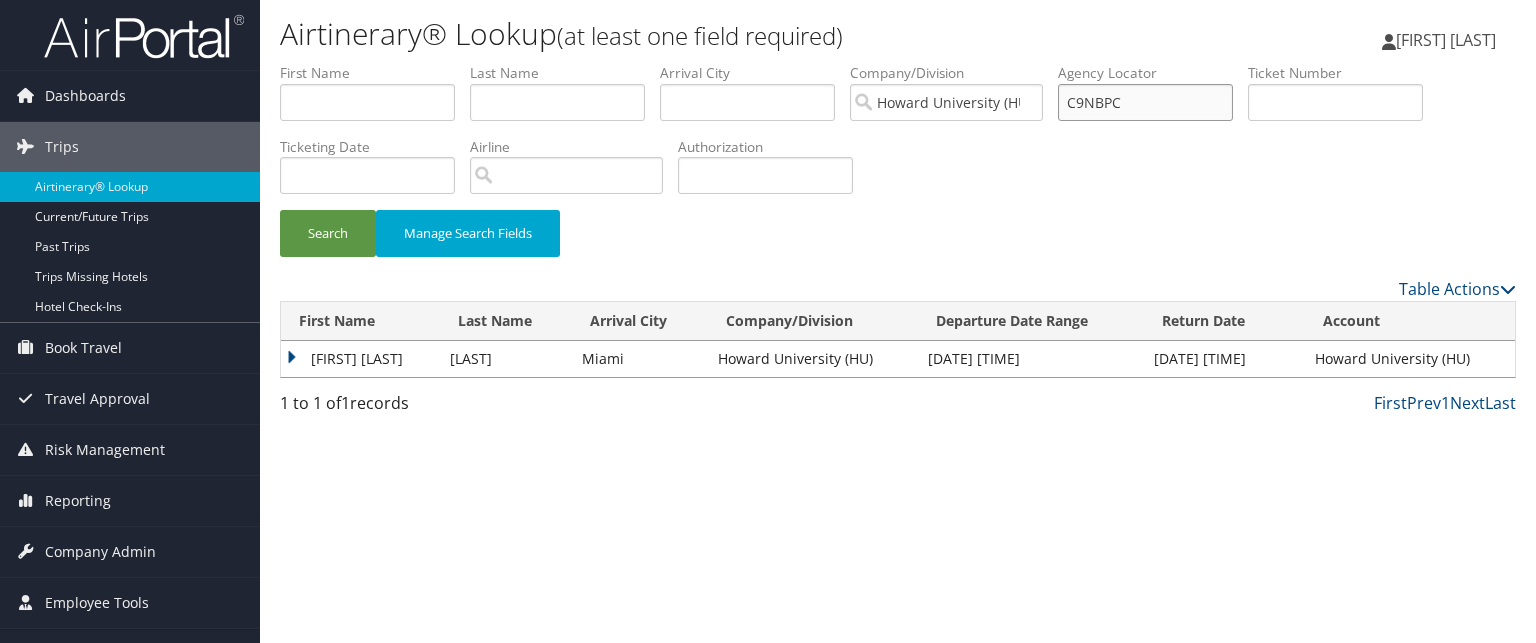 click on "C9NBPC" at bounding box center (1145, 102) 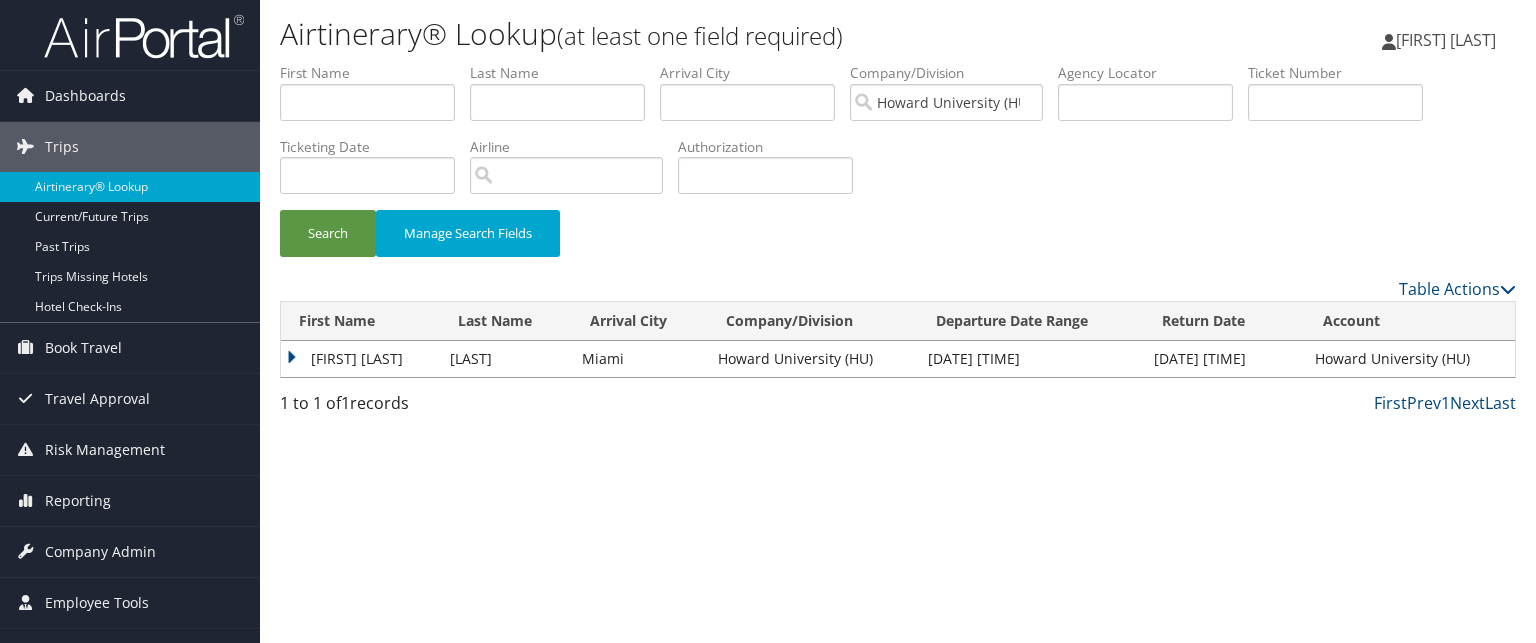 click on "Anthony Dosunmu
Anthony Dosunmu
My Settings
Travel Agency Contacts
View Travel Profile
Give Feedback
Sign Out" at bounding box center (1280, 48) 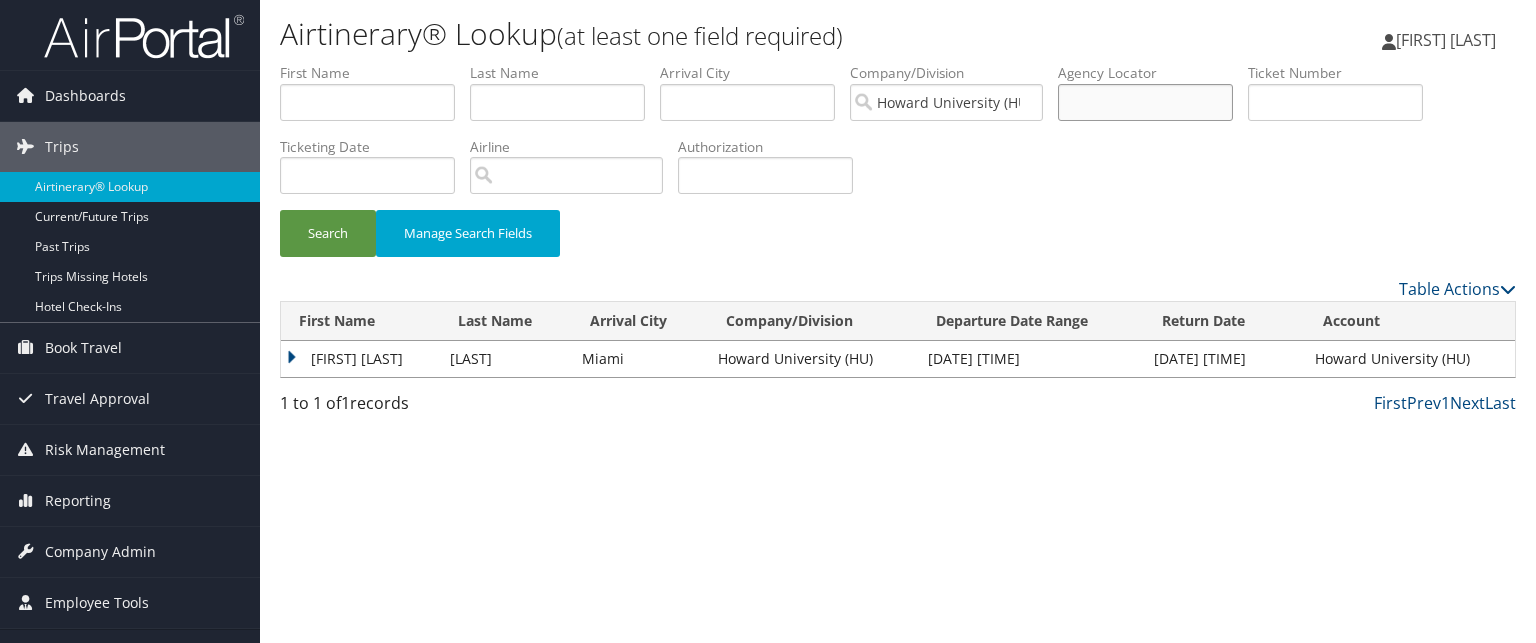 click at bounding box center [1145, 102] 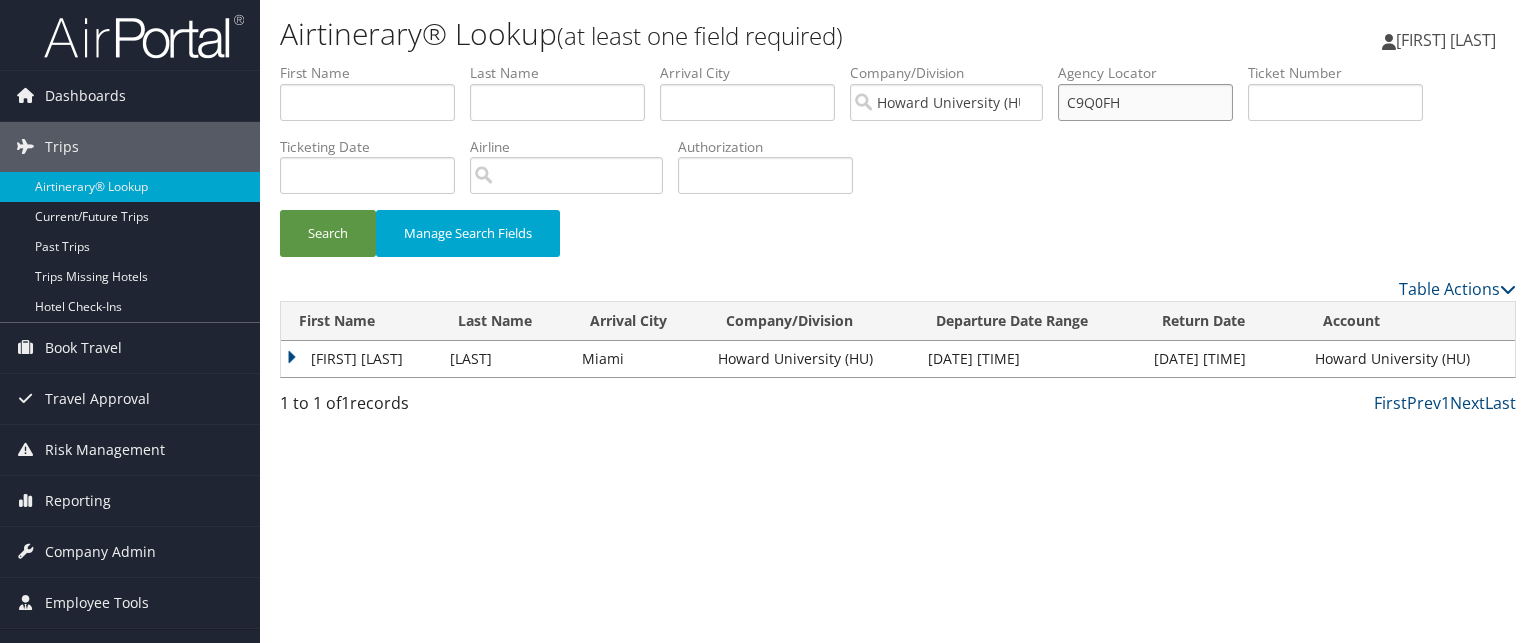 type on "C9Q0FH" 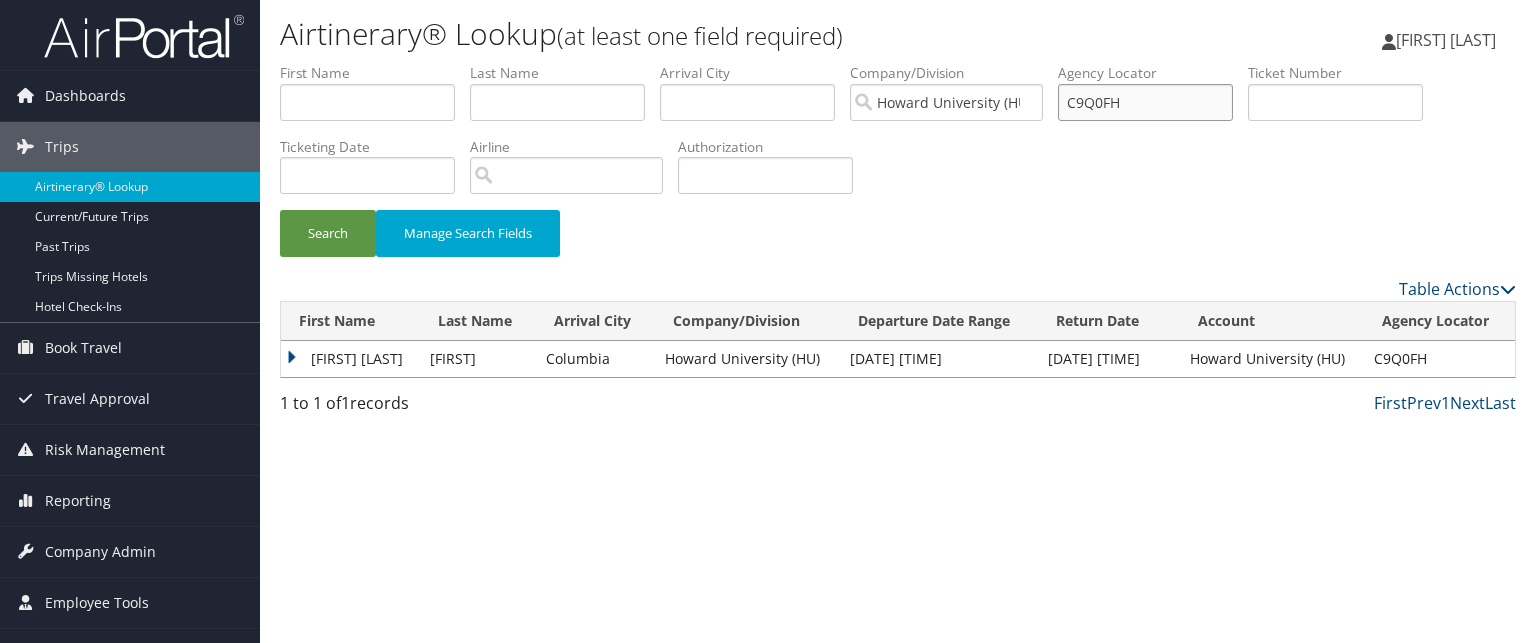 click on "C9Q0FH" at bounding box center (1145, 102) 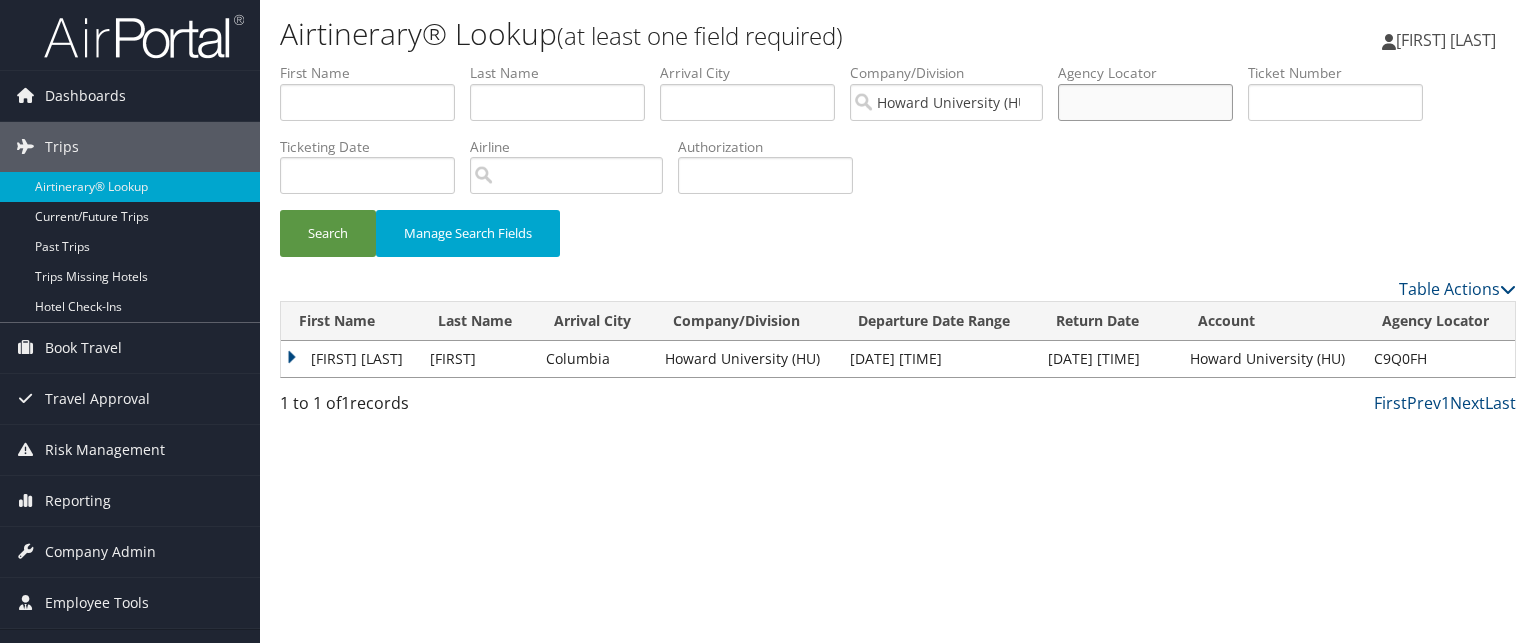 paste on "C9PW48" 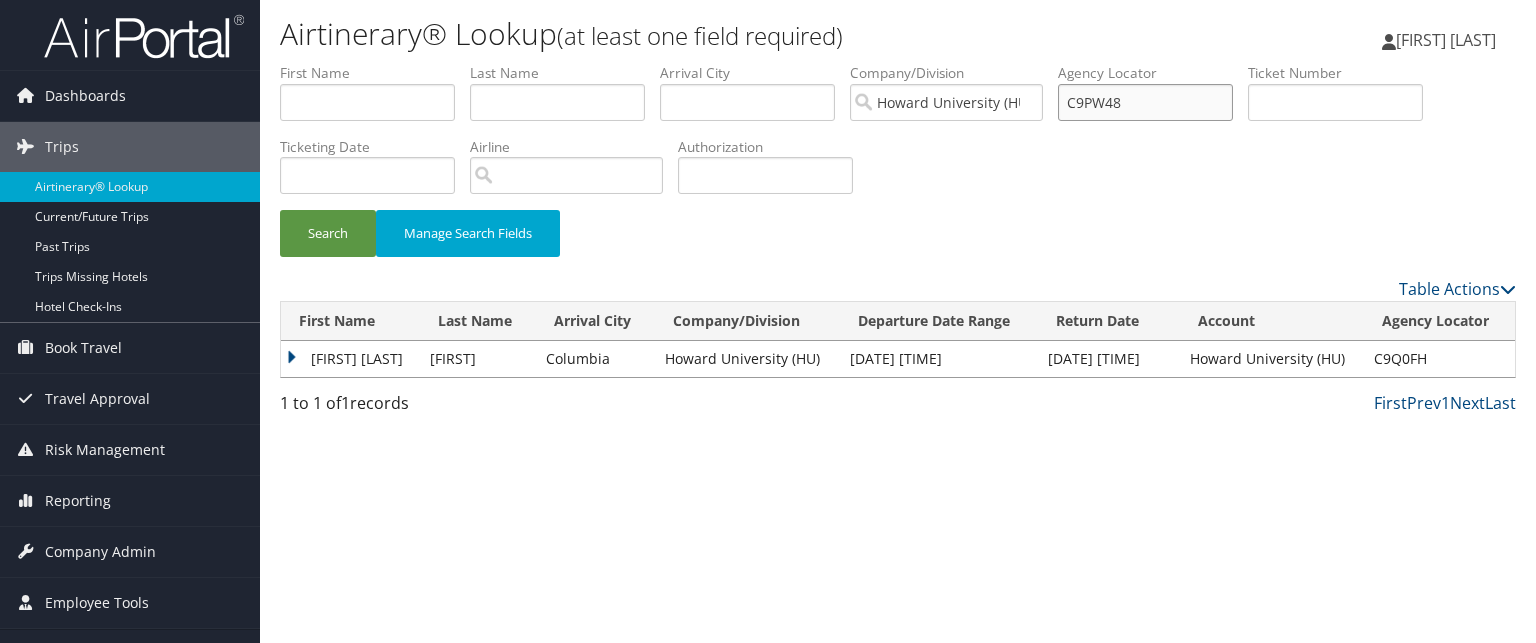type on "C9PW48" 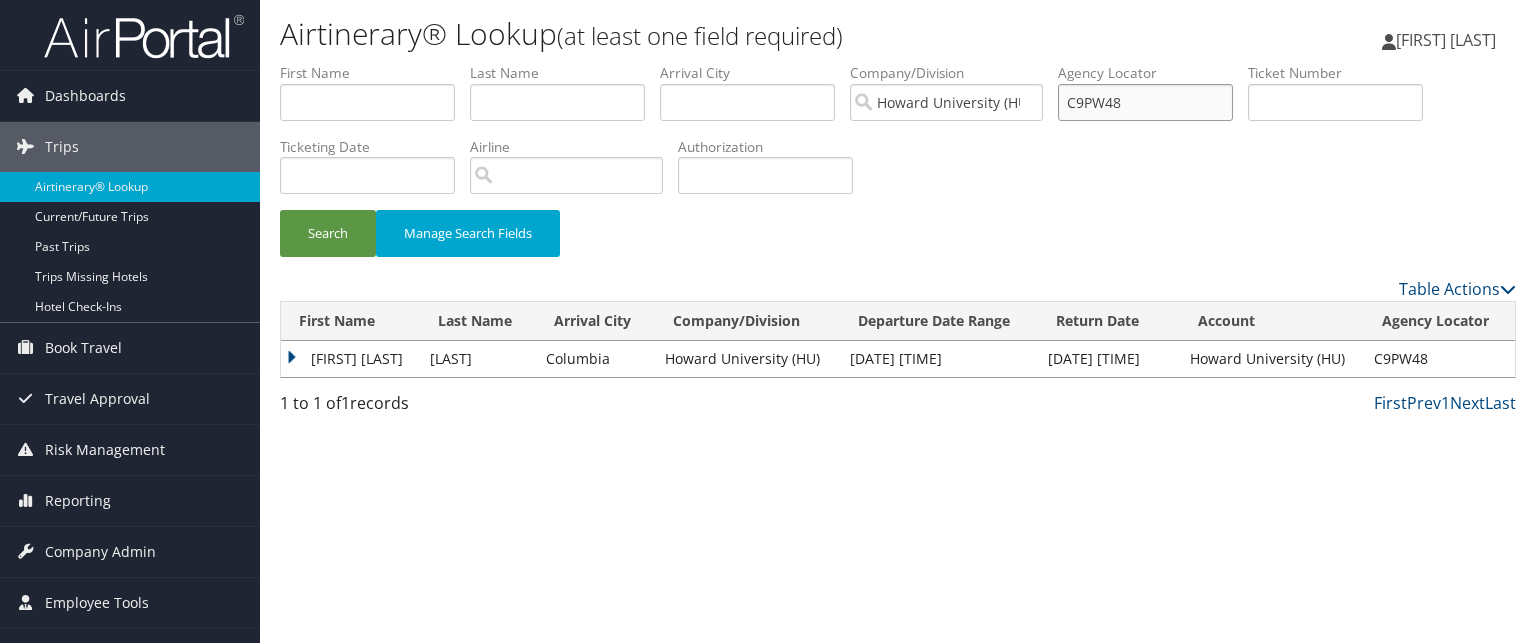 click on "C9PW48" at bounding box center (1145, 102) 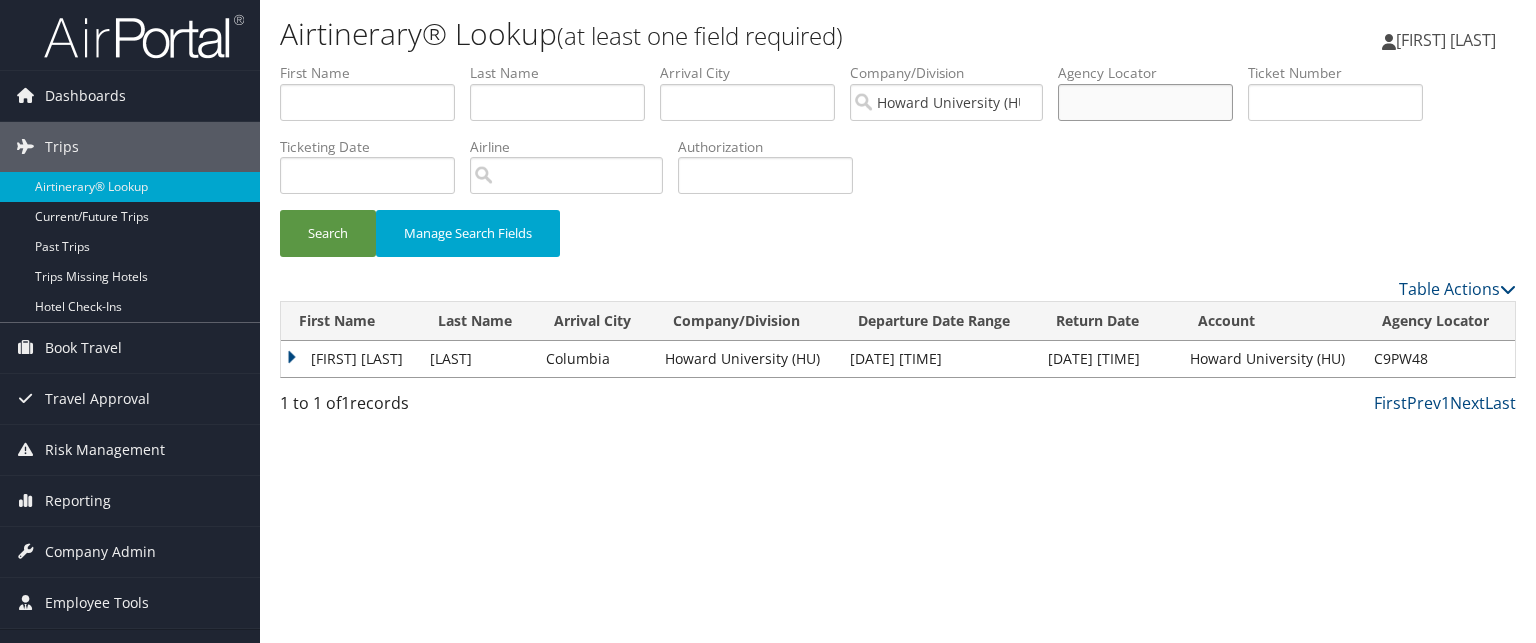 paste on "C9RJH4" 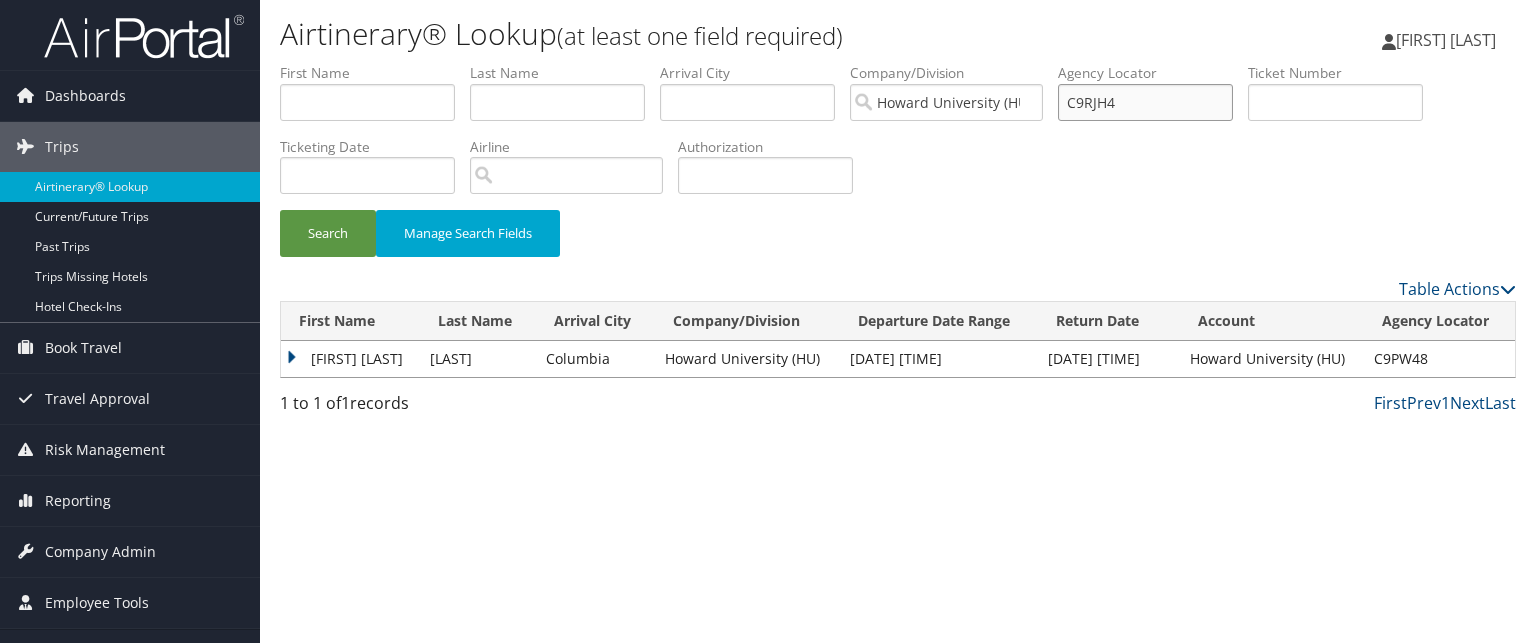type on "C9RJH4" 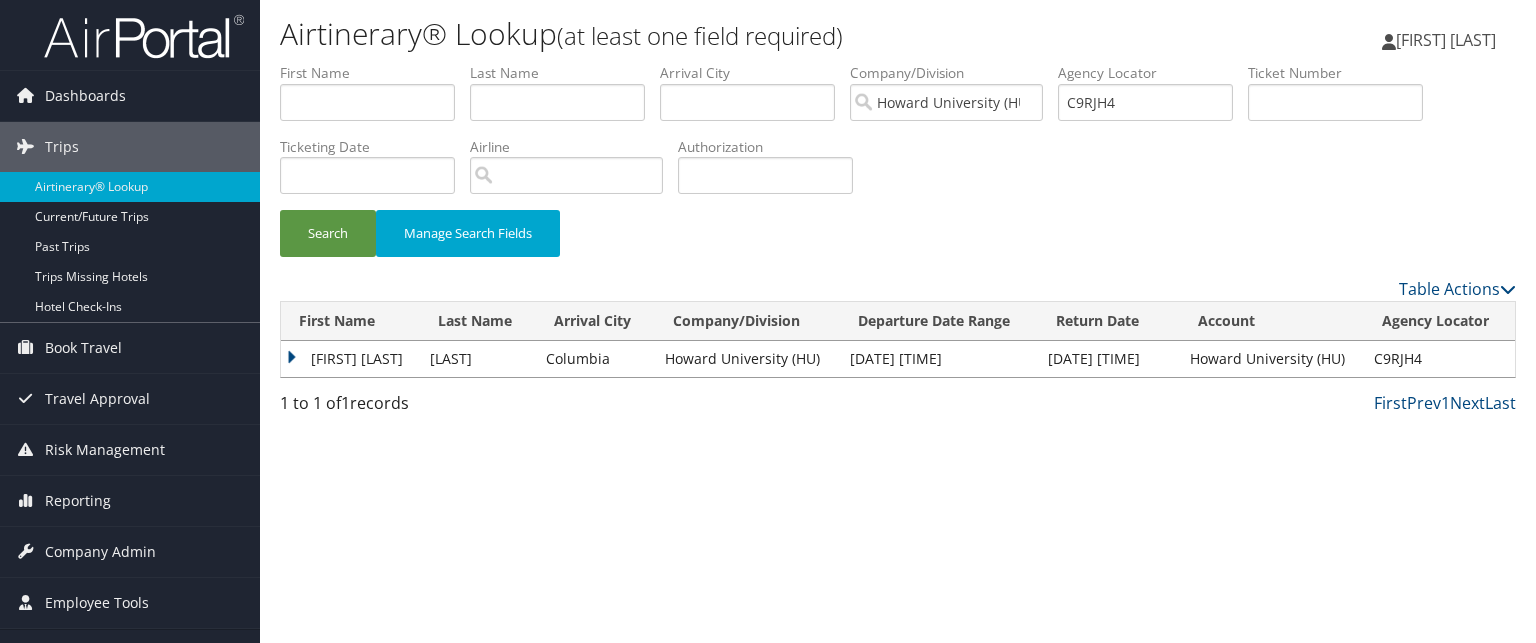 click on "Agency Locator" at bounding box center (1153, 73) 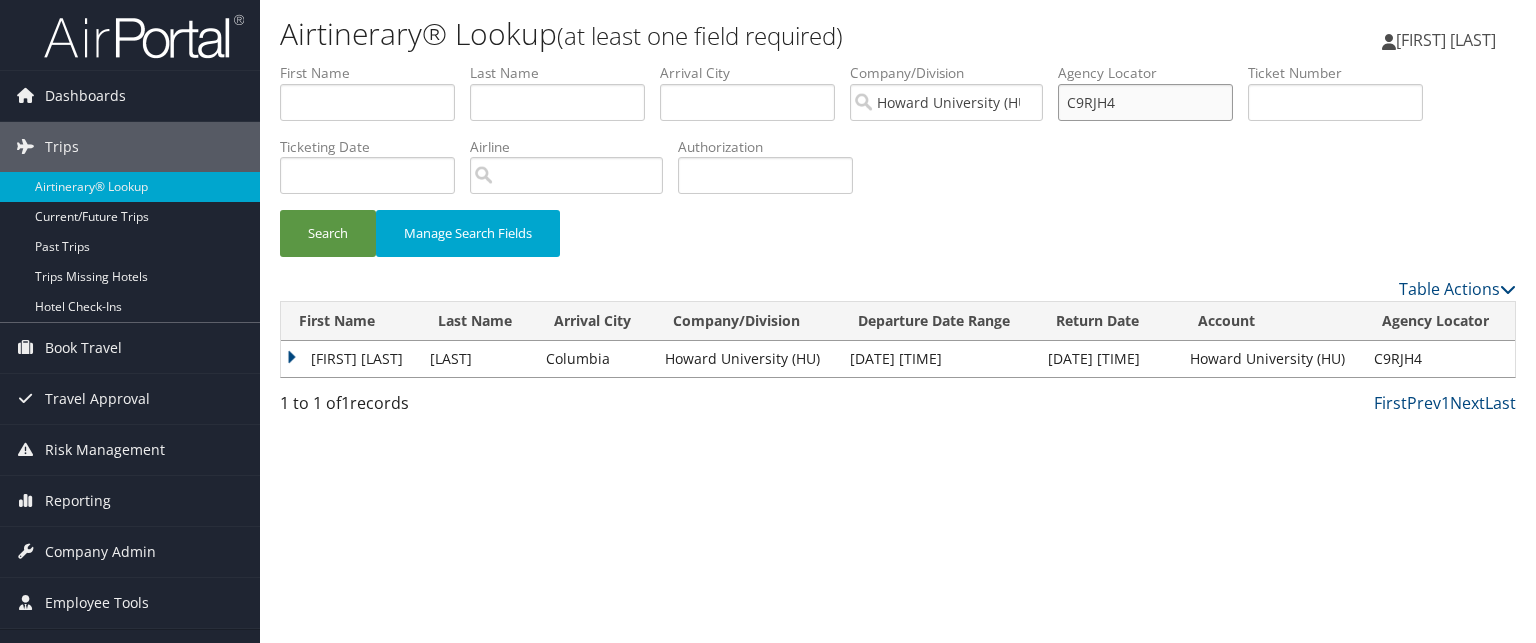 click on "C9RJH4" at bounding box center (1145, 102) 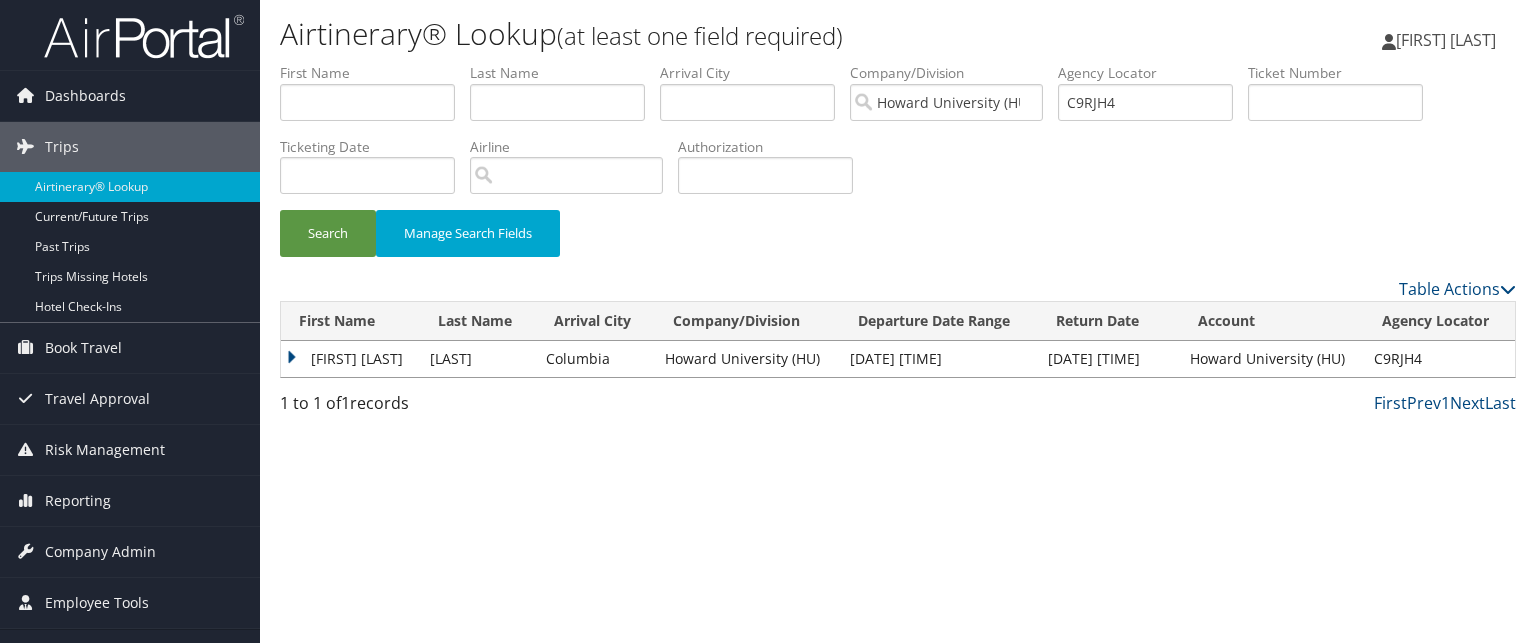 click on "Agency Locator C9RJH4" at bounding box center [1153, 99] 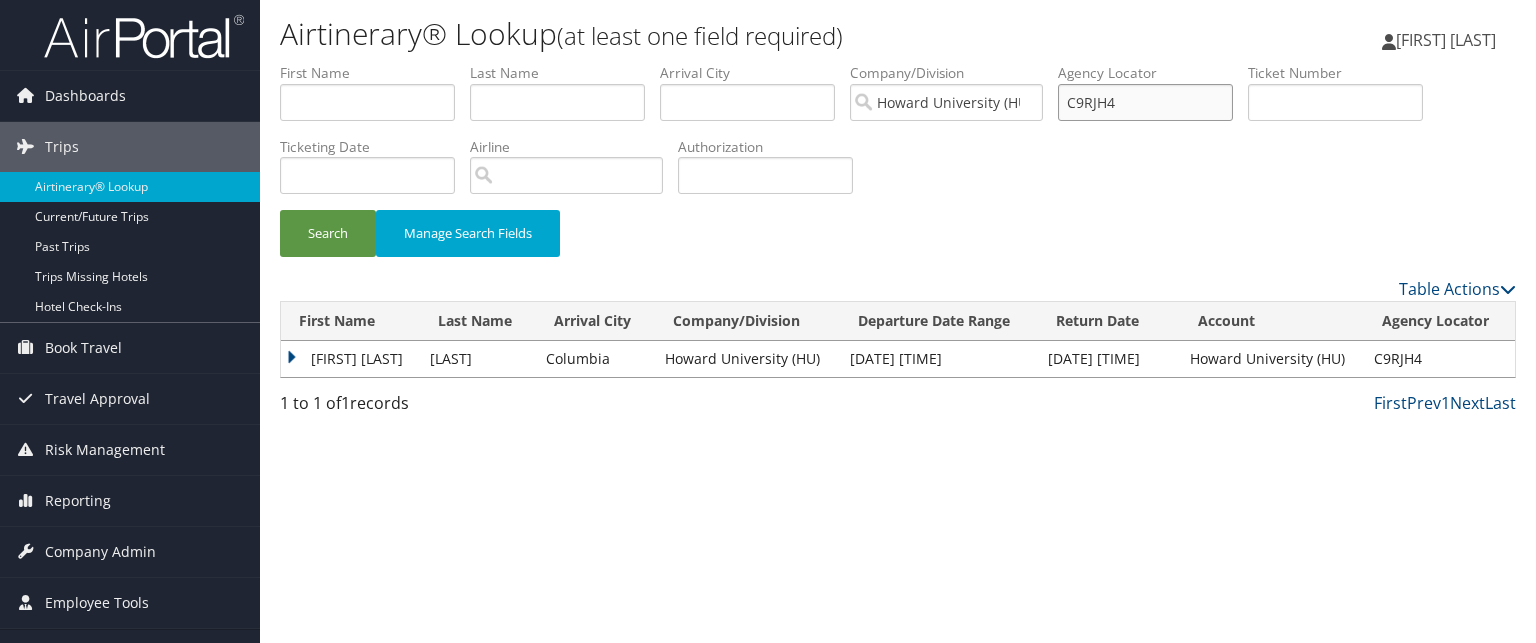 click on "C9RJH4" at bounding box center (1145, 102) 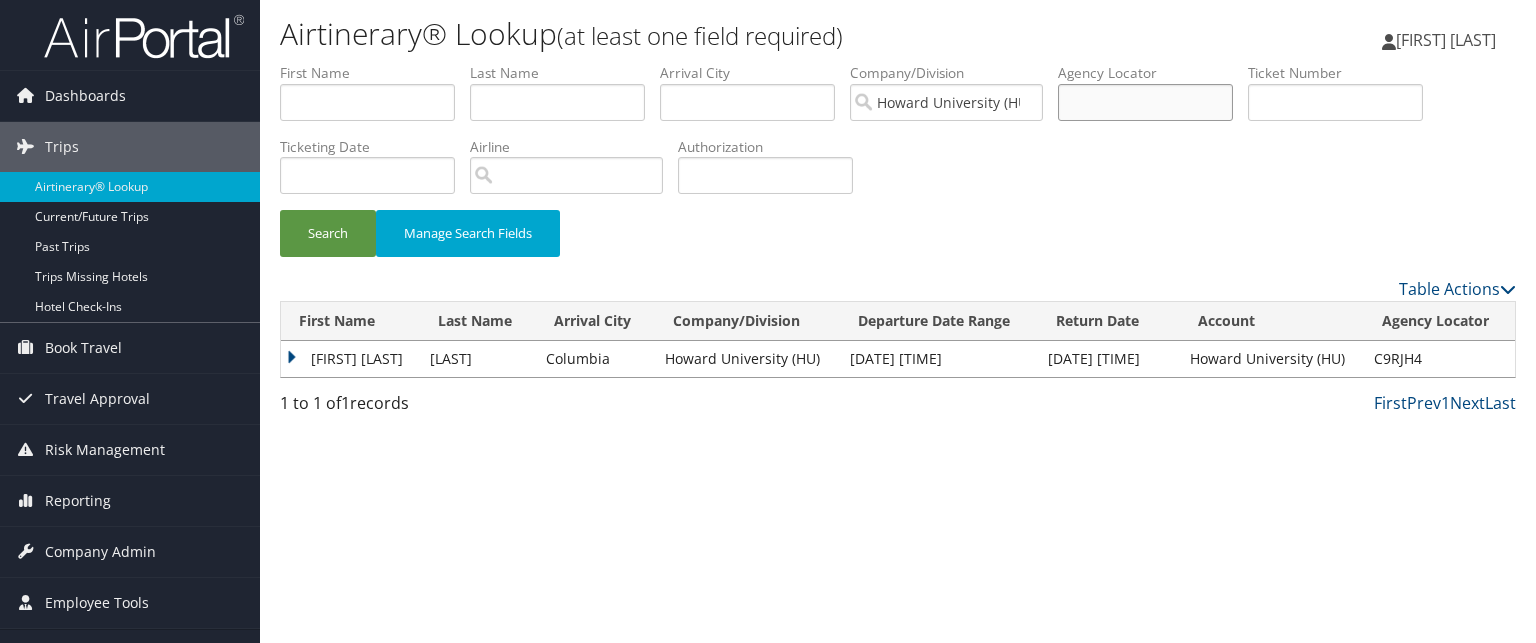 paste on "C90BNR" 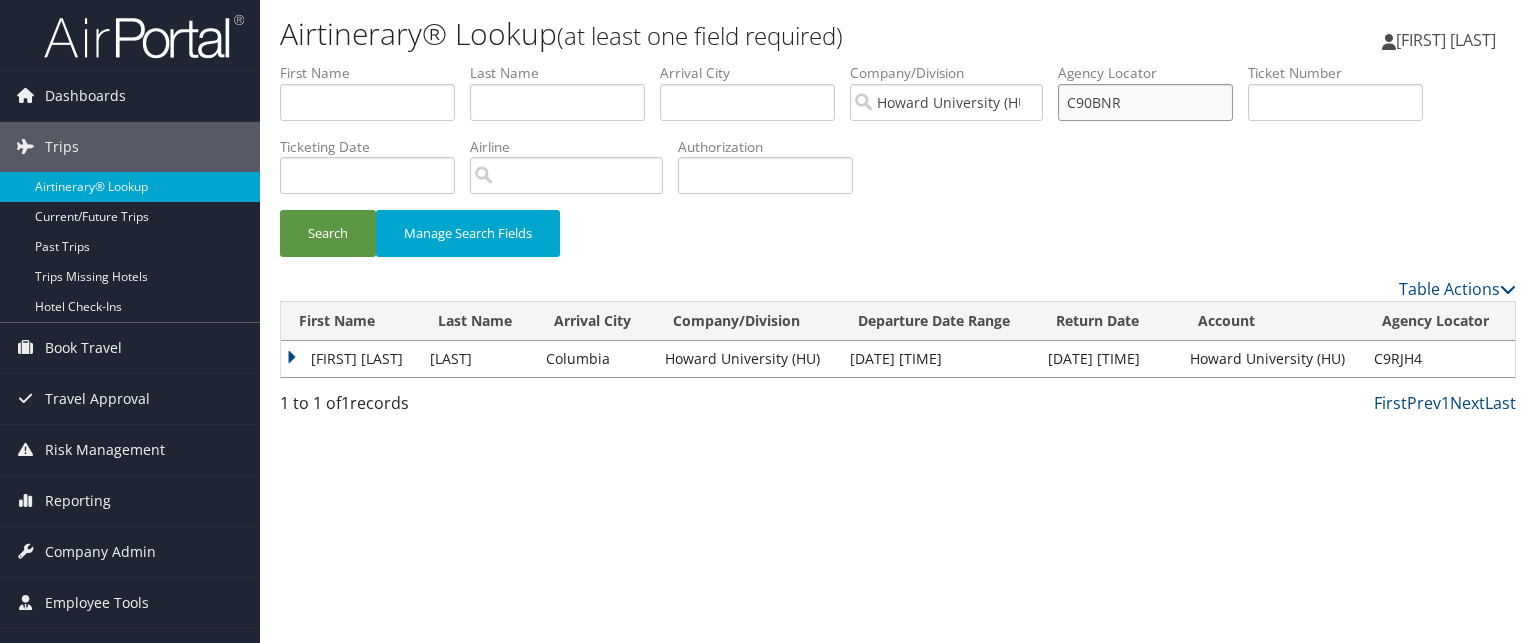 type on "C90BNR" 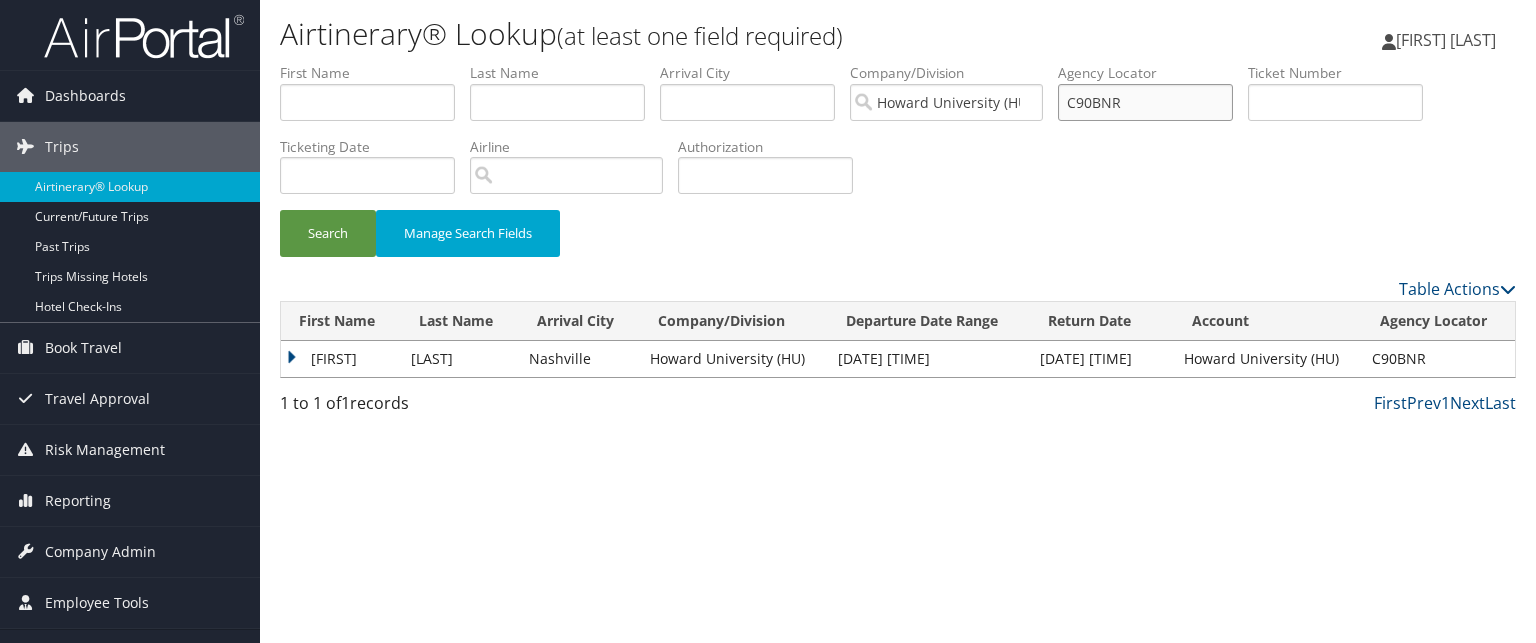 click on "C90BNR" at bounding box center [1145, 102] 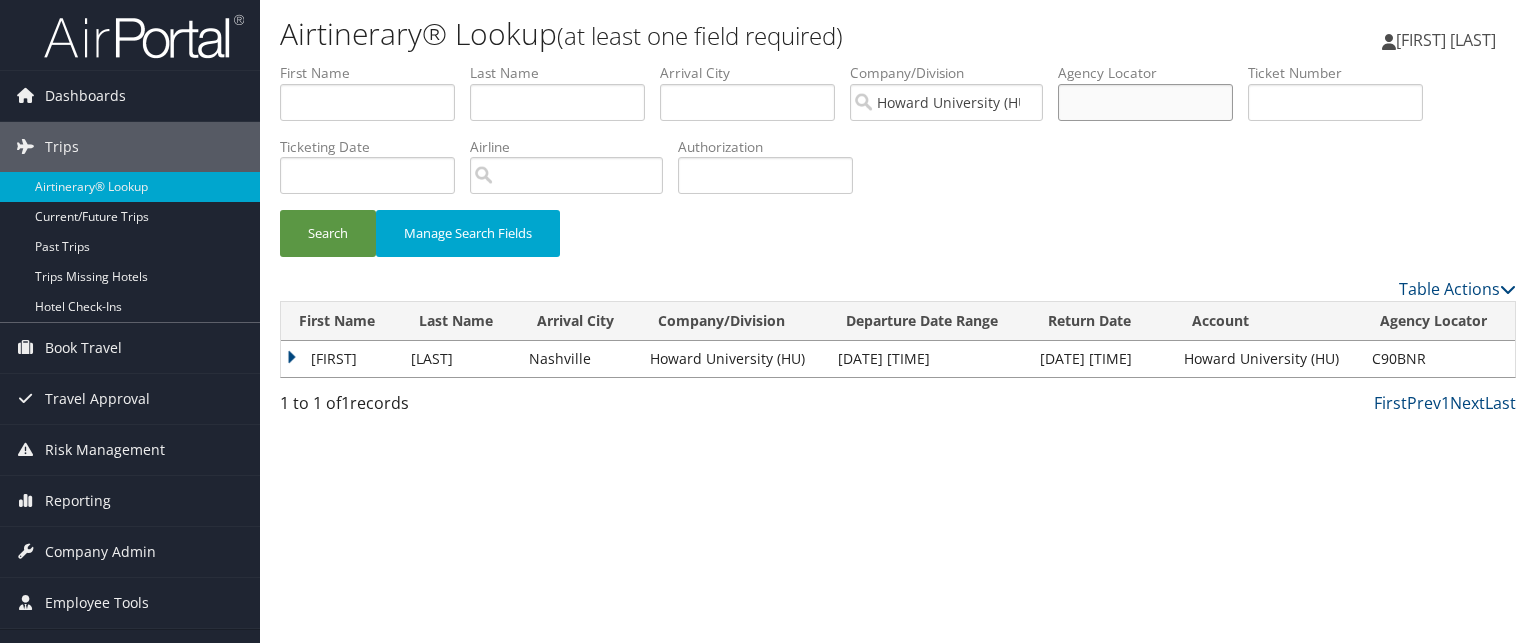 paste on "C90FT3" 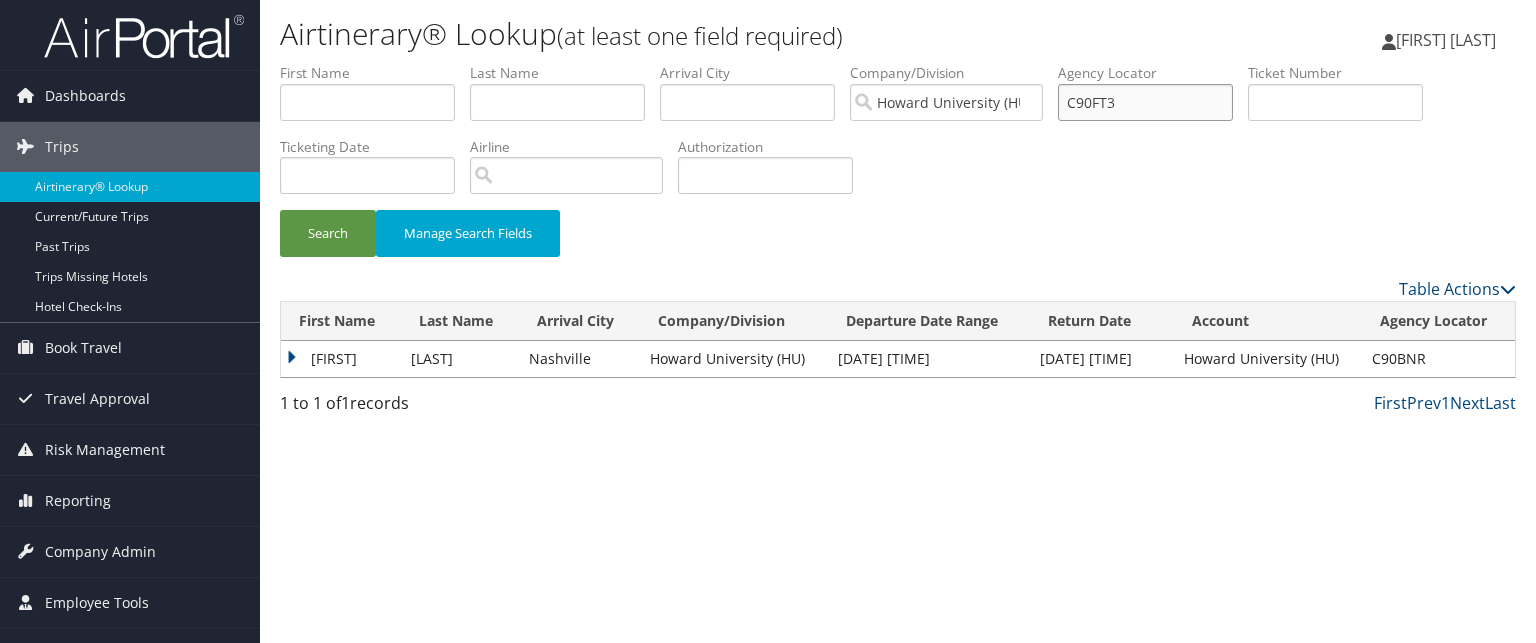type on "C90FT3" 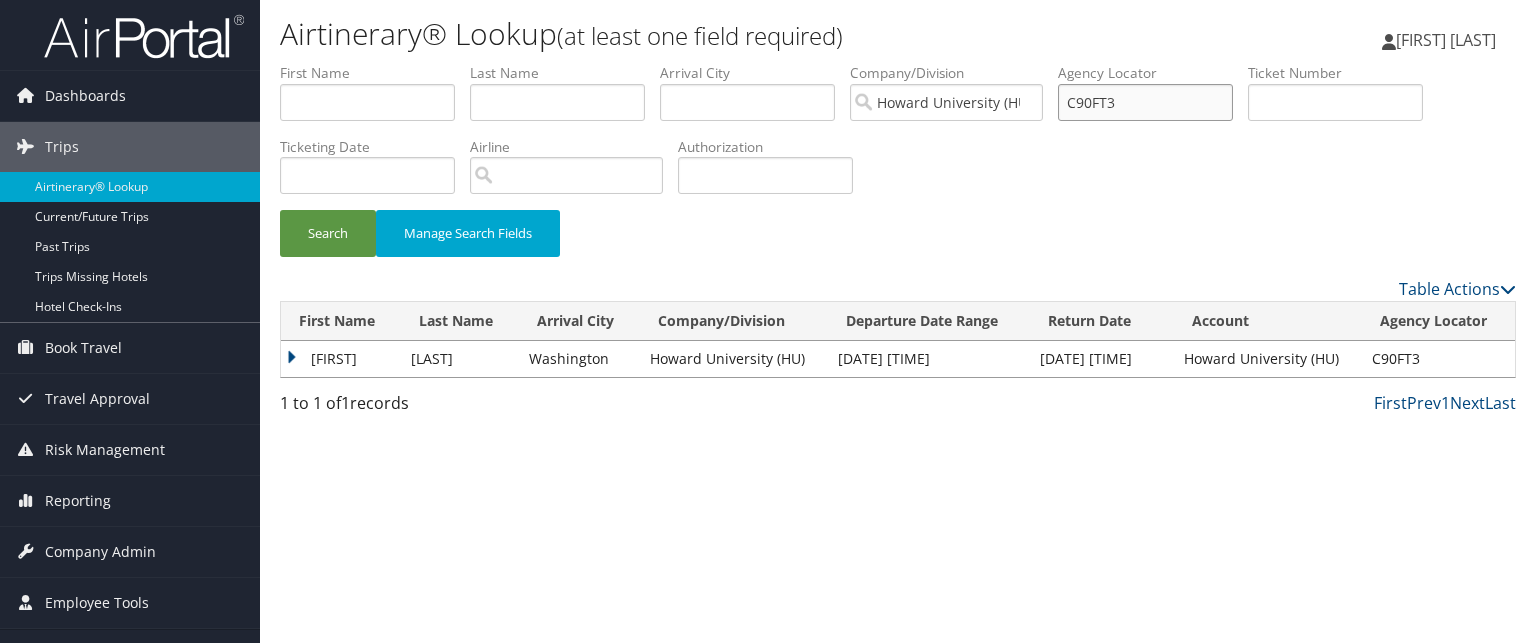 click on "C90FT3" at bounding box center (1145, 102) 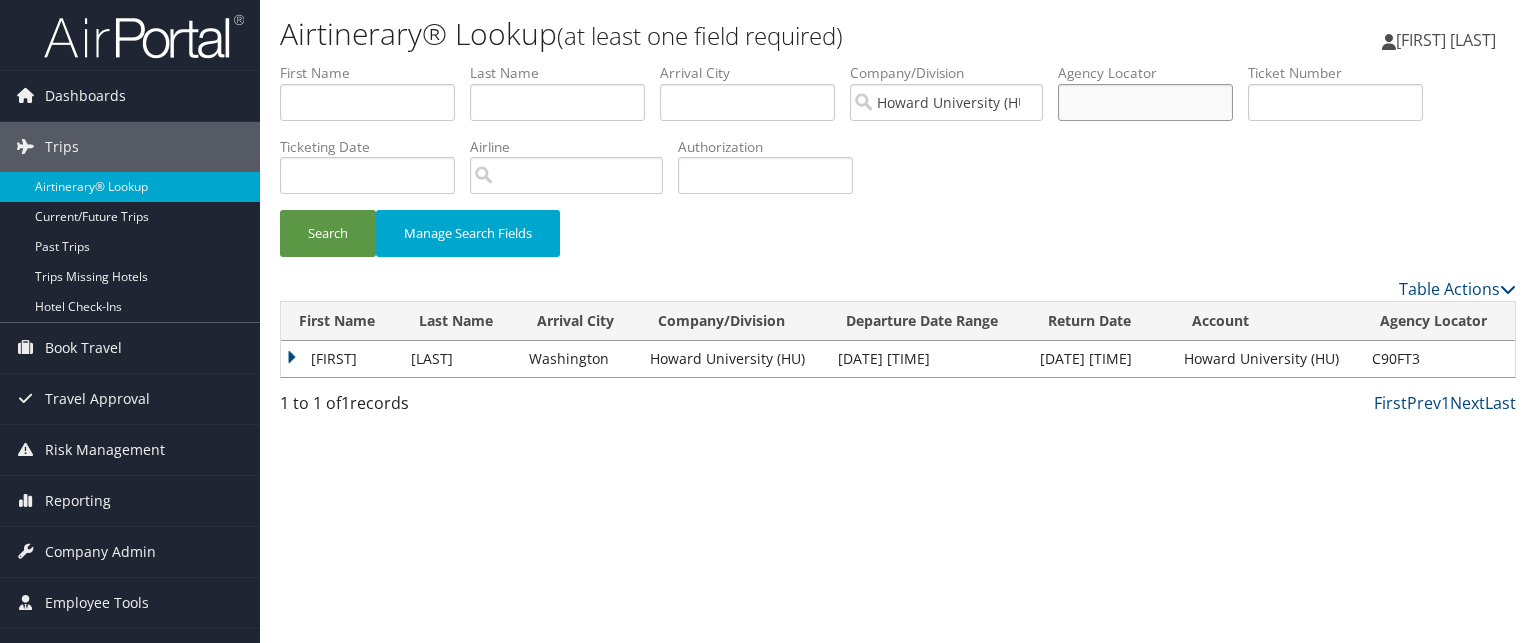 paste on "C8MZJF" 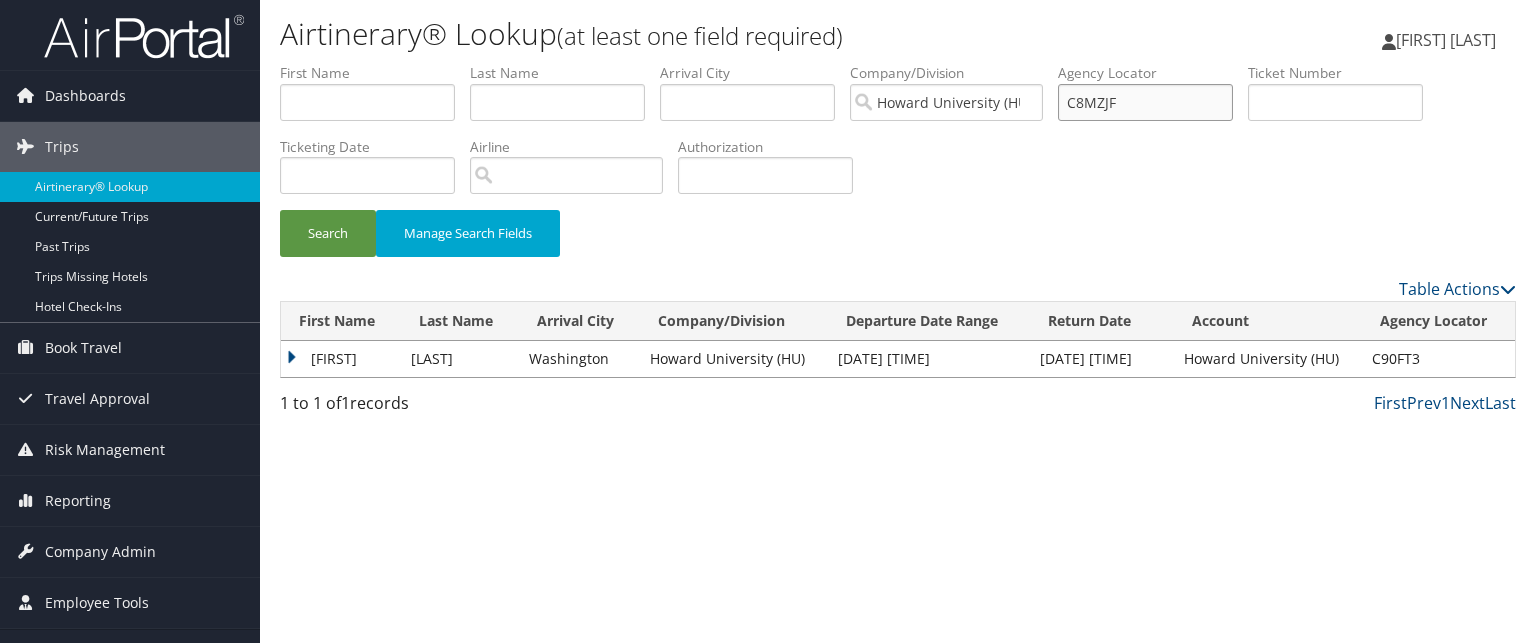 type on "C8MZJF" 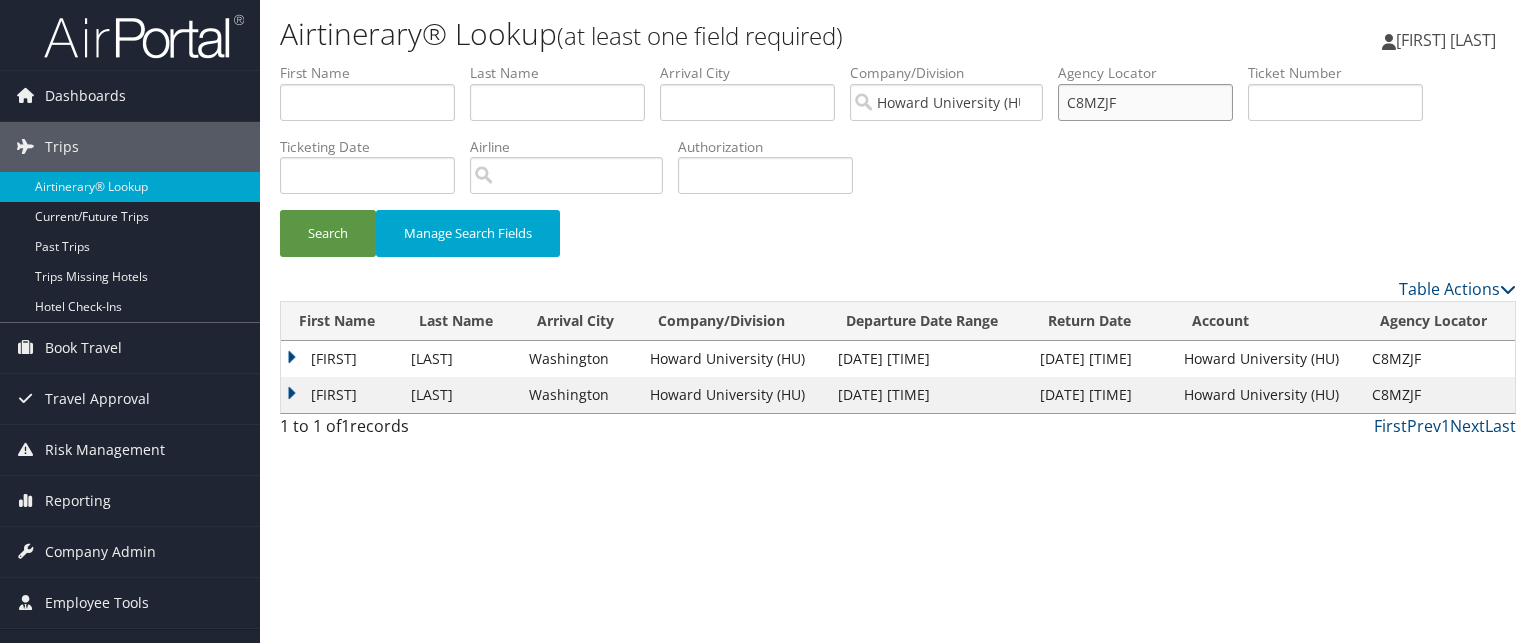 click on "C8MZJF" at bounding box center [1145, 102] 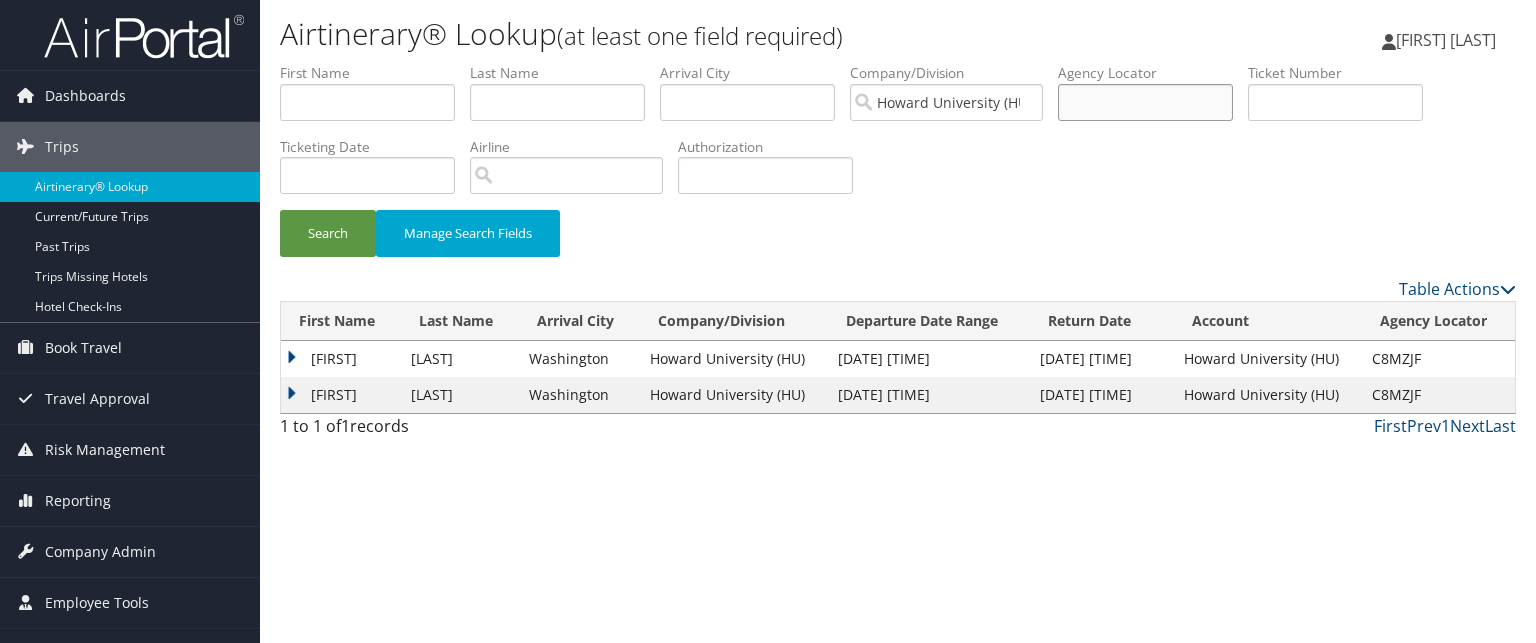 paste on "C3J9K4" 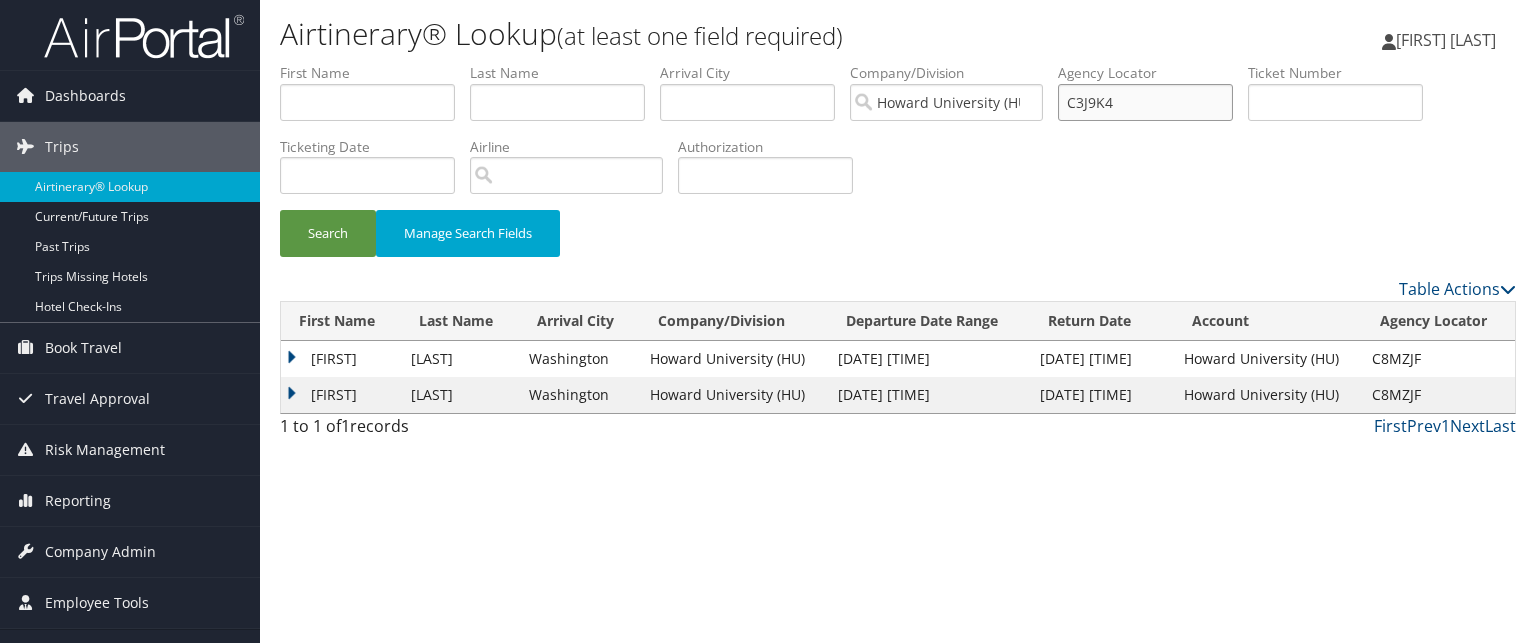 type on "C3J9K4" 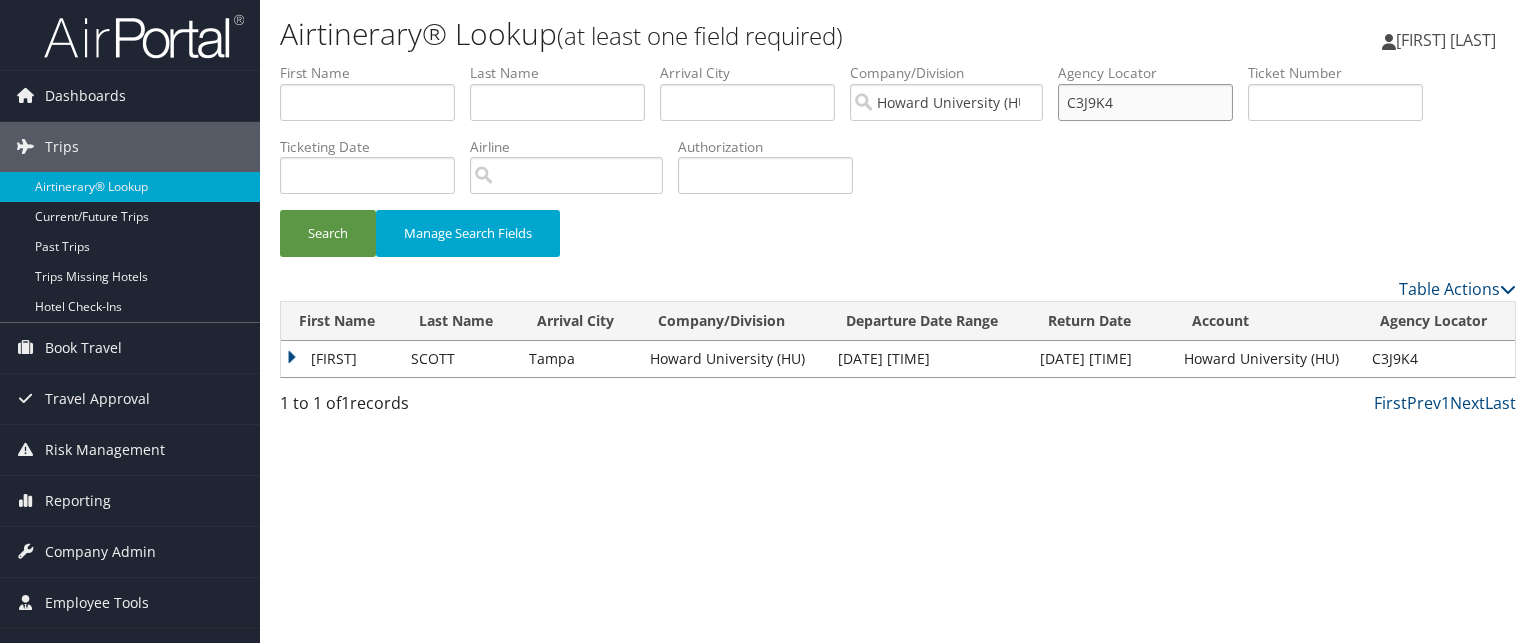 click on "C3J9K4" at bounding box center [1145, 102] 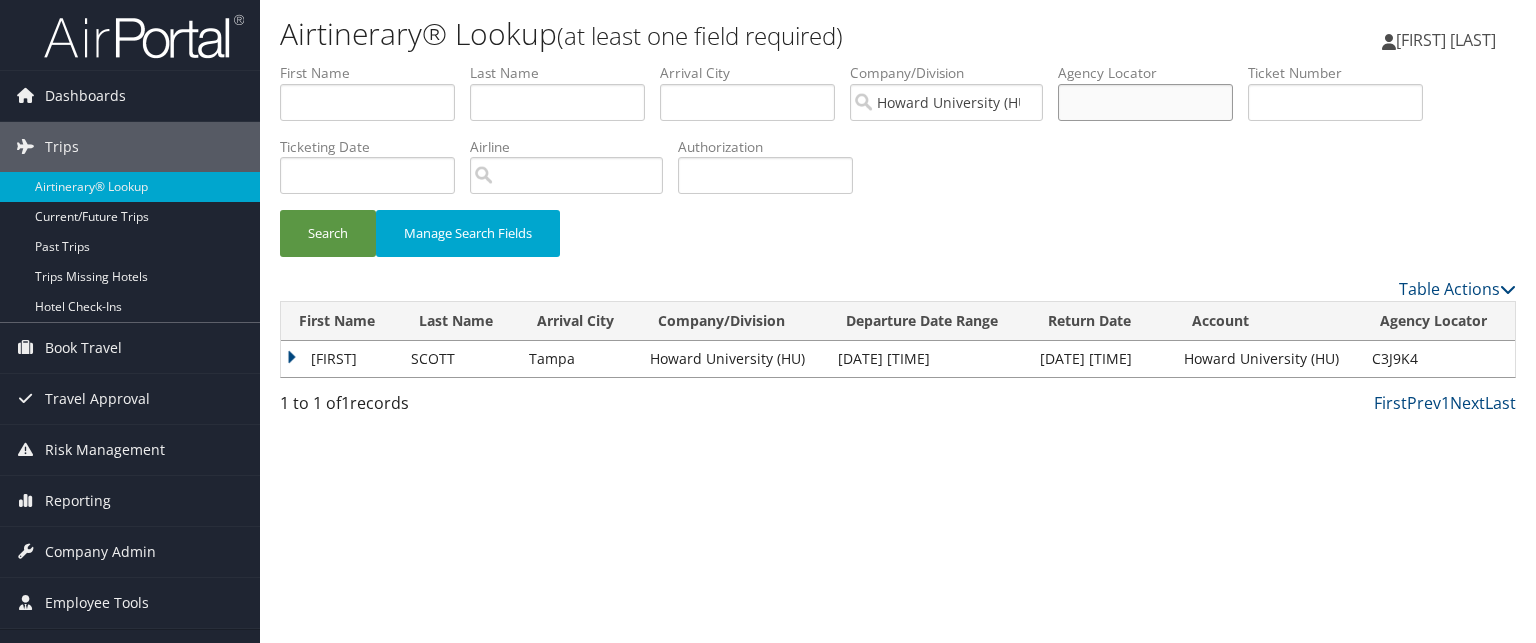paste on "C6XHJV" 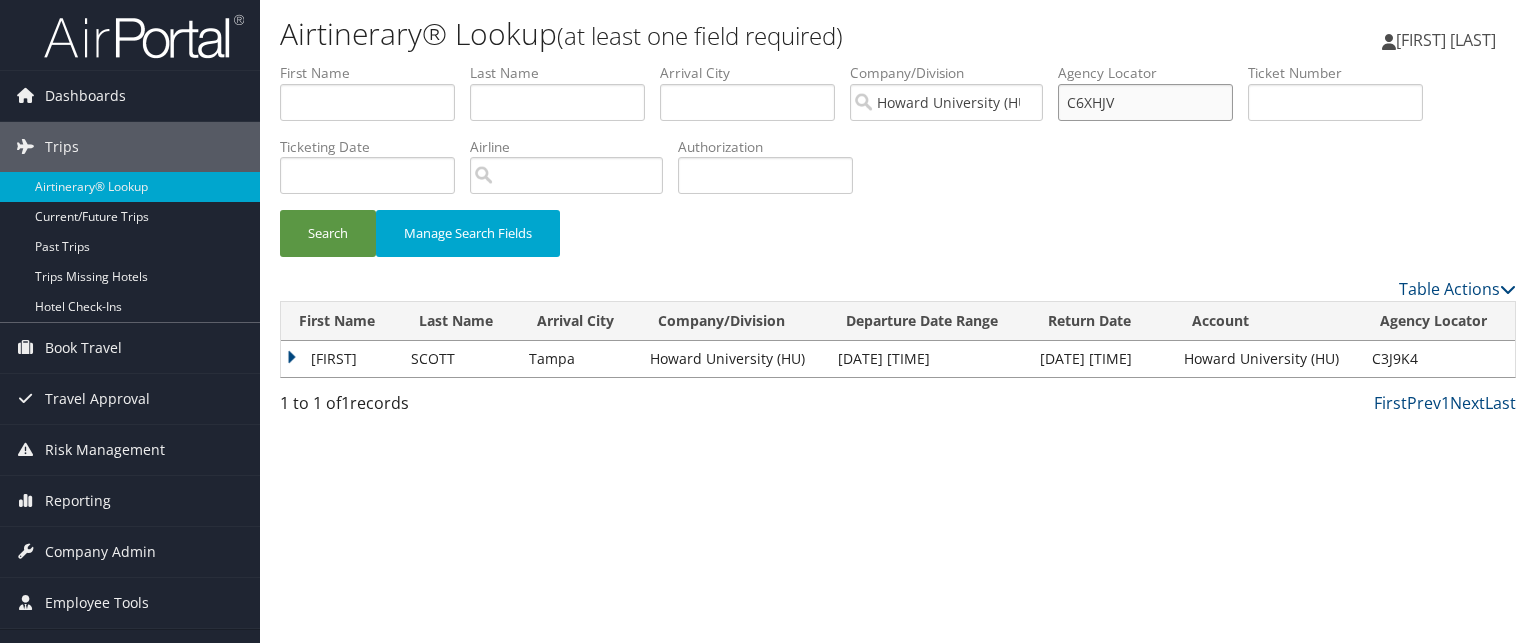 type on "C6XHJV" 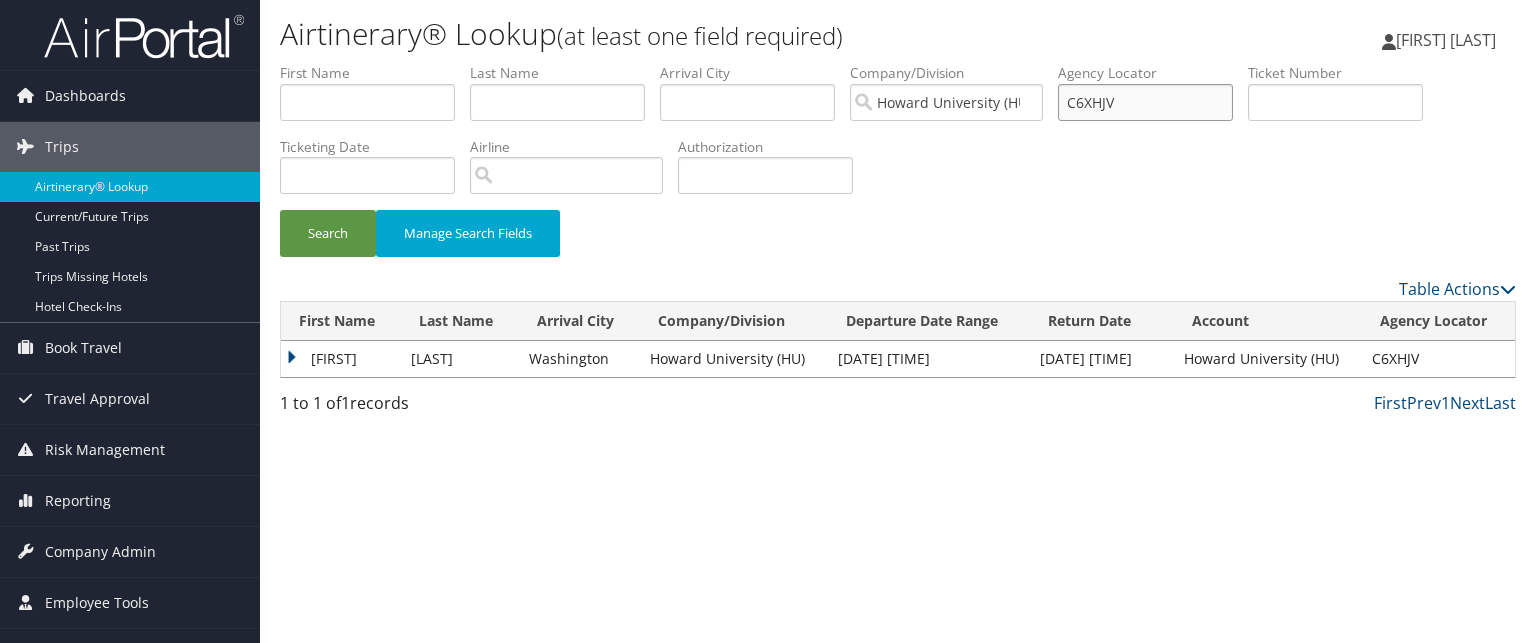 click on "C6XHJV" at bounding box center [1145, 102] 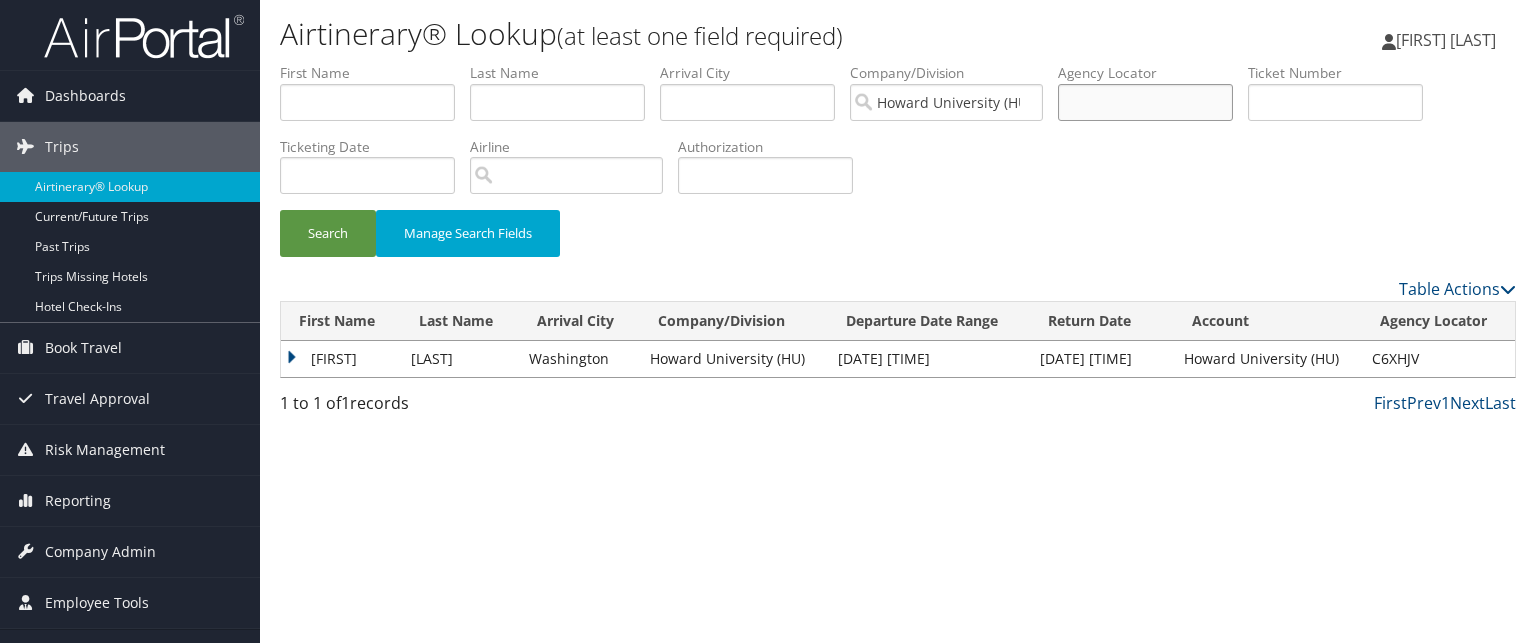 paste on "C6XH1T" 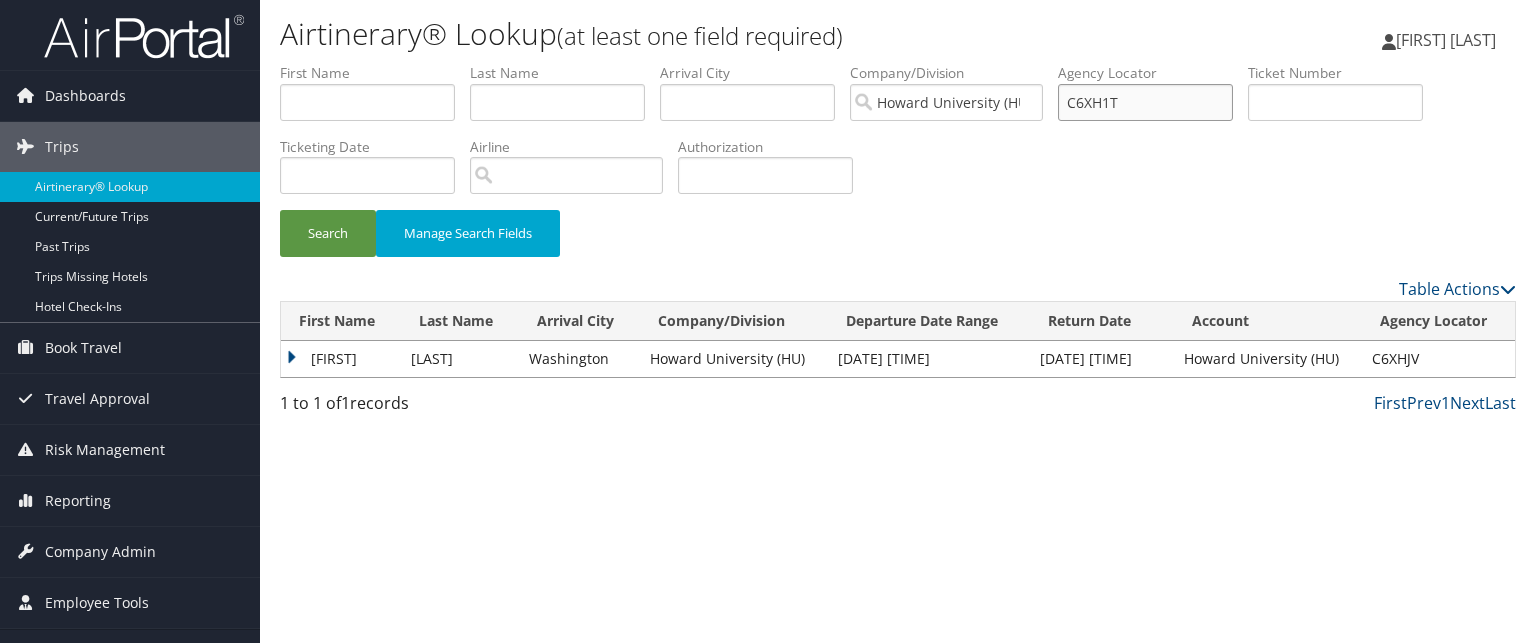 type on "C6XH1T" 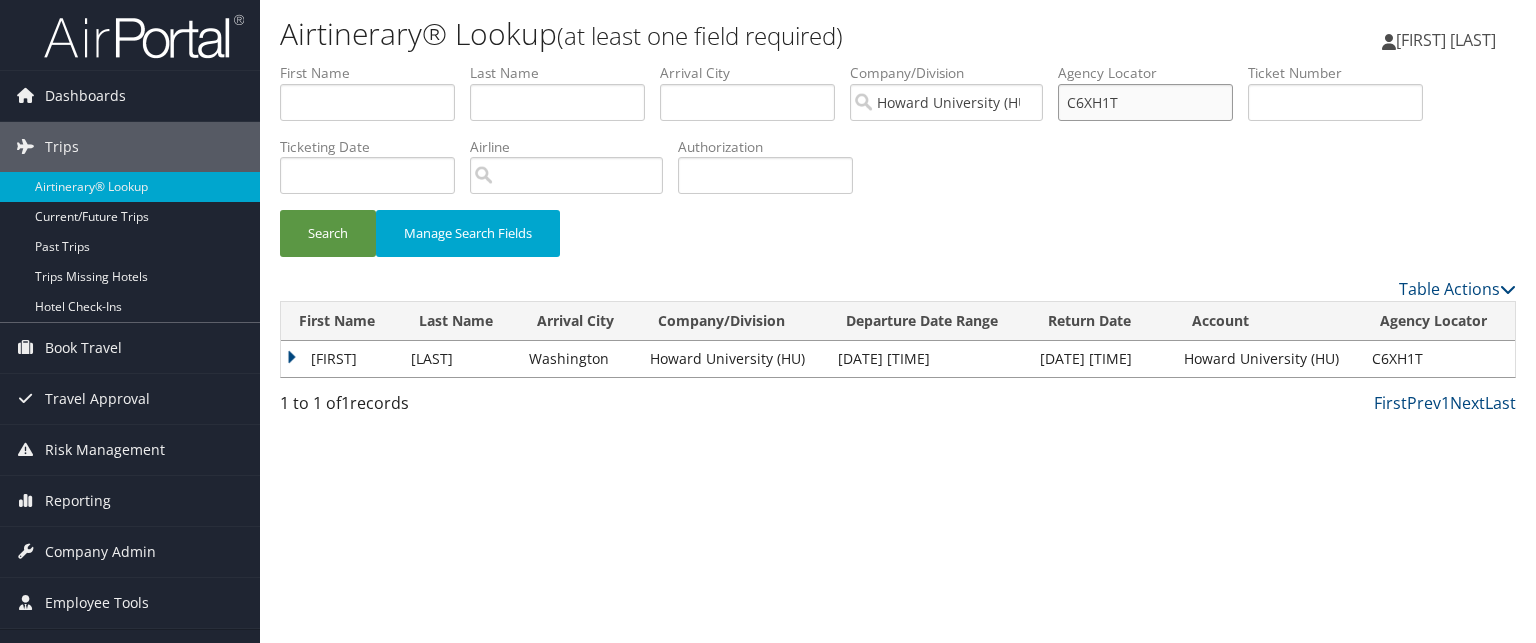 click on "C6XH1T" at bounding box center [1145, 102] 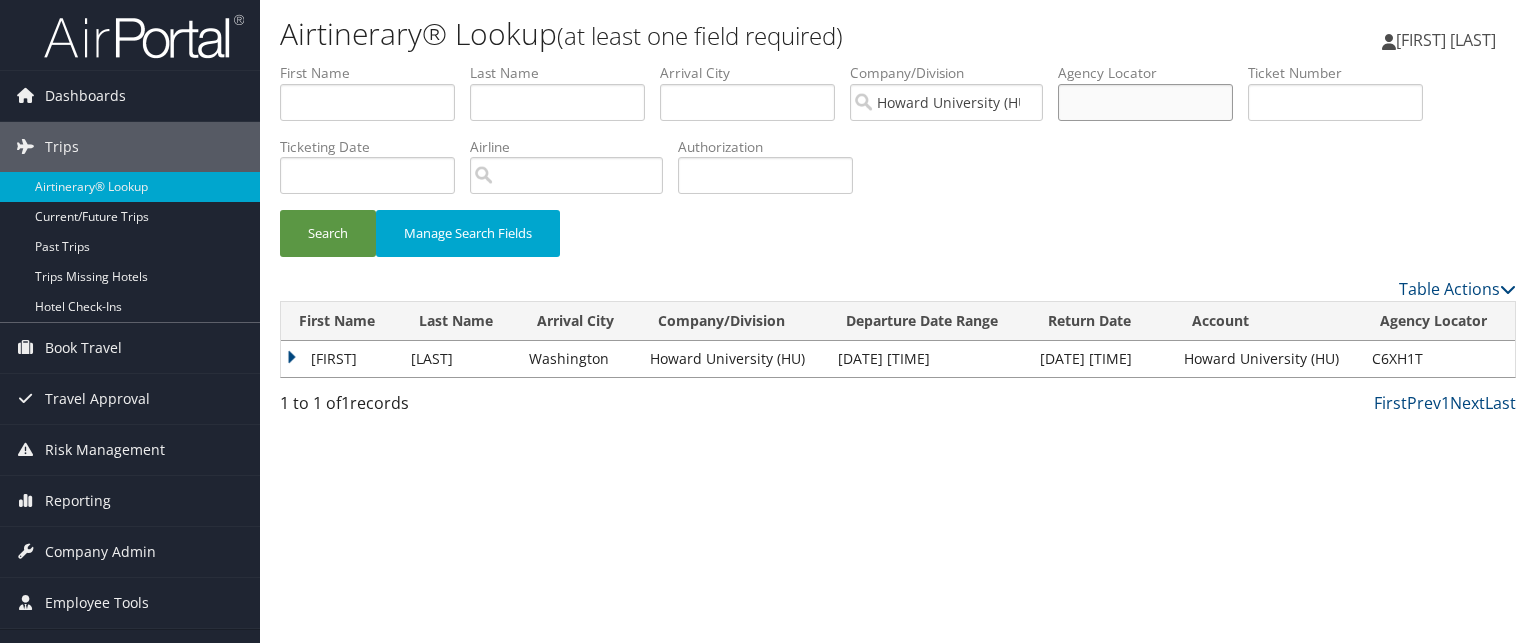 paste on "C64D1N" 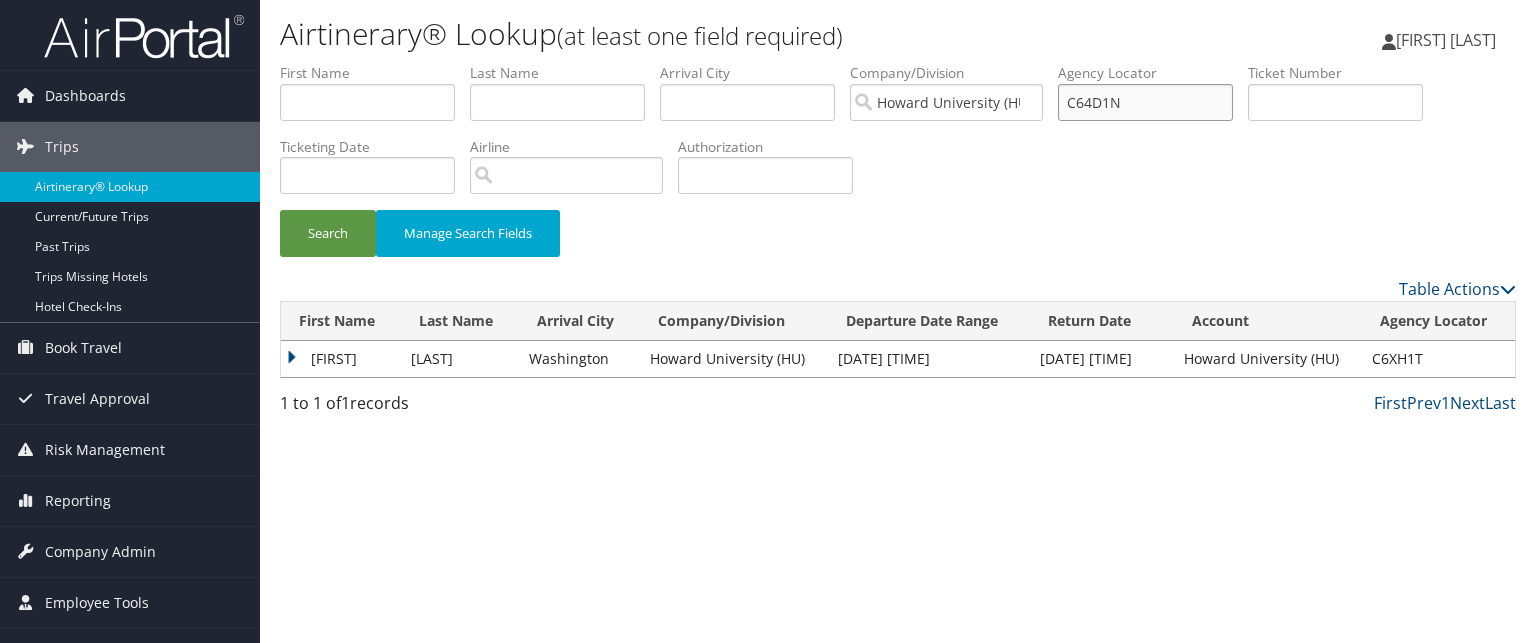 type on "C64D1N" 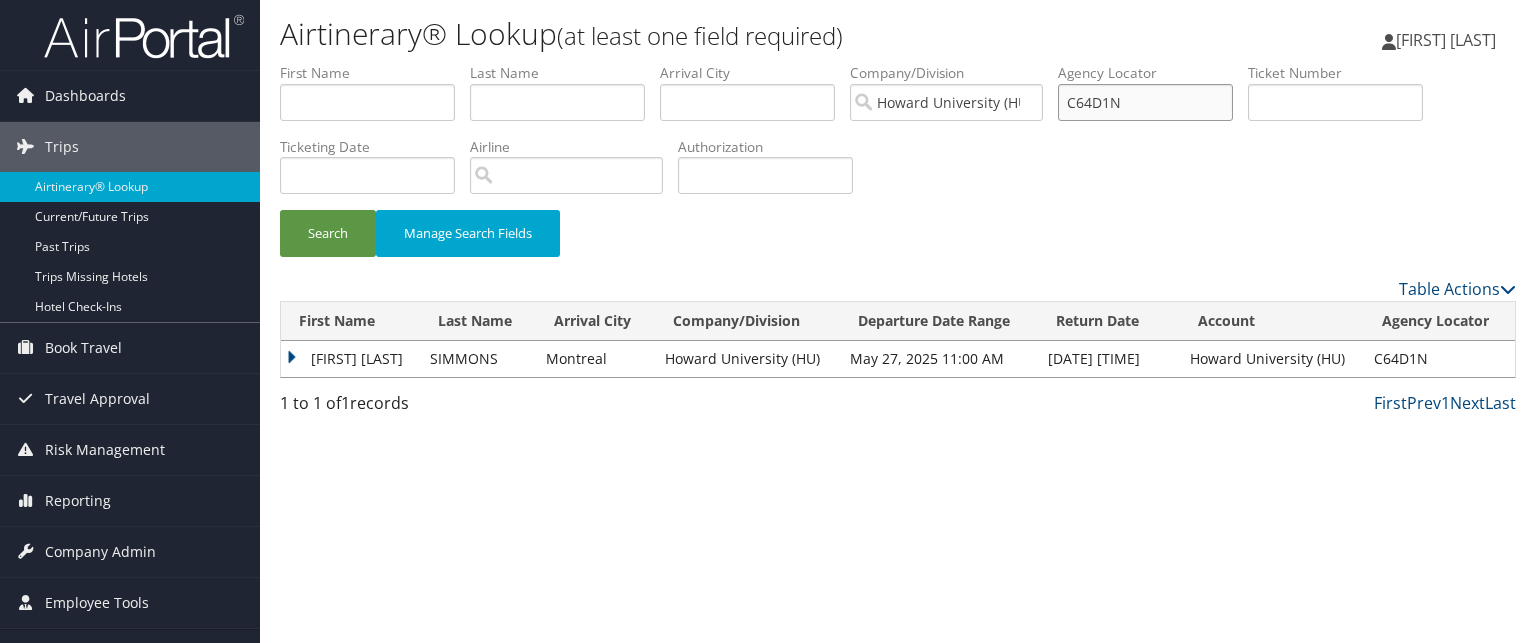 click on "C64D1N" at bounding box center [1145, 102] 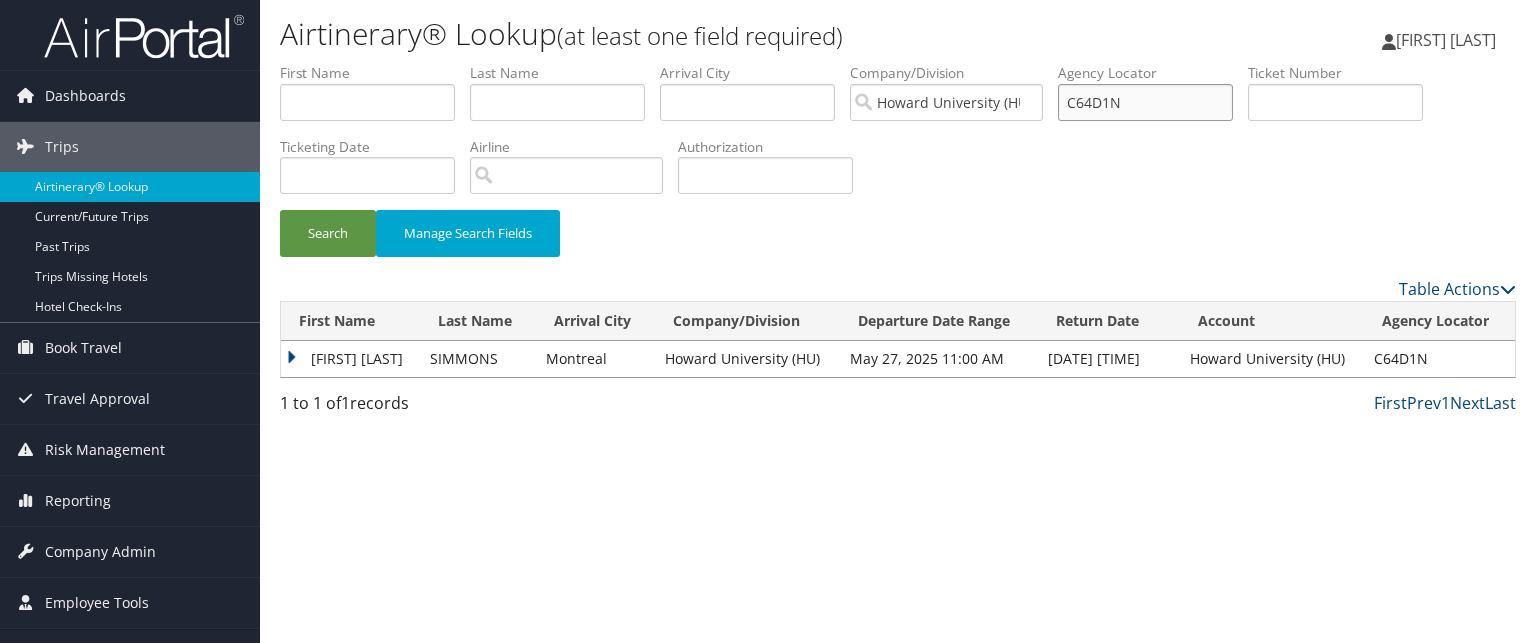 click on "C64D1N" at bounding box center (1145, 102) 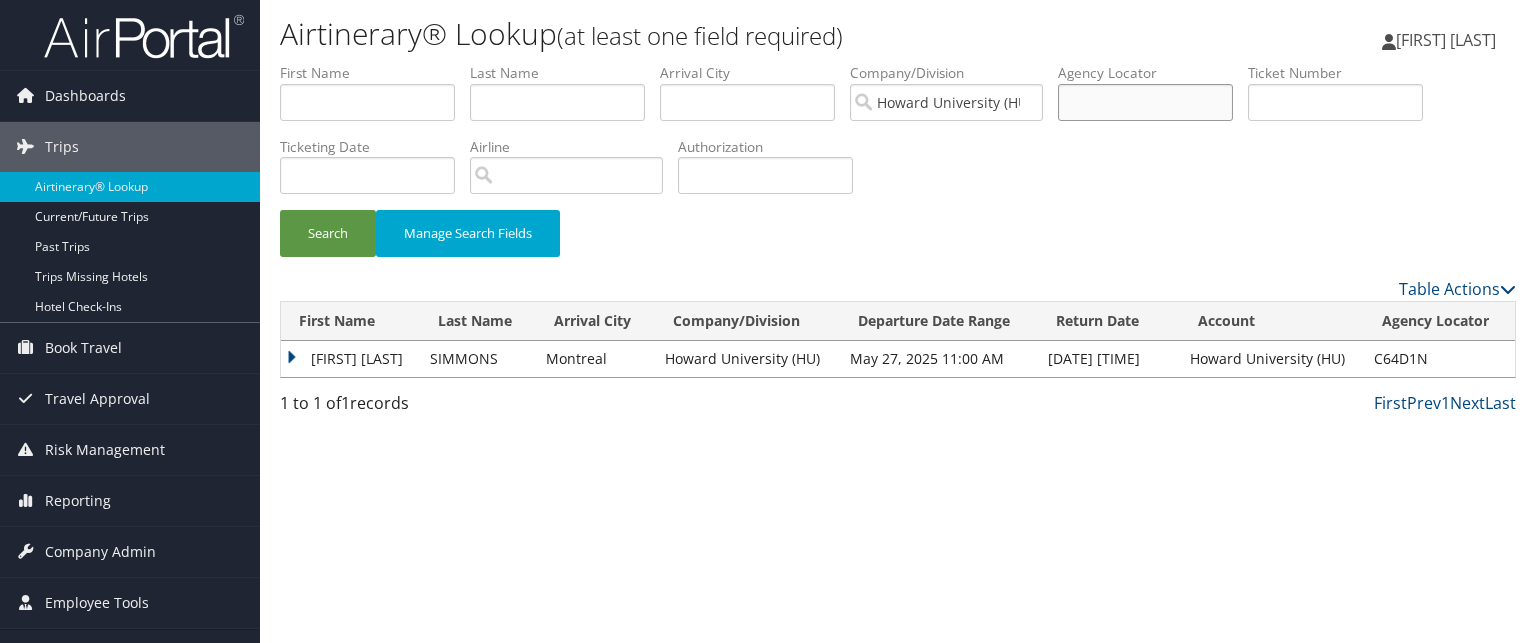 paste on "C6509Y" 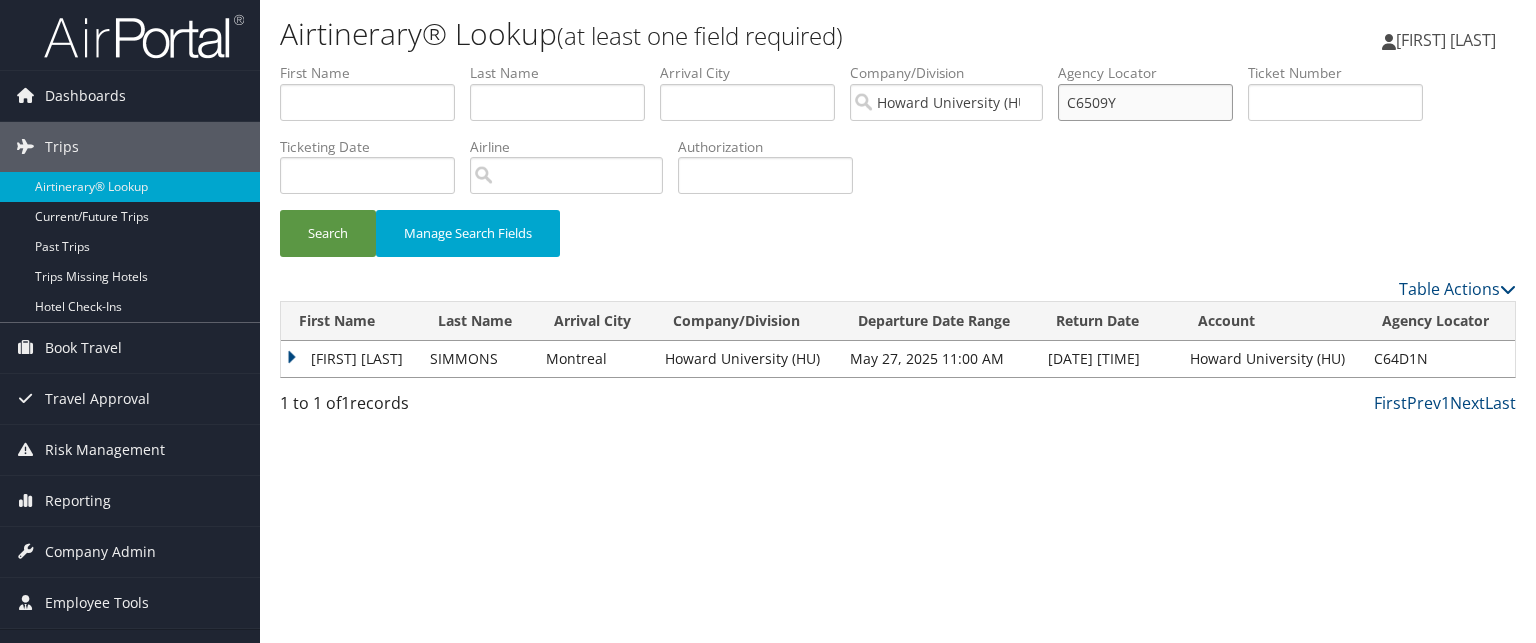 type on "C6509Y" 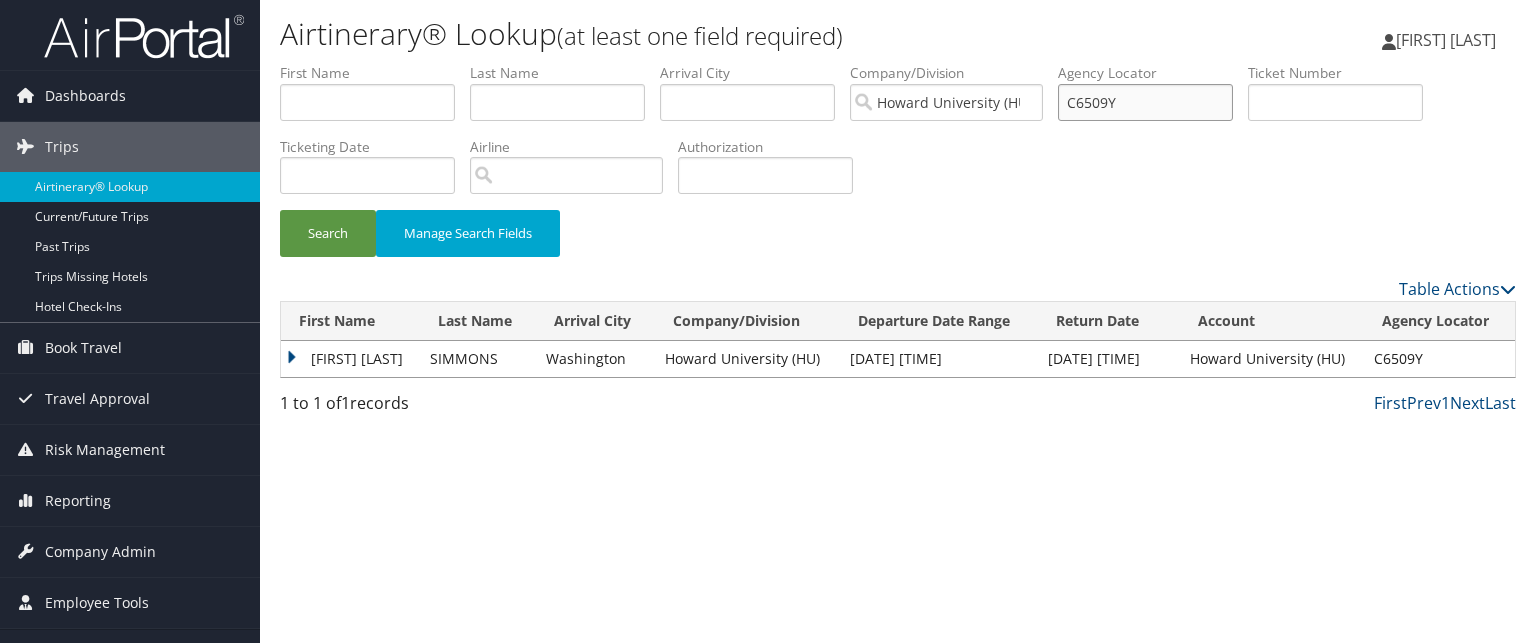 click on "C6509Y" at bounding box center (1145, 102) 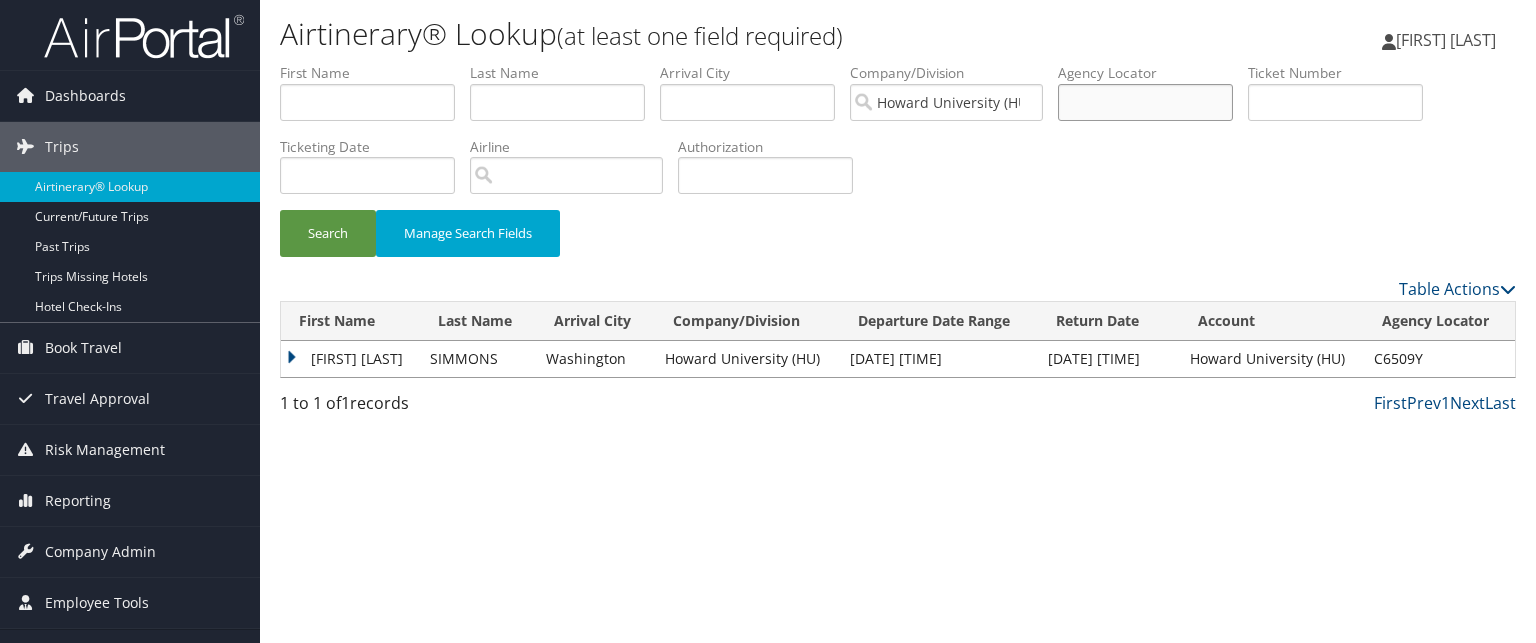 paste on "C64D1N" 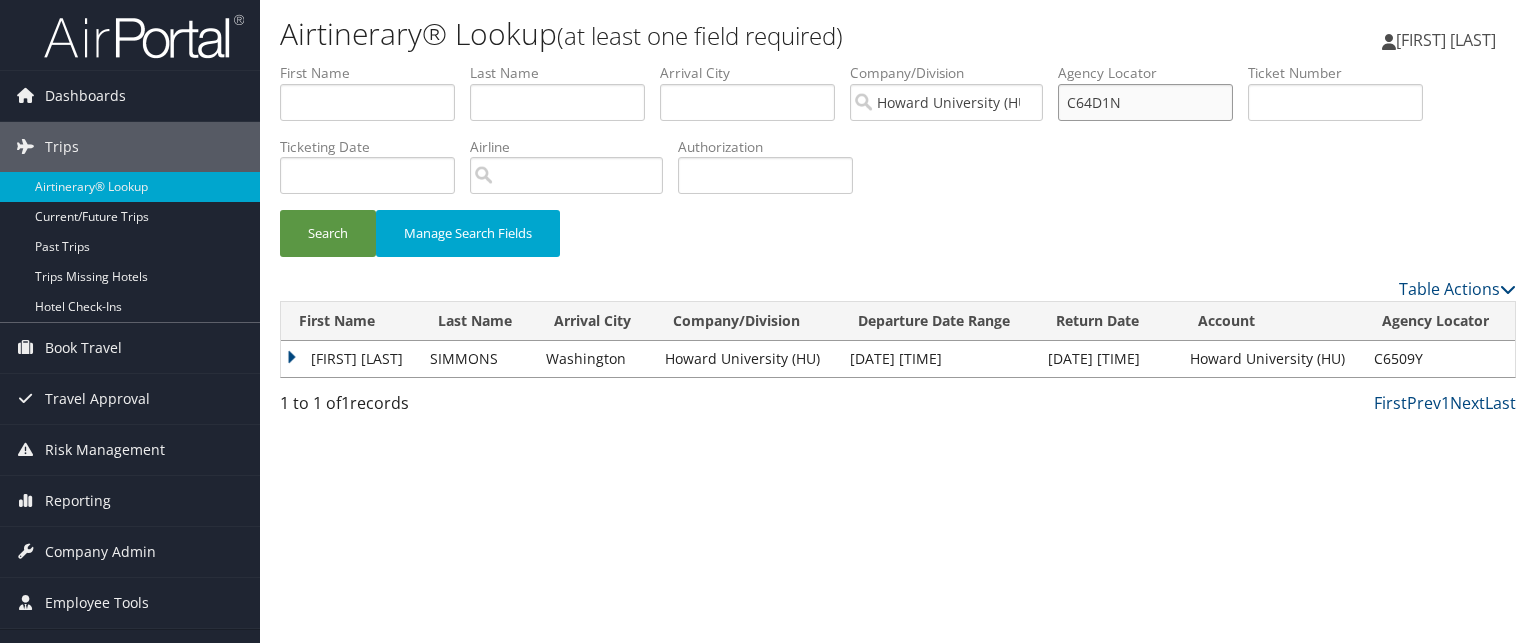 type on "C64D1N" 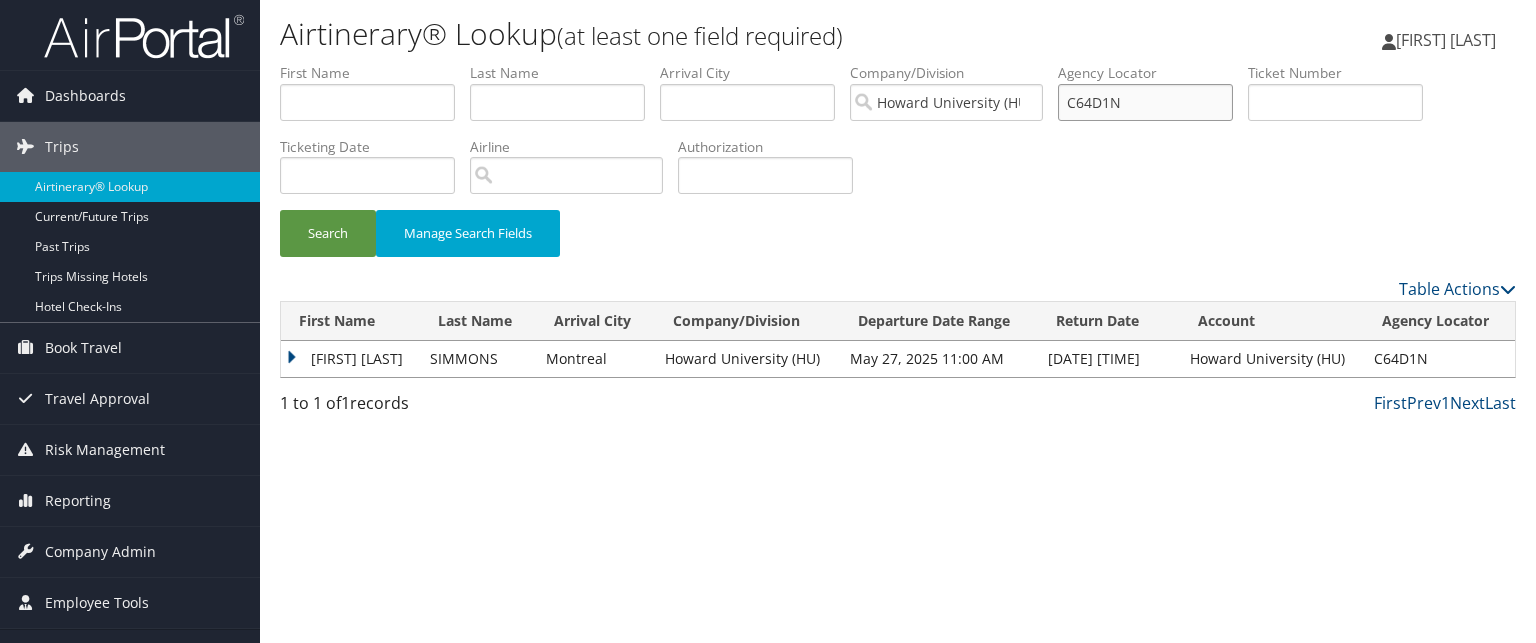 click on "C64D1N" at bounding box center (1145, 102) 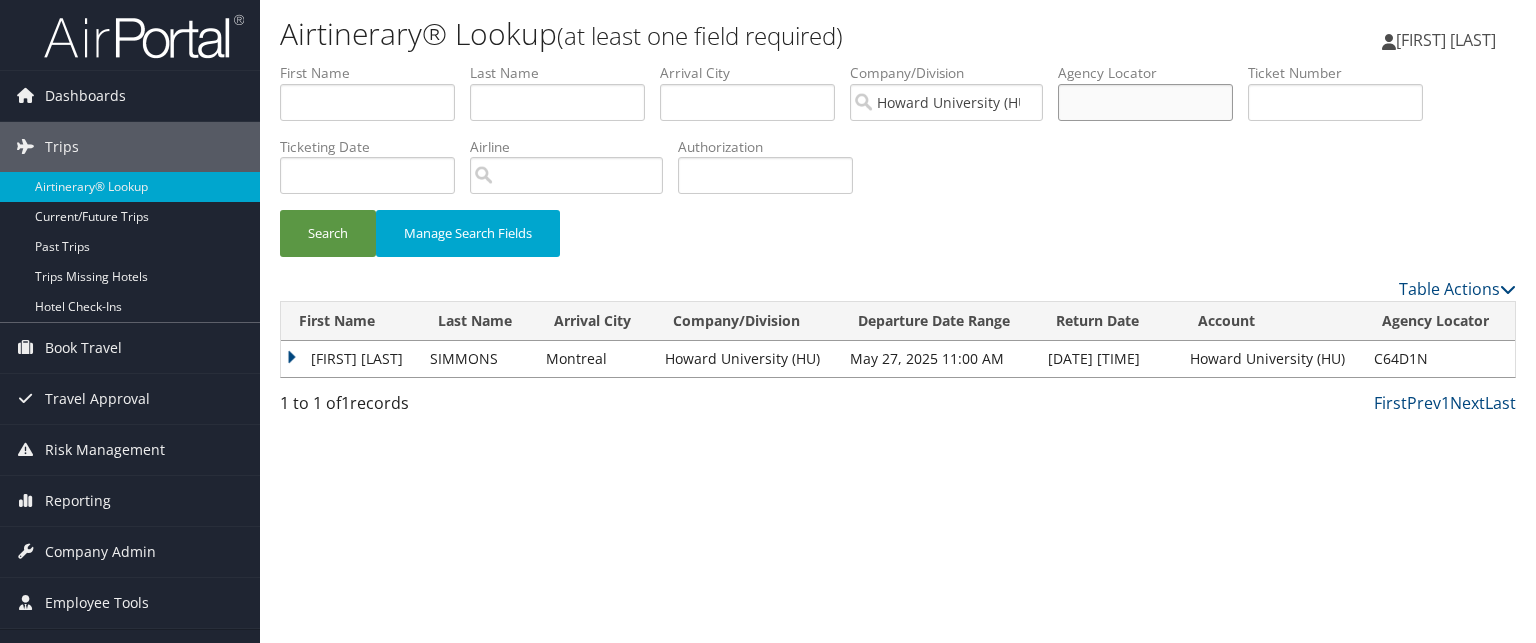 paste on "C6983L" 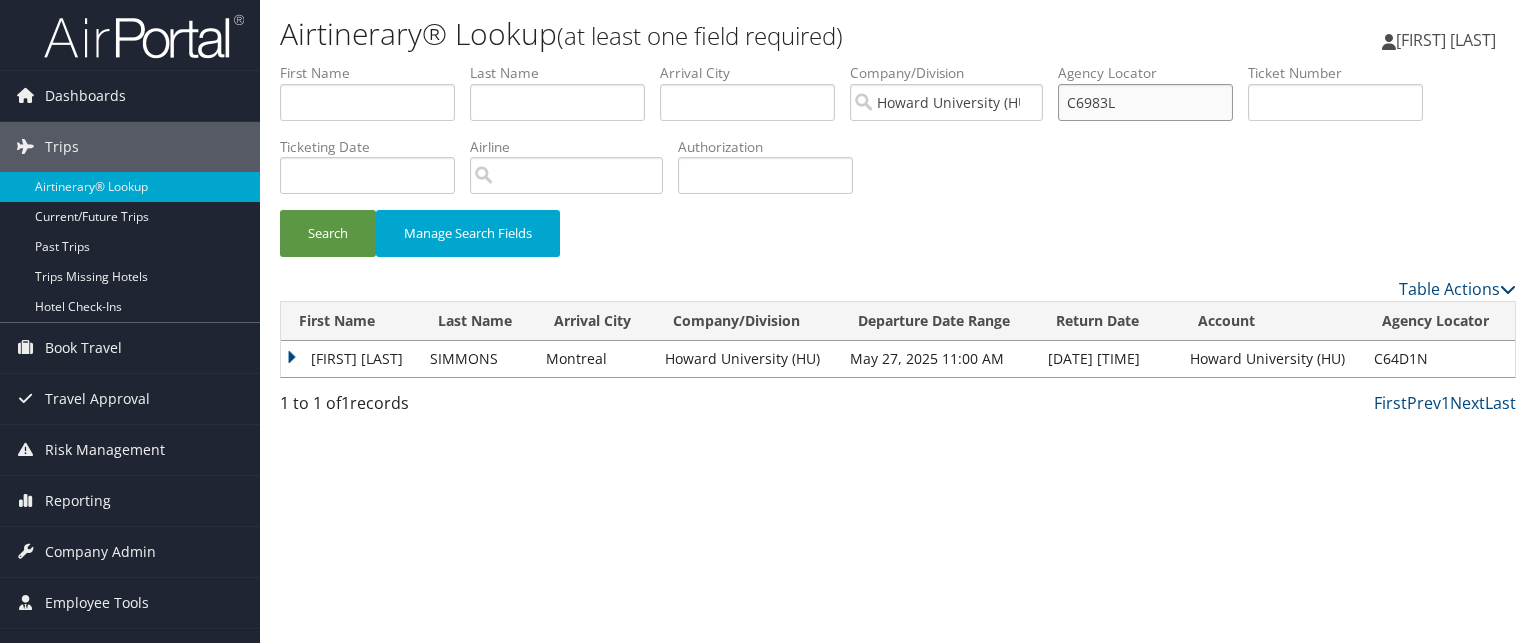 type on "C6983L" 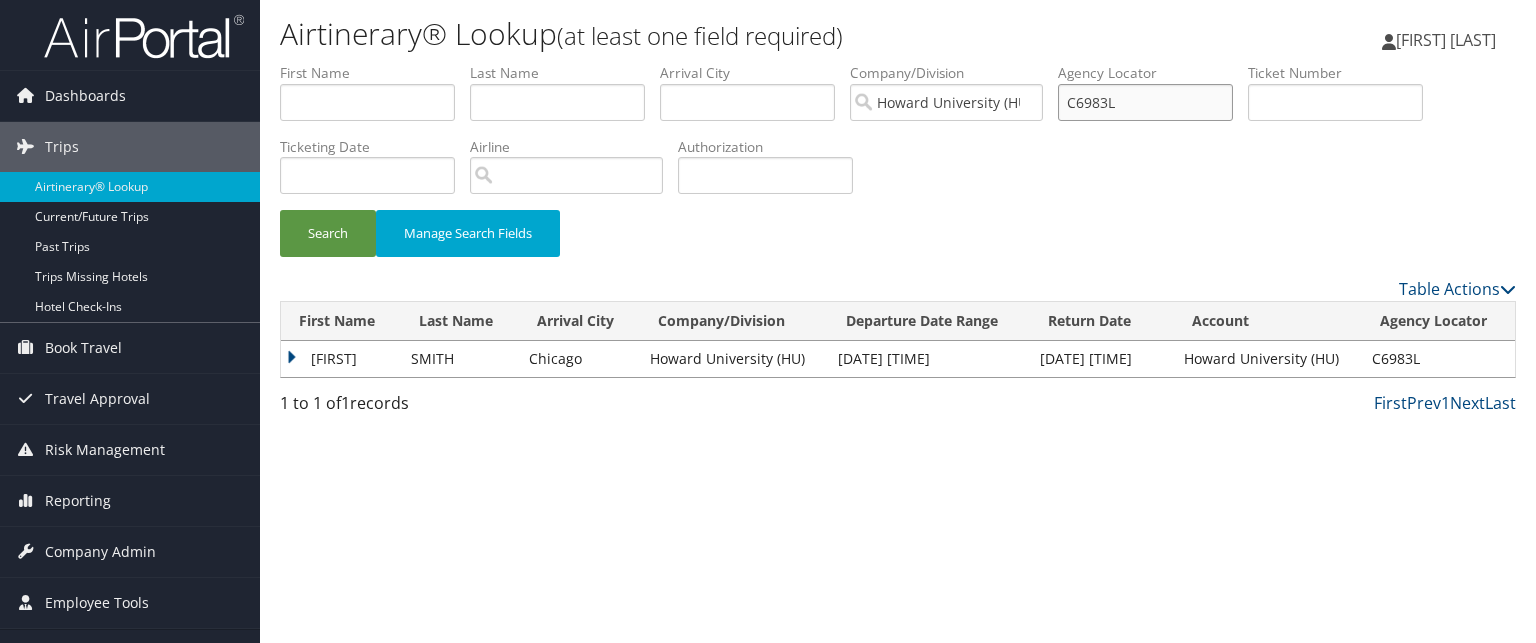 click on "C6983L" at bounding box center [1145, 102] 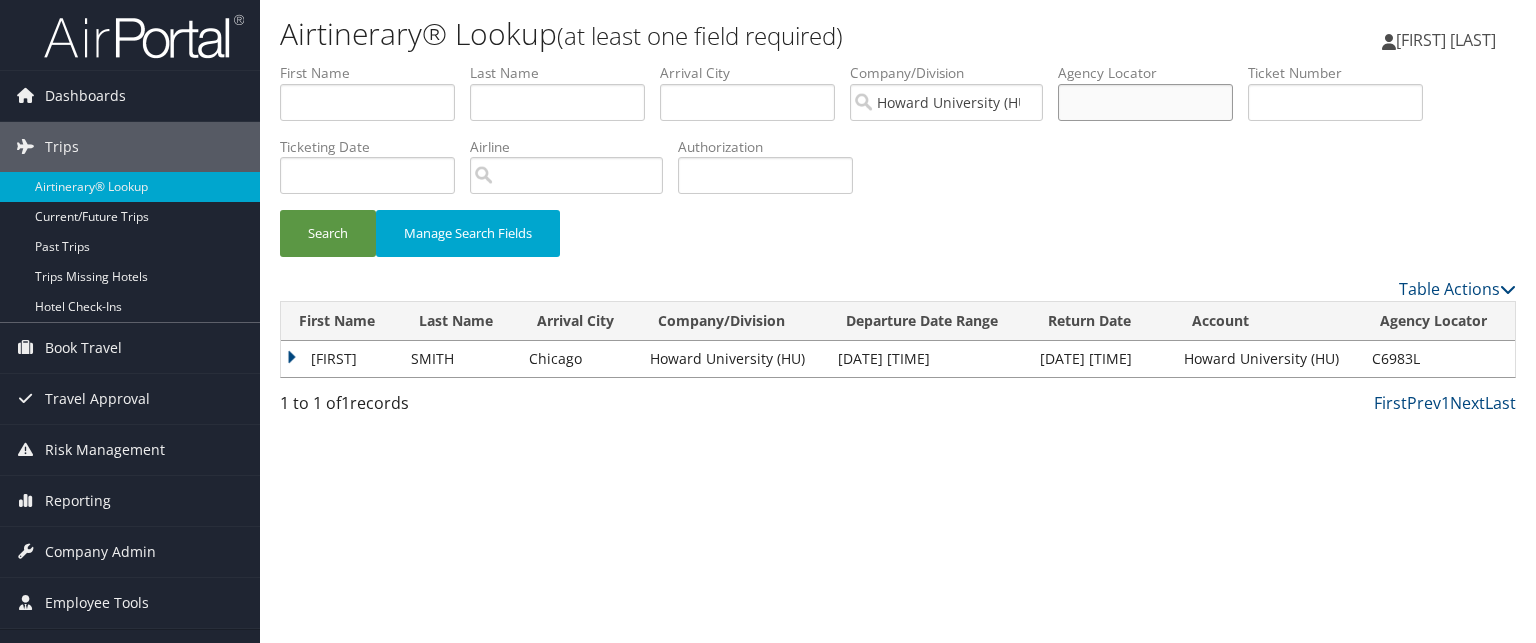 paste on "C67GXH" 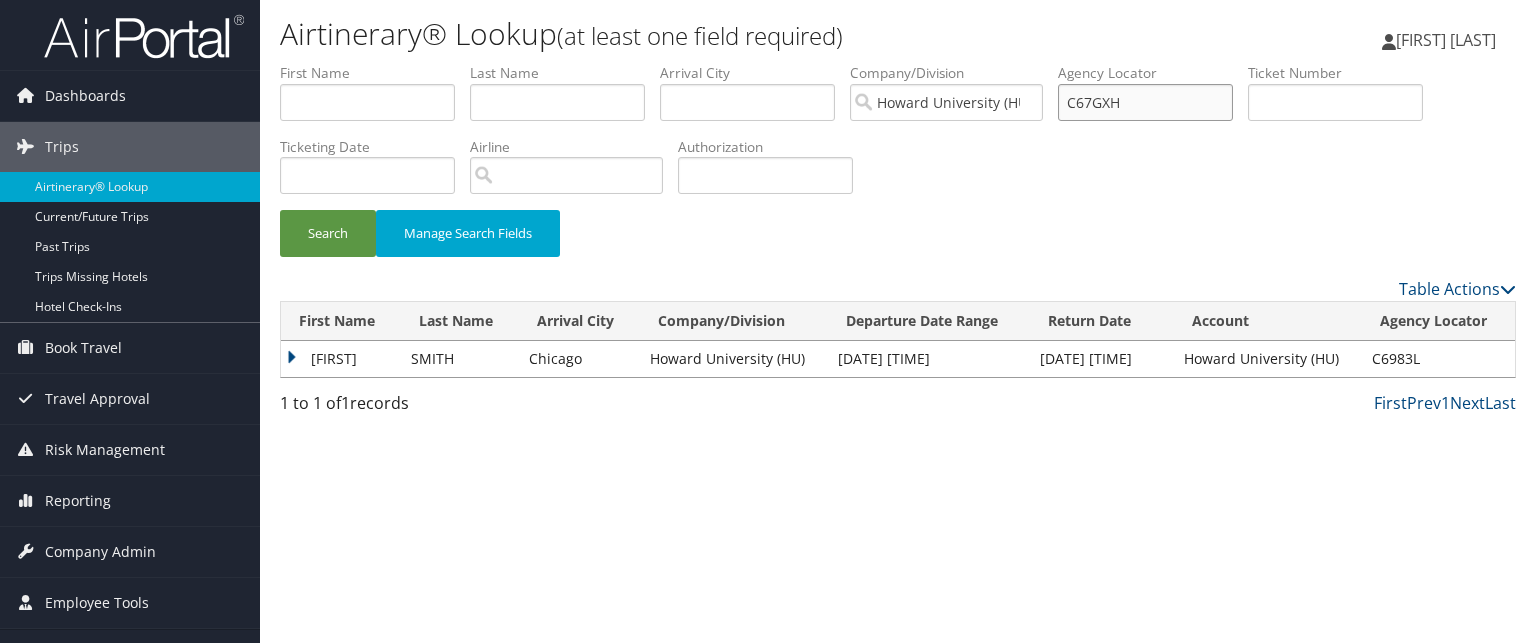 type on "C67GXH" 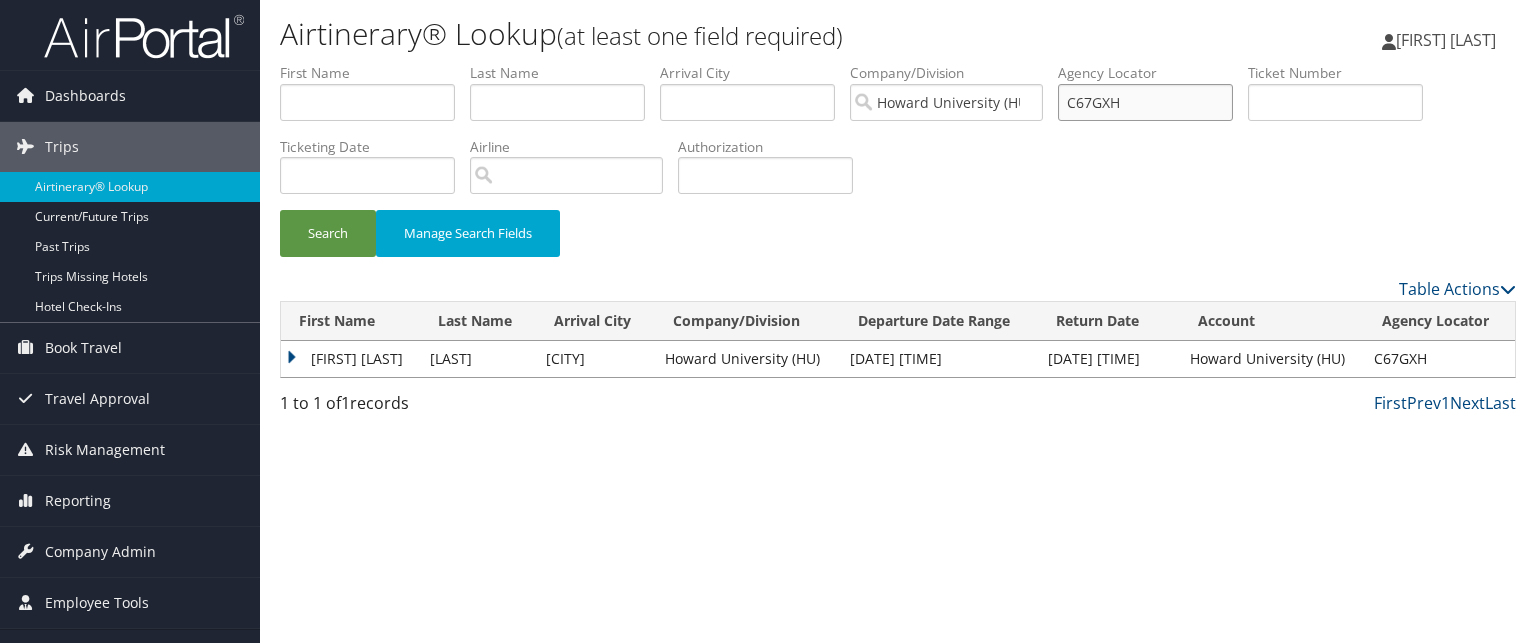 click on "C67GXH" at bounding box center [1145, 102] 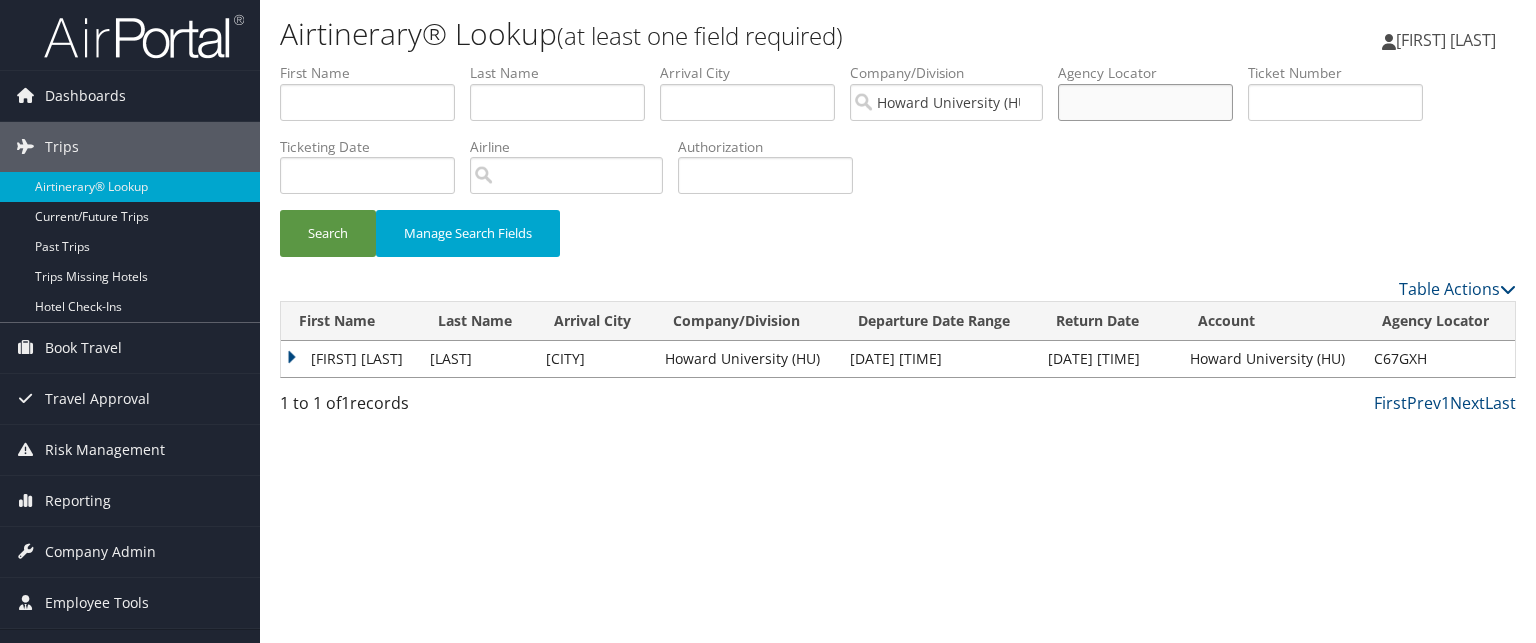 paste on "C5TB2R" 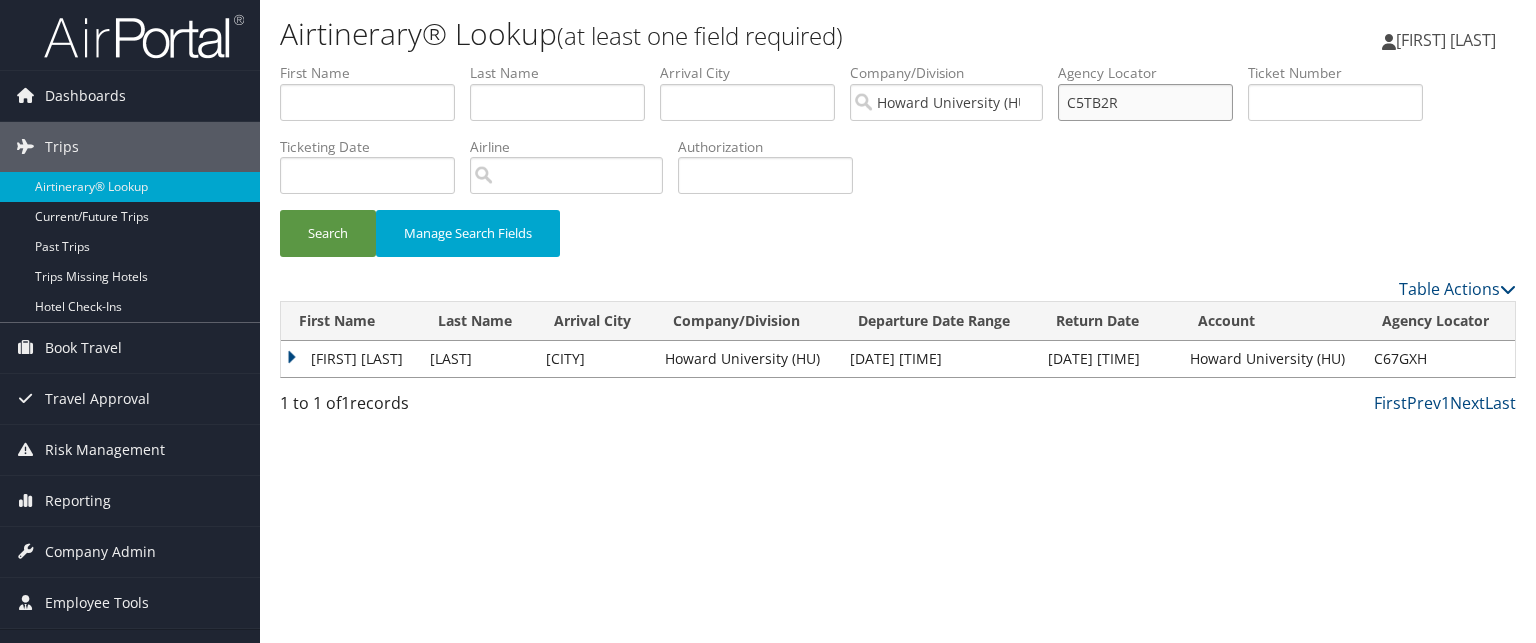 type on "C5TB2R" 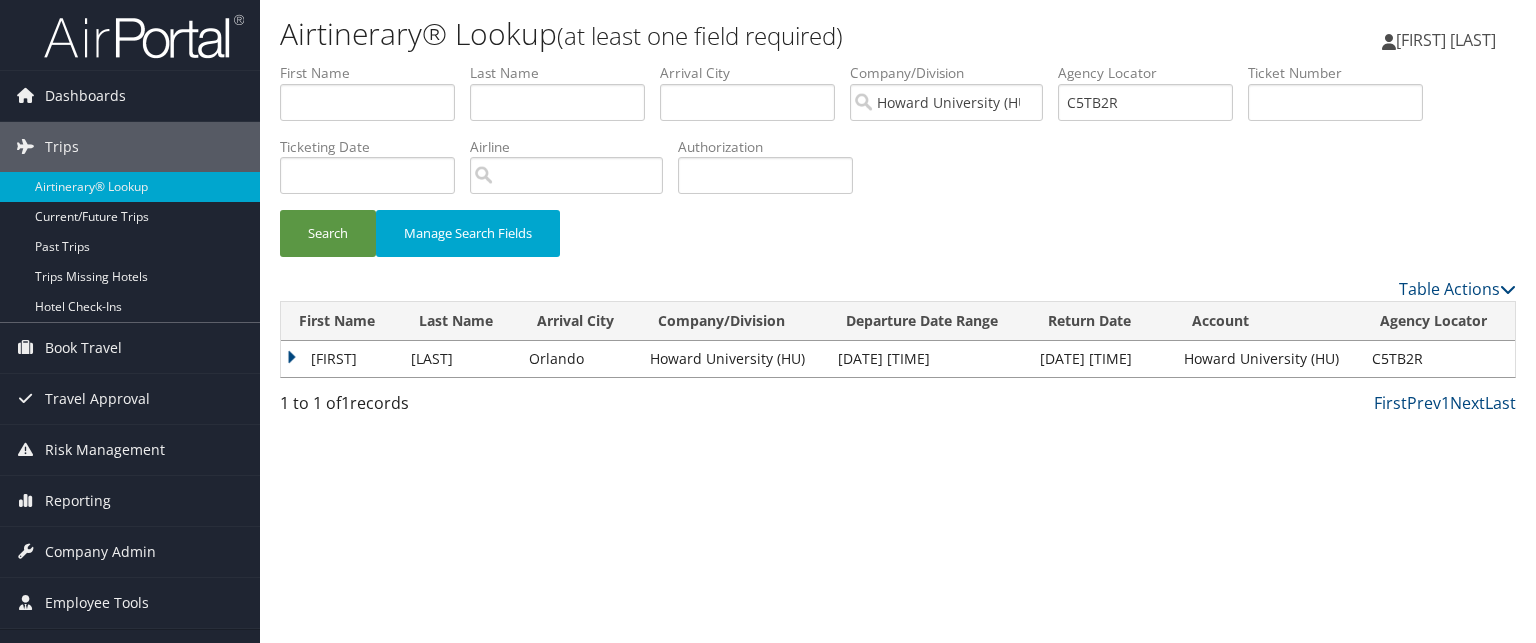 drag, startPoint x: 44, startPoint y: 162, endPoint x: 821, endPoint y: 250, distance: 781.9674 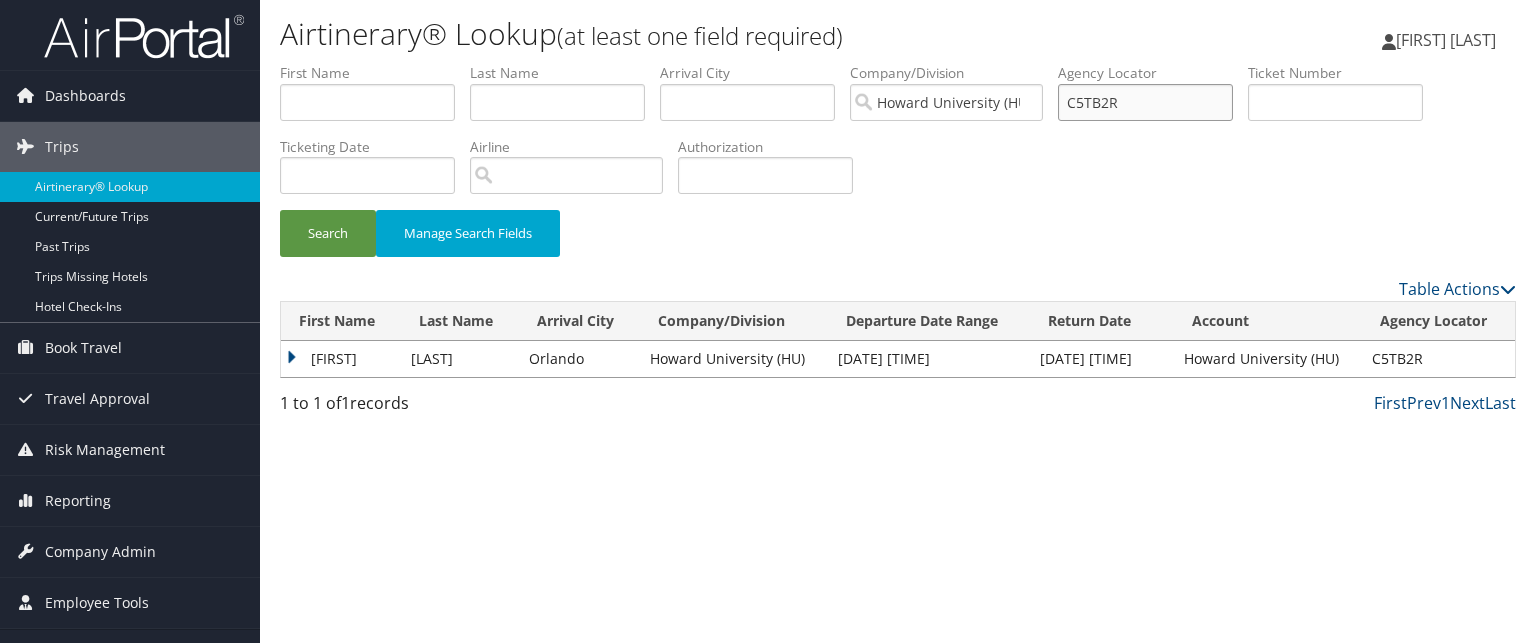 click on "C5TB2R" at bounding box center (1145, 102) 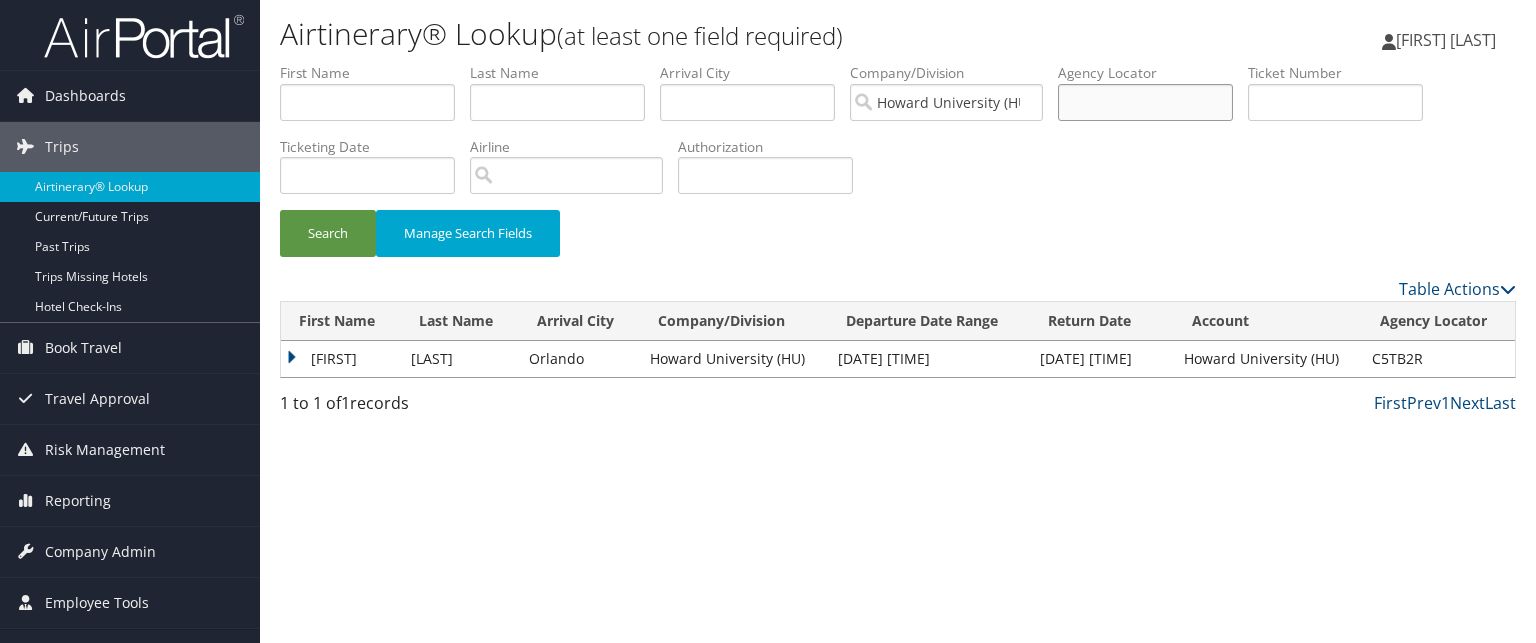 paste on "C5GY3Q" 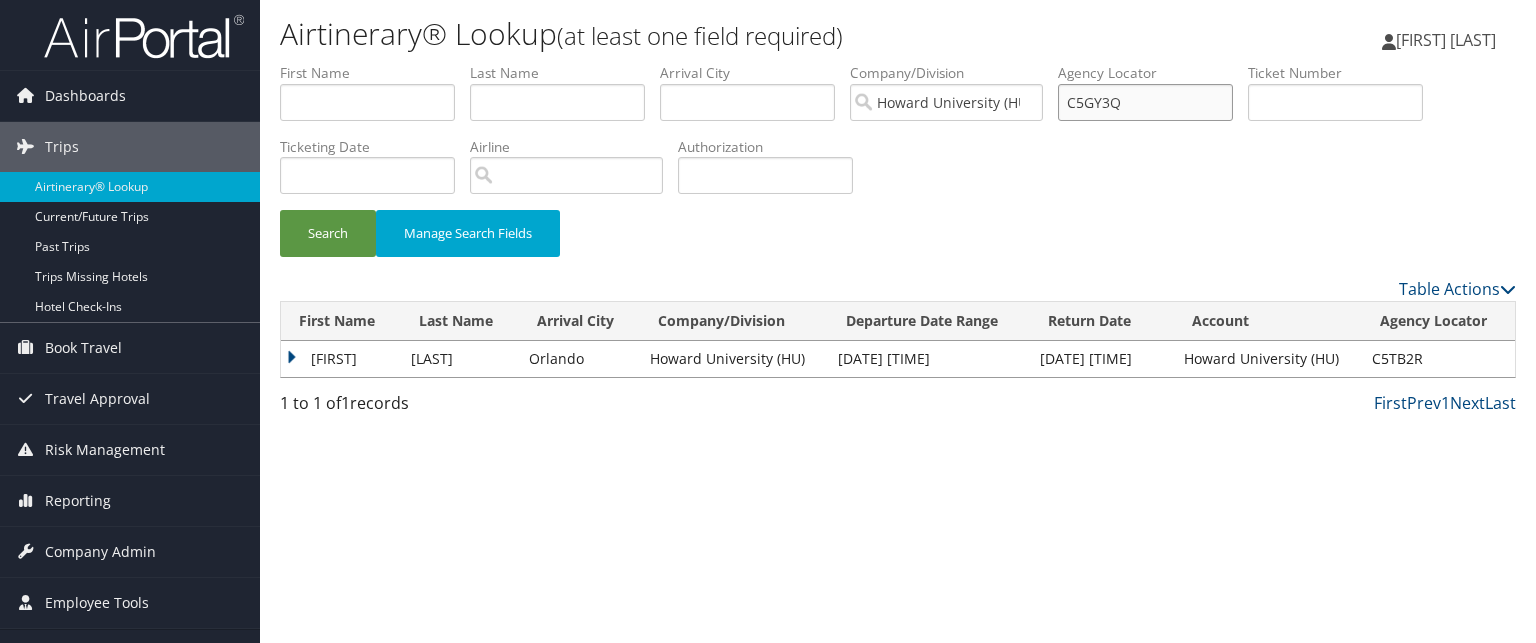type on "C5GY3Q" 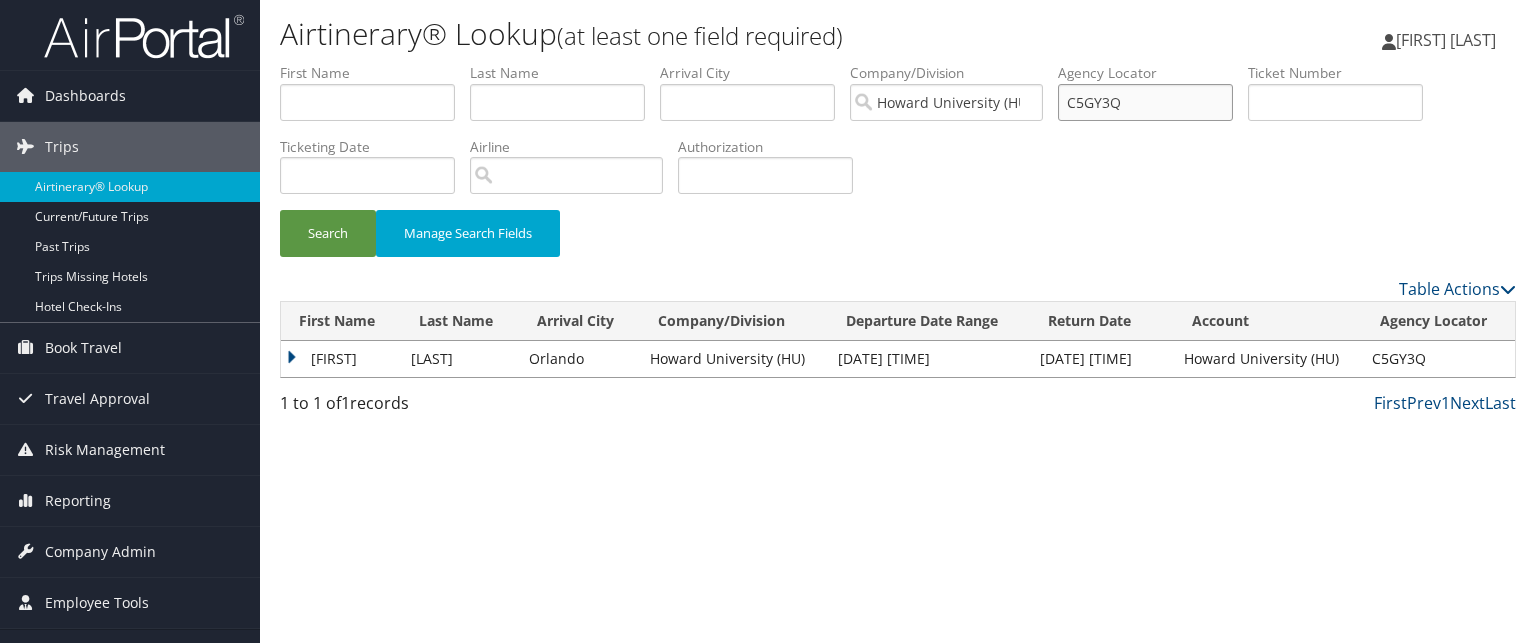 click on "C5GY3Q" at bounding box center (1145, 102) 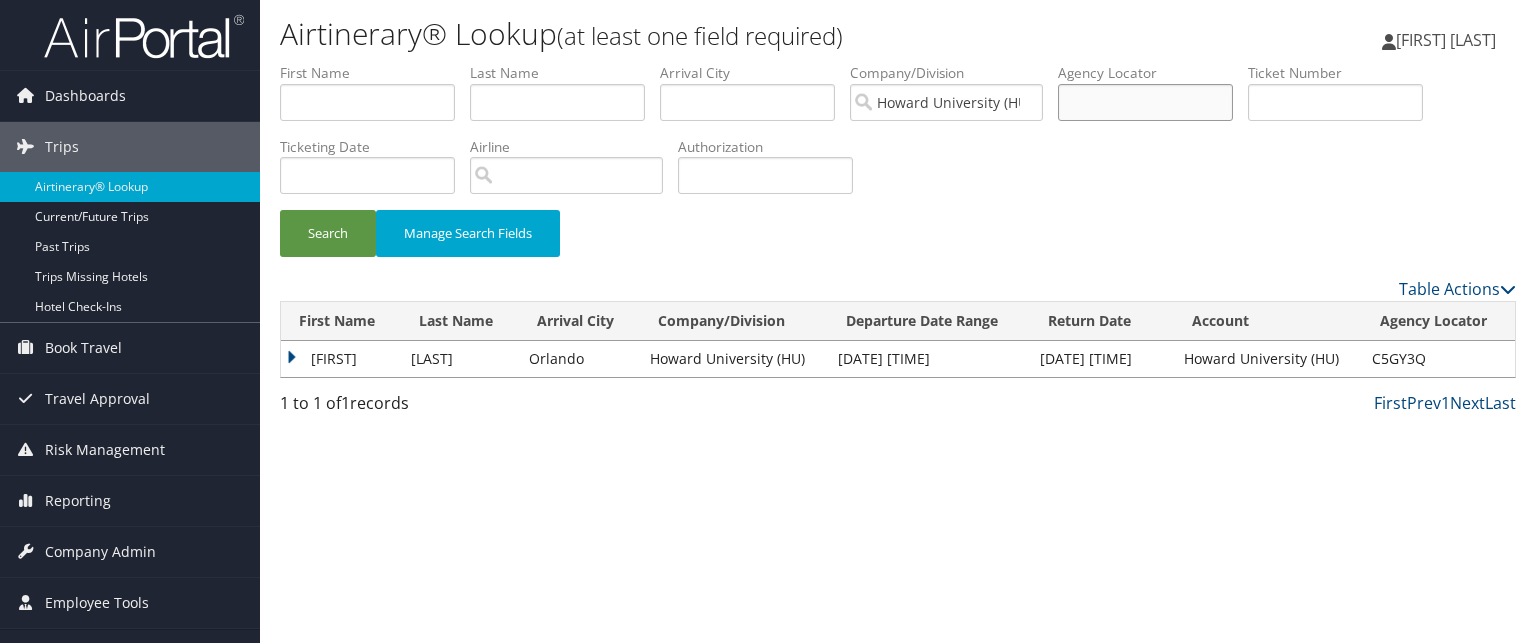 paste on "C4TXH4" 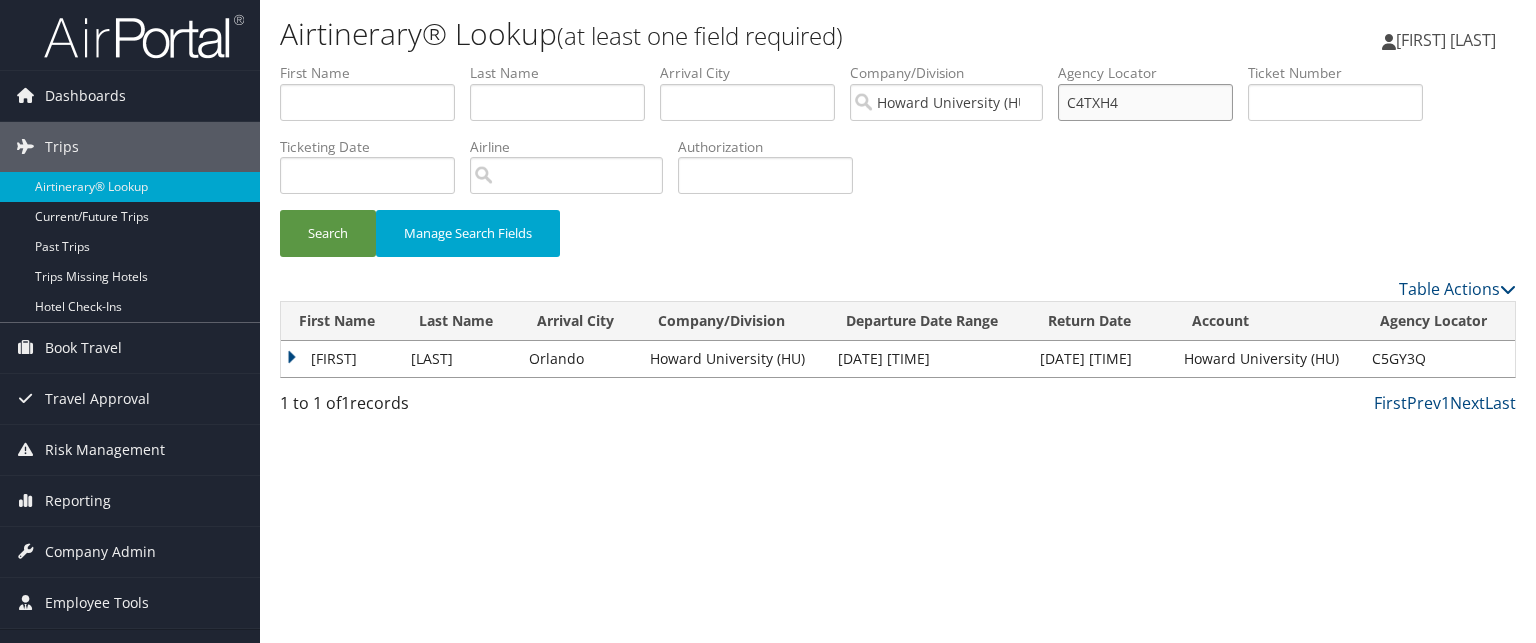 type on "C4TXH4" 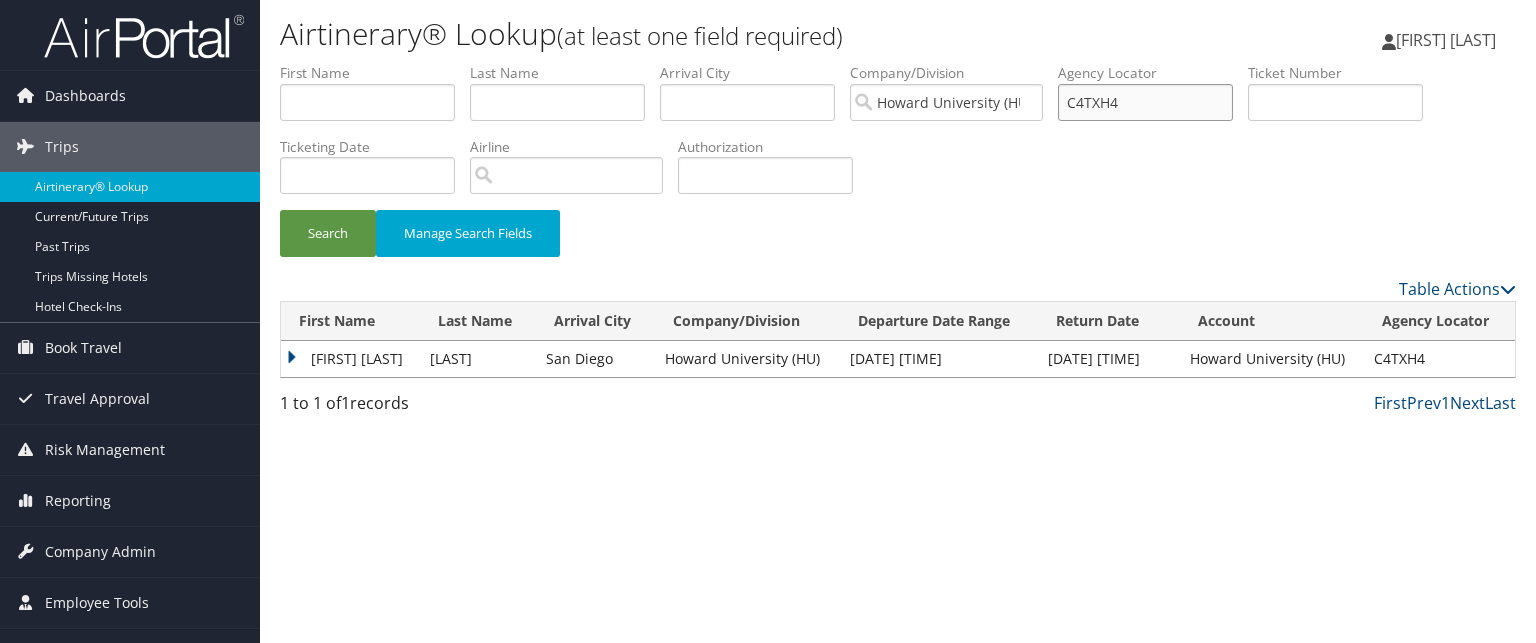 click on "C4TXH4" at bounding box center (1145, 102) 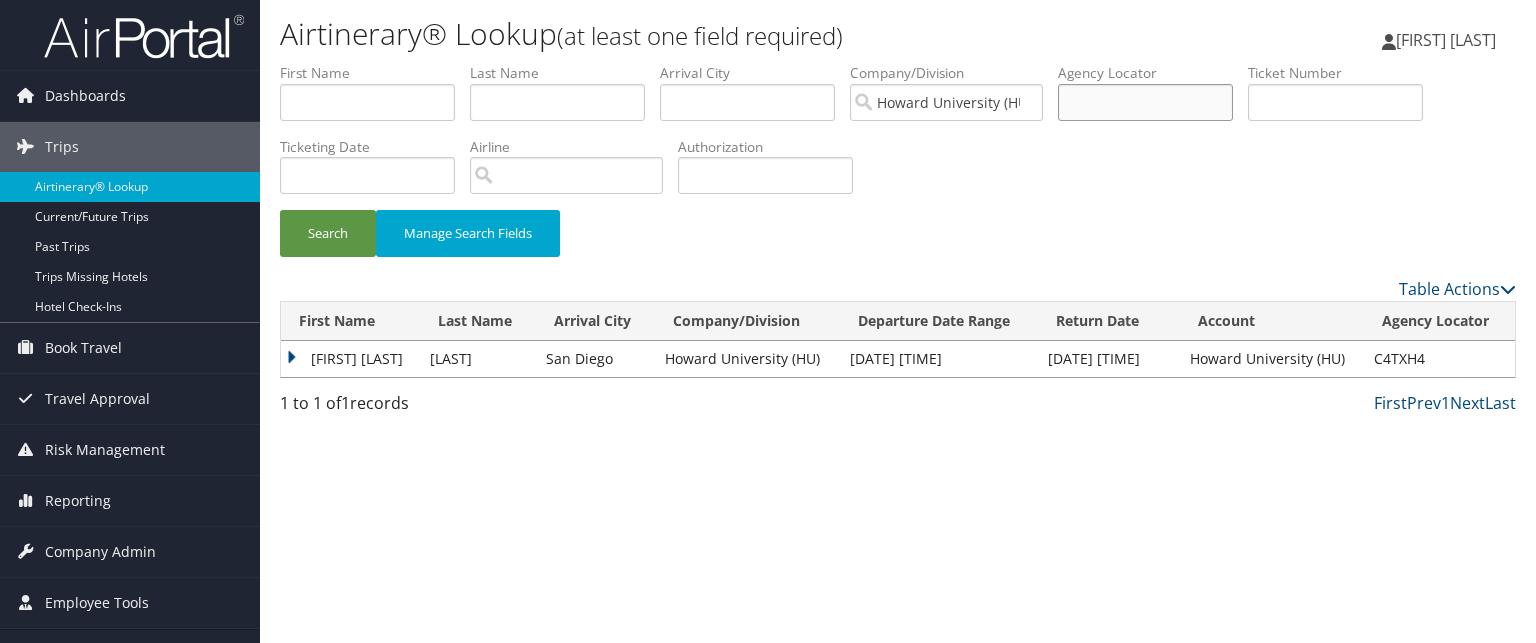 paste on "C4GFPC" 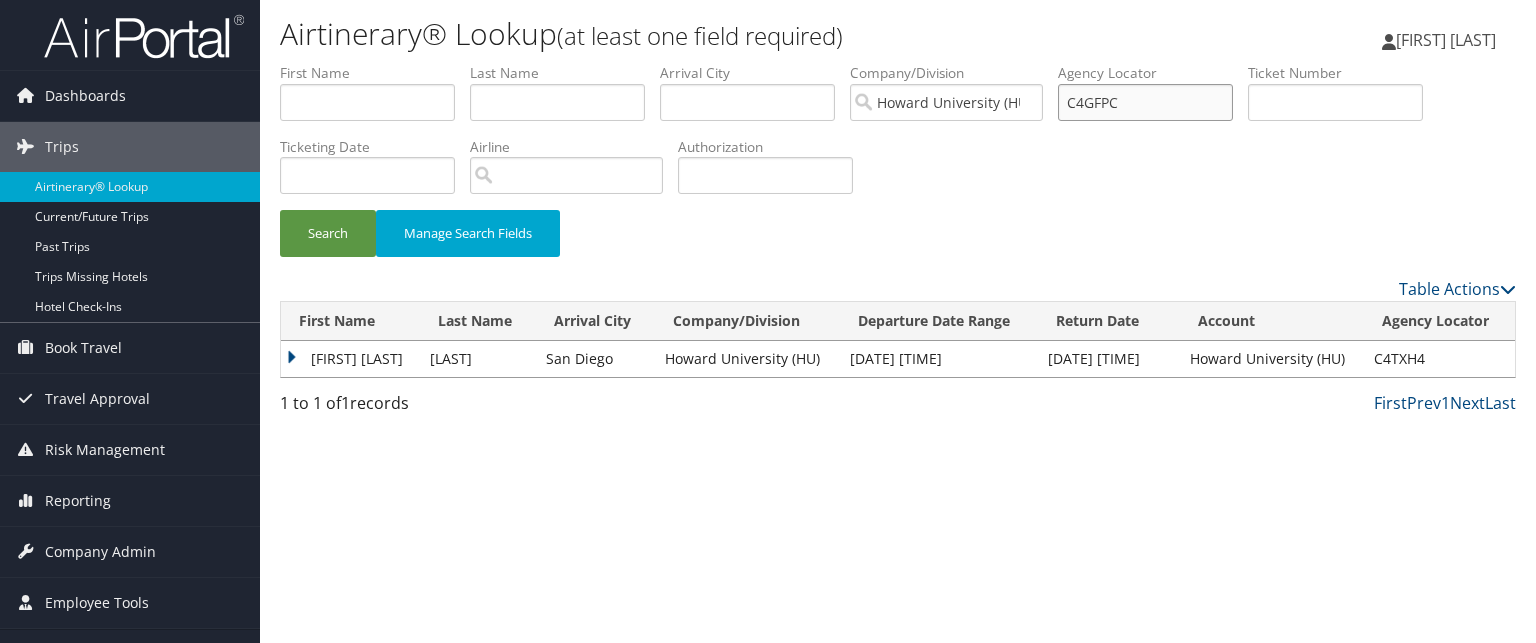 type on "C4GFPC" 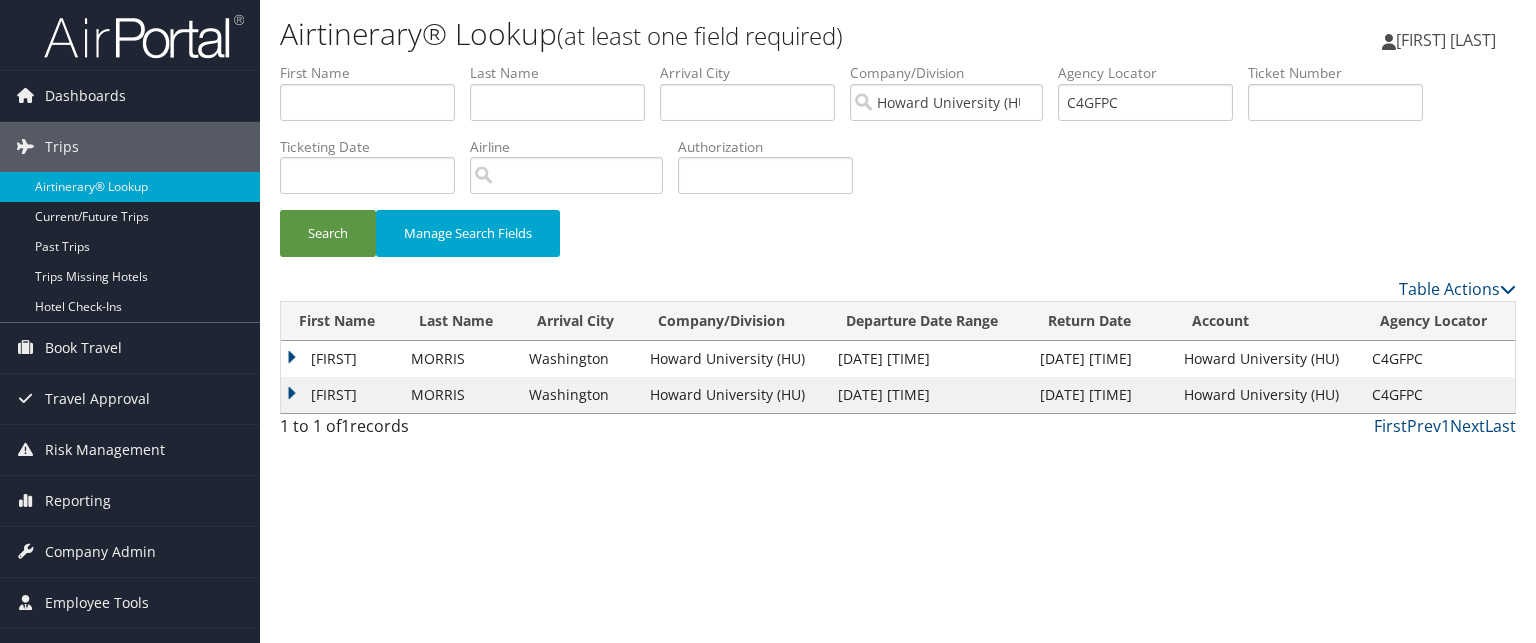 click on "Table Actions" at bounding box center [1057, 289] 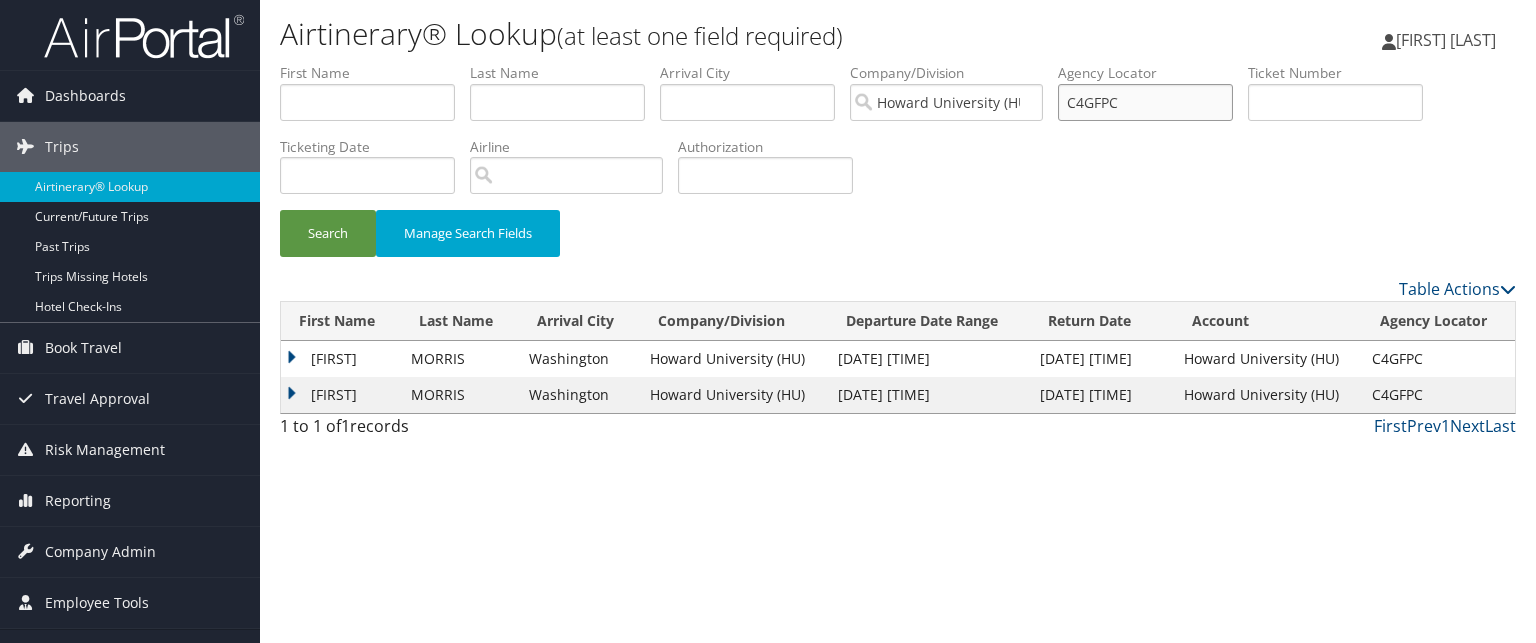 click on "C4GFPC" at bounding box center [1145, 102] 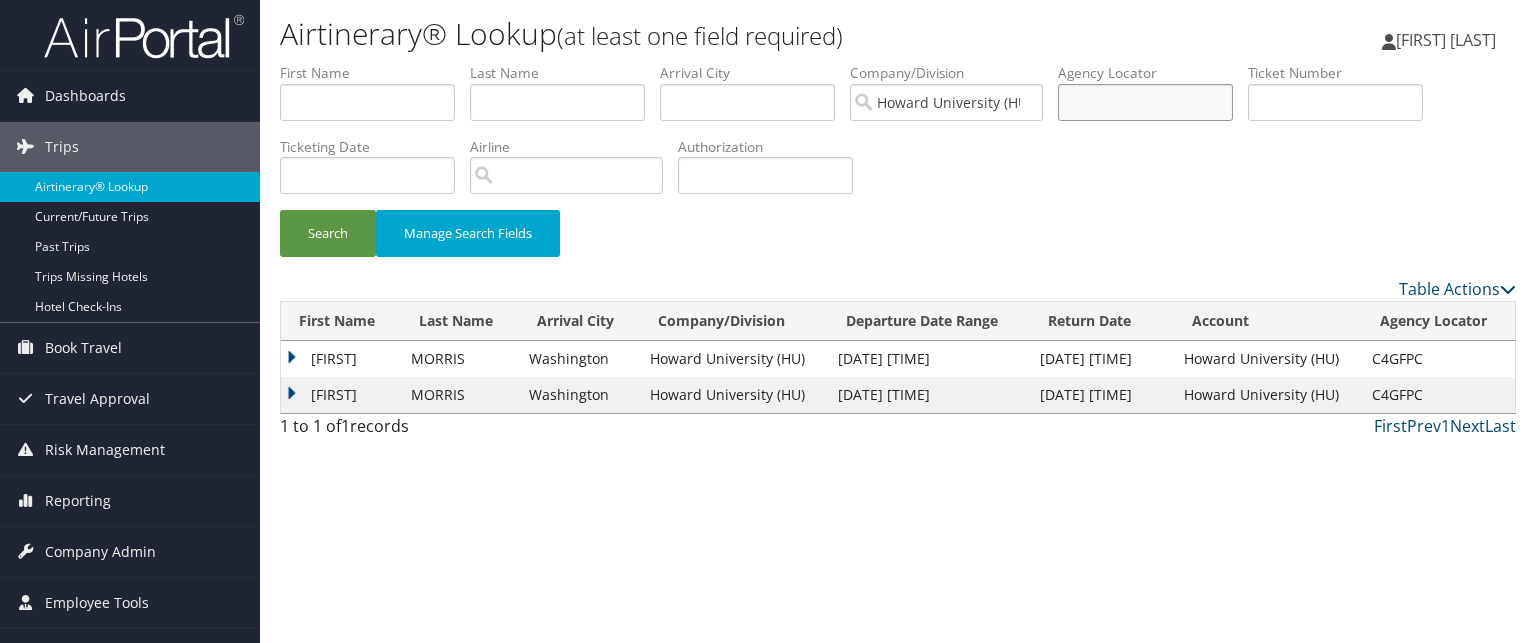 paste on "C4GZ8X" 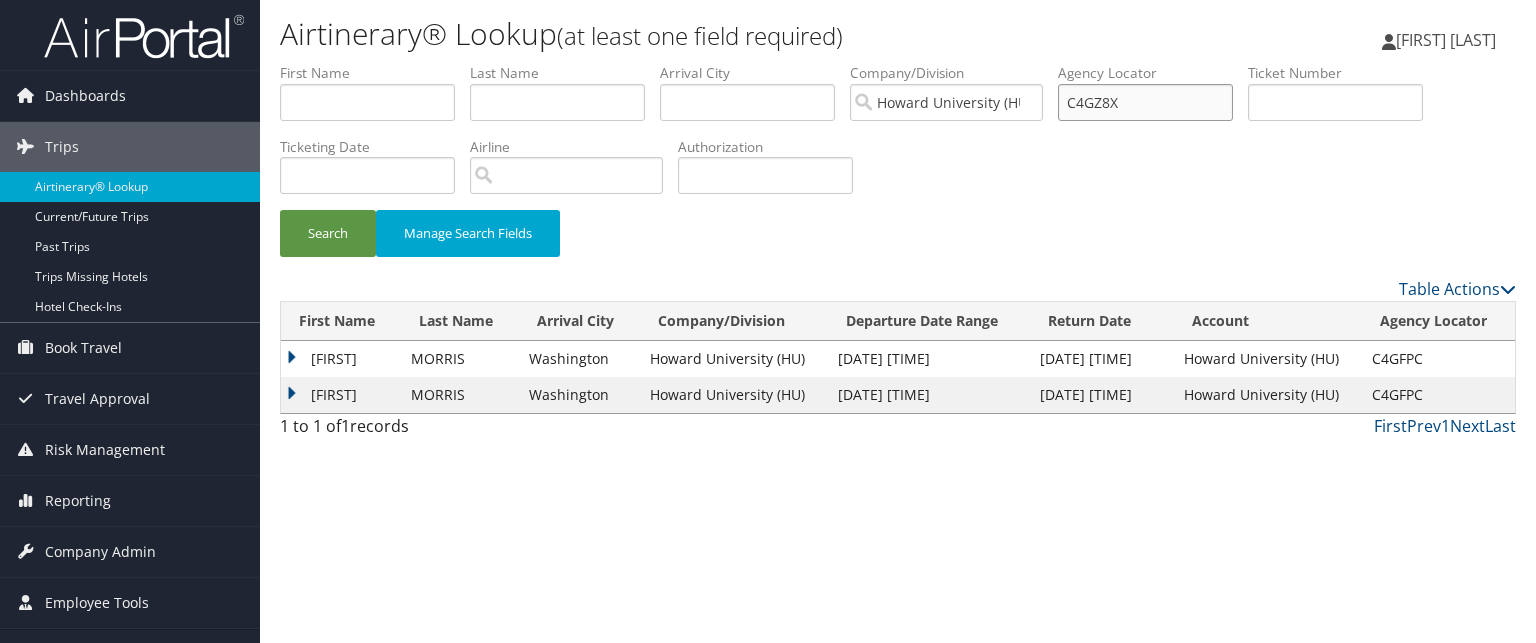 type on "C4GZ8X" 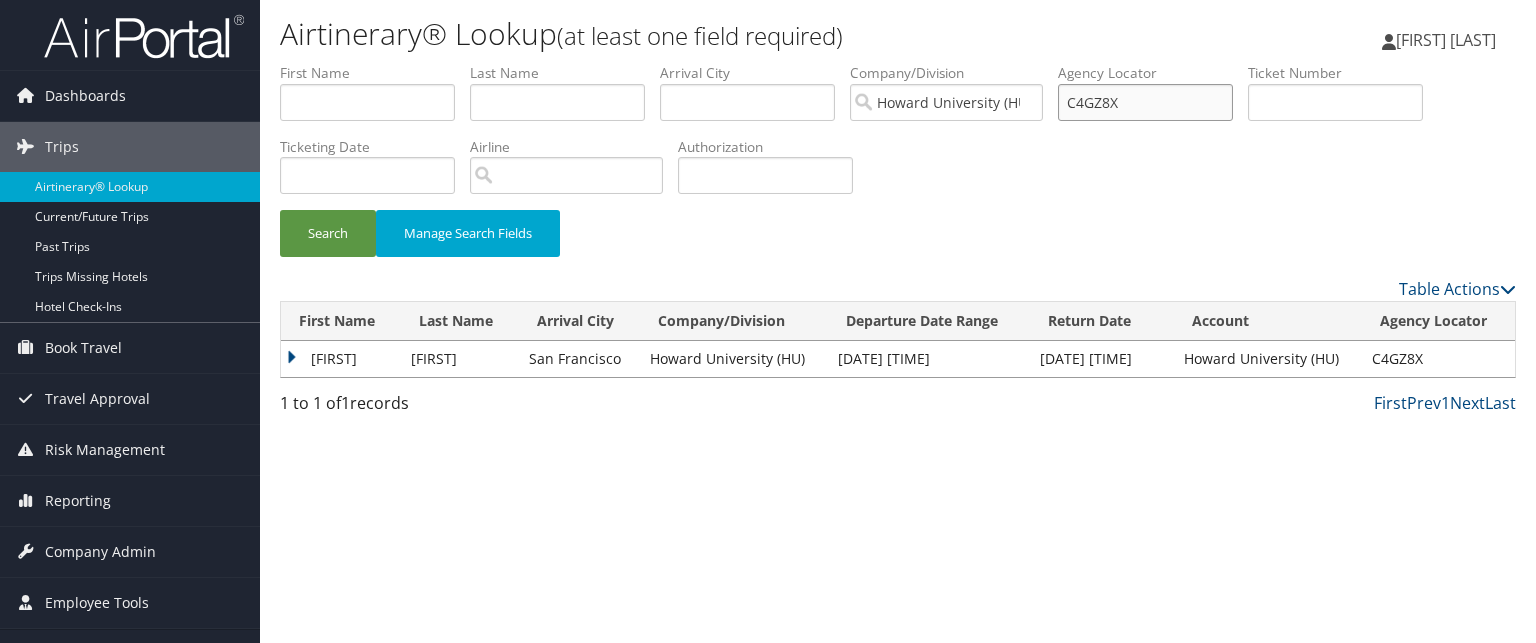 drag, startPoint x: 1140, startPoint y: 101, endPoint x: 1116, endPoint y: 106, distance: 24.5153 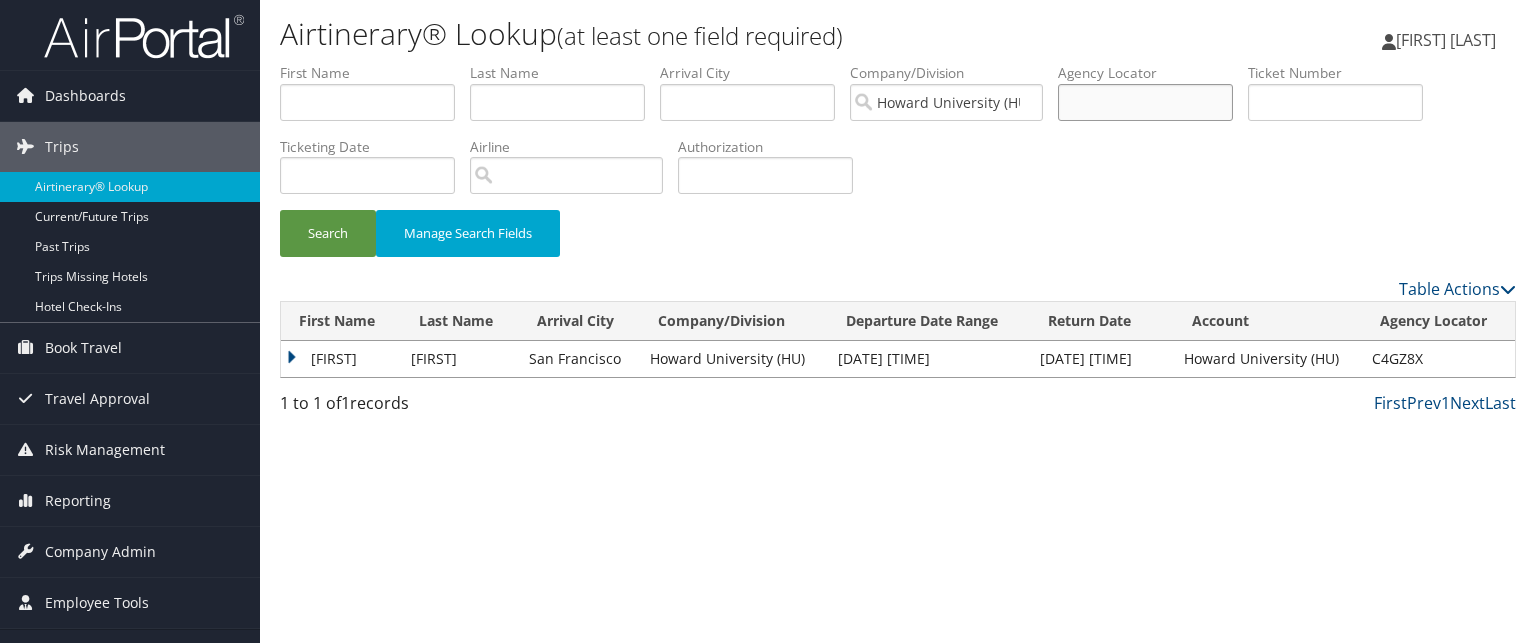 paste on "C4HFJX" 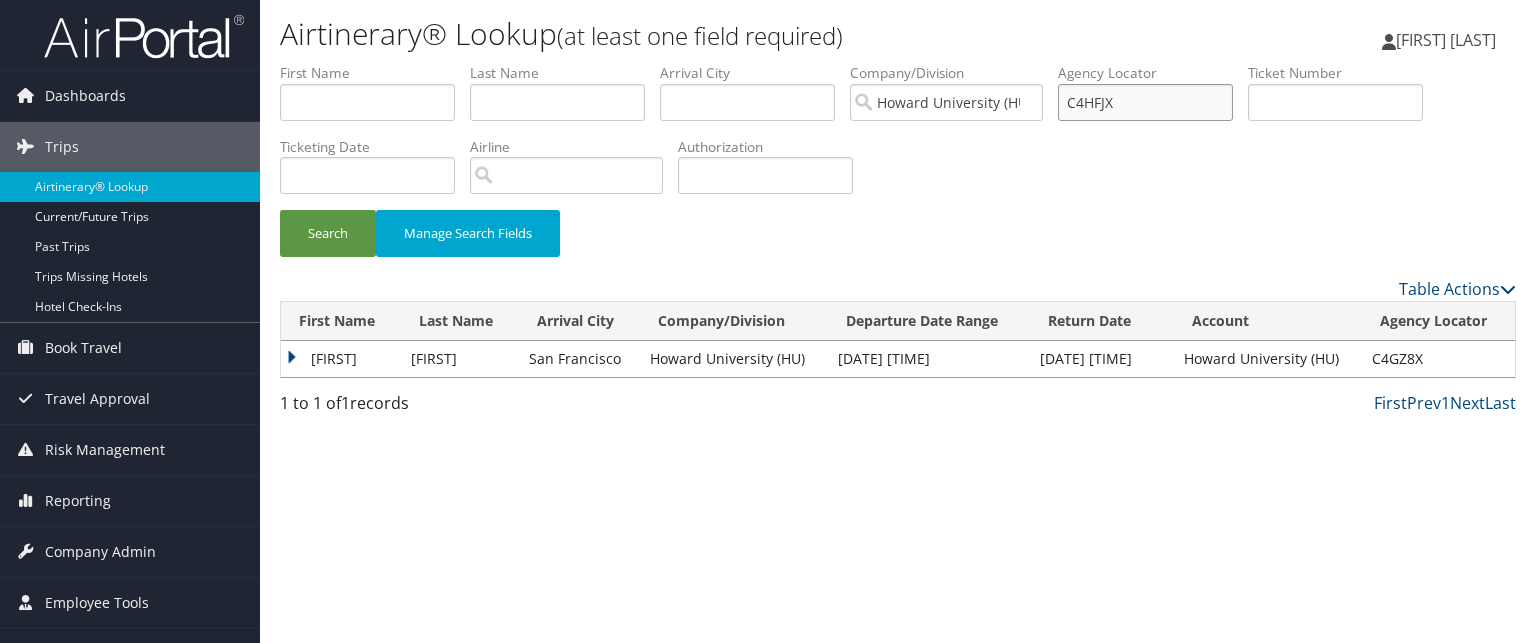 type on "C4HFJX" 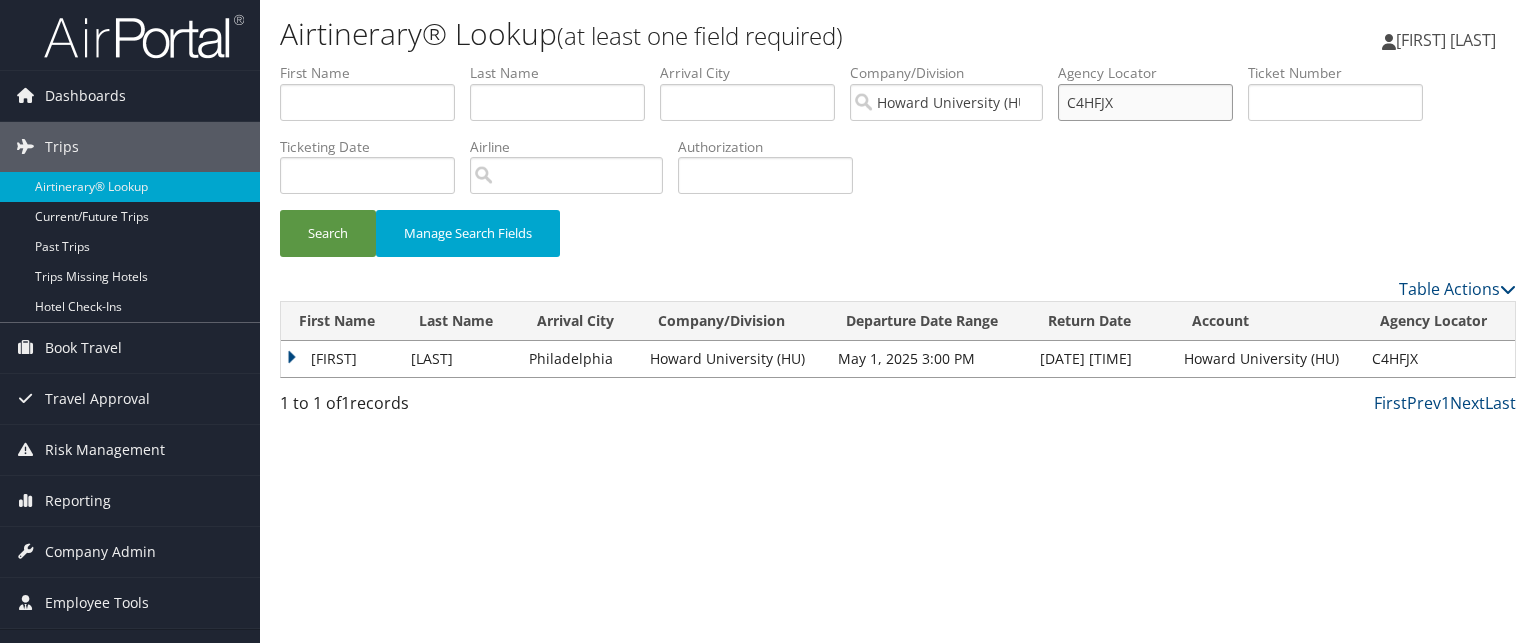 click on "C4HFJX" at bounding box center (1145, 102) 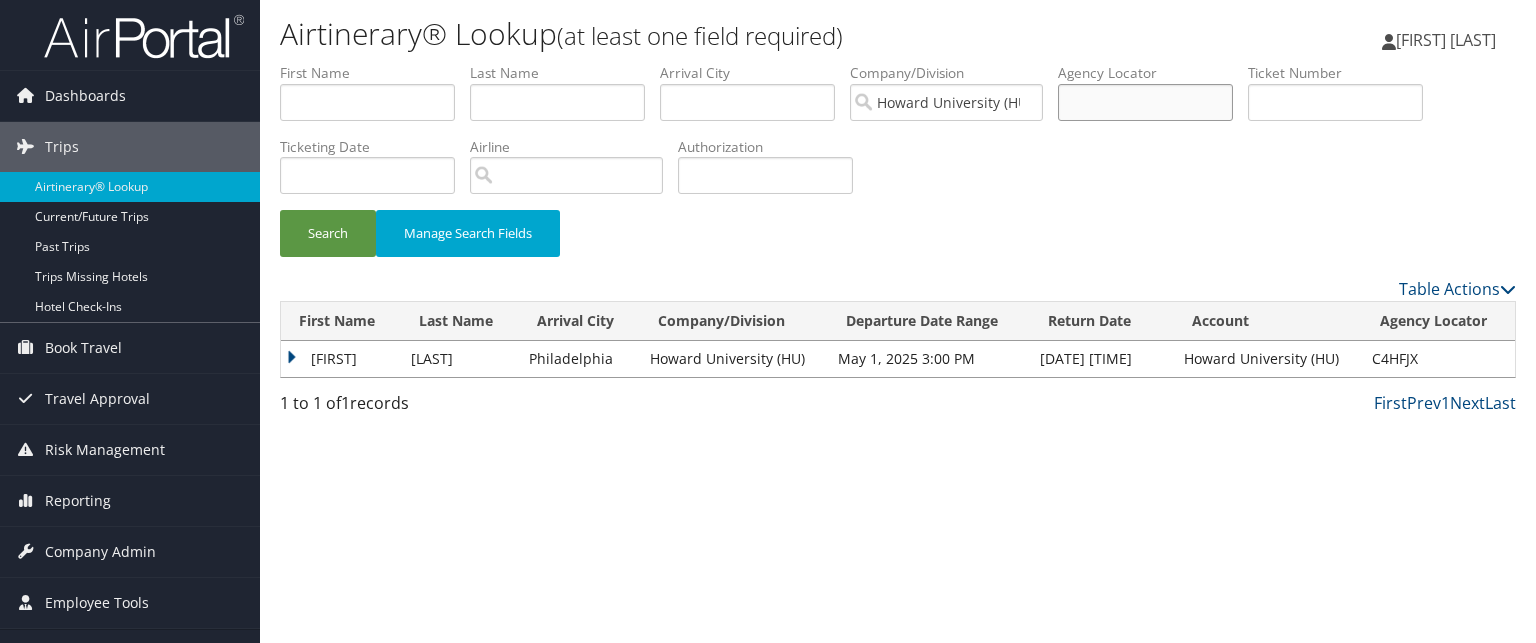 paste on "C4JLXP" 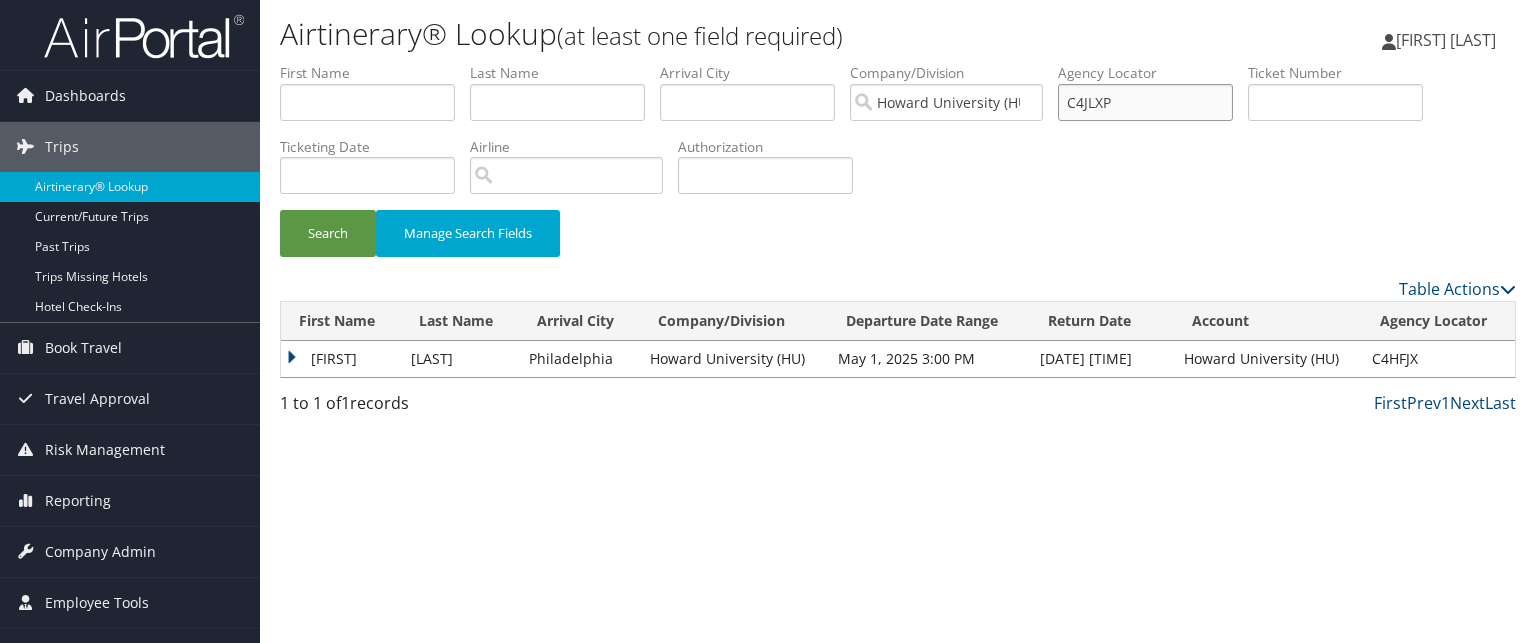 click on "C4JLXP" at bounding box center [1145, 102] 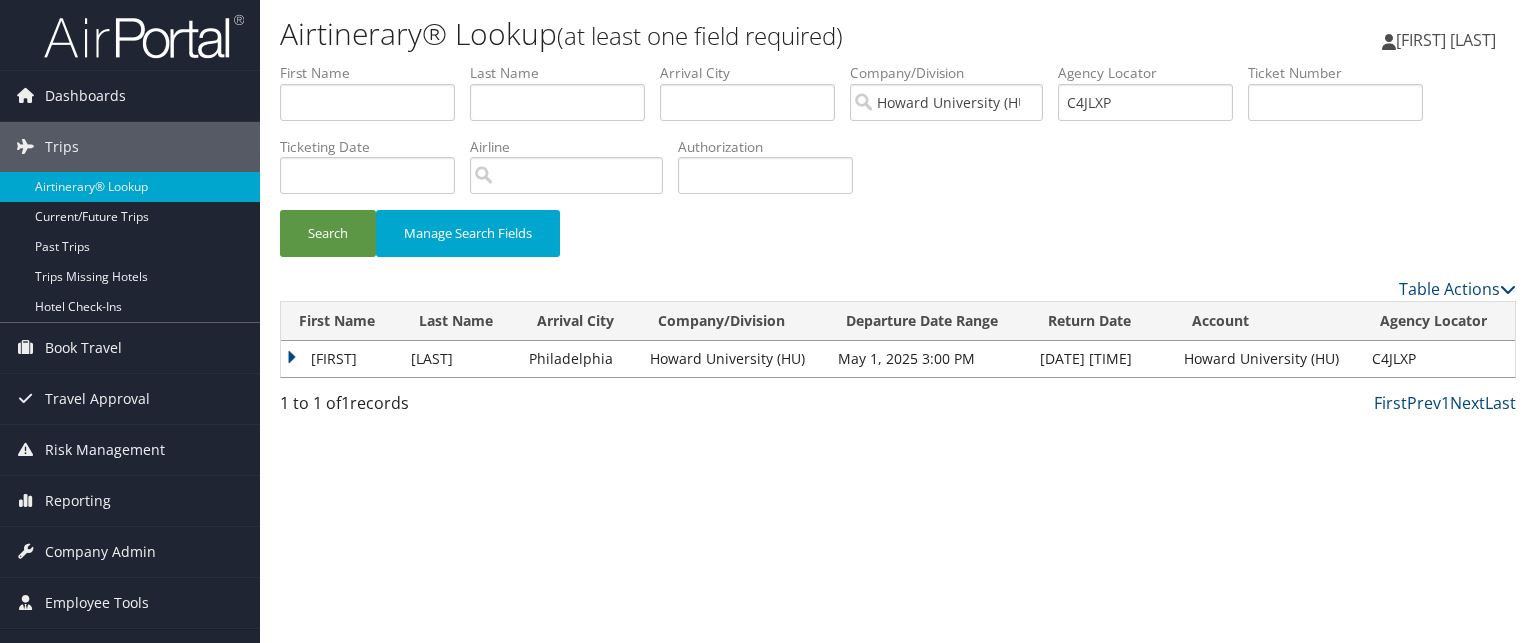 click on "CALVIN" at bounding box center (341, 359) 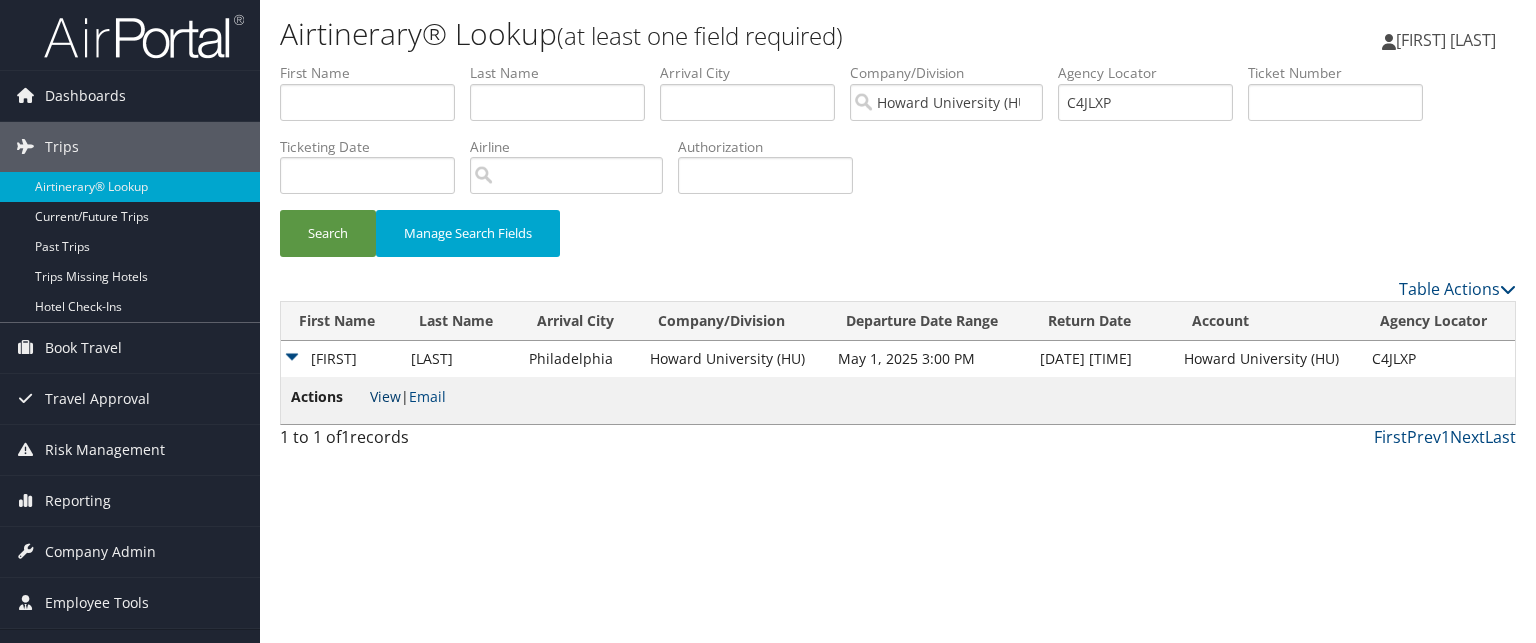 click on "View" at bounding box center (385, 396) 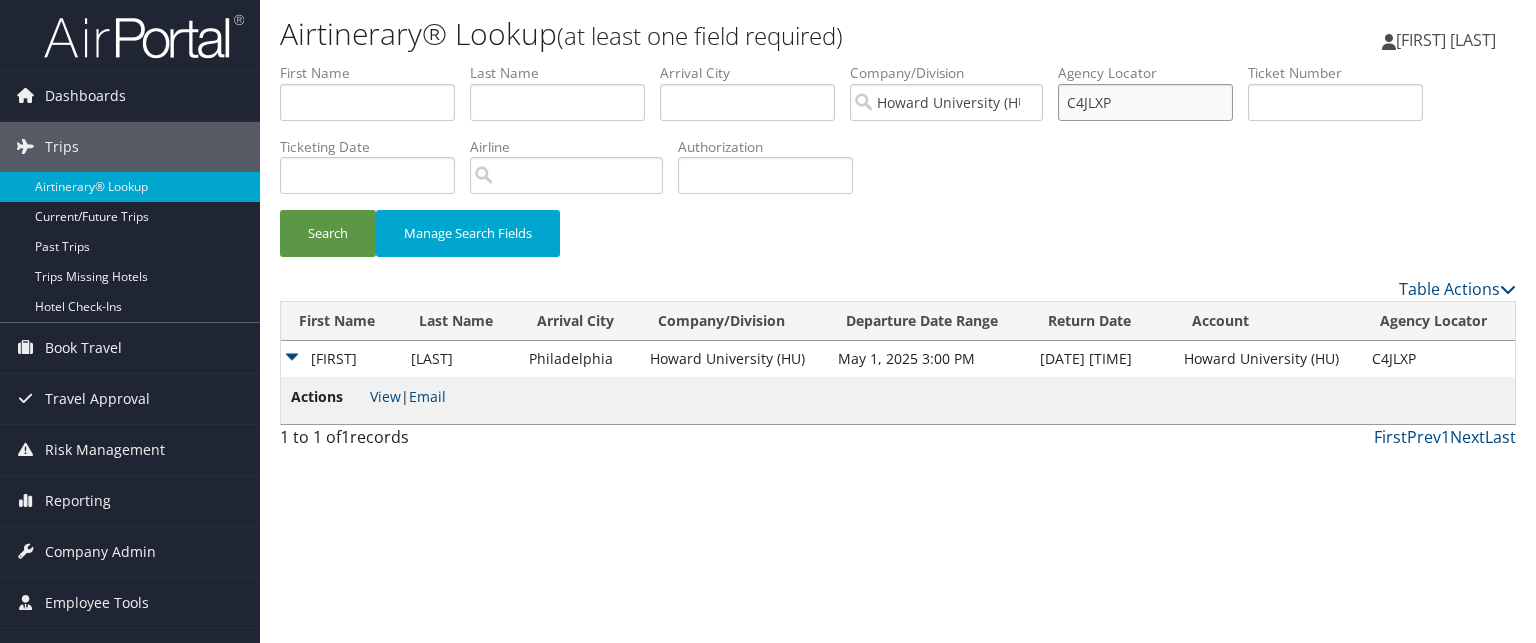 drag, startPoint x: 1090, startPoint y: 83, endPoint x: 1081, endPoint y: 112, distance: 30.364452 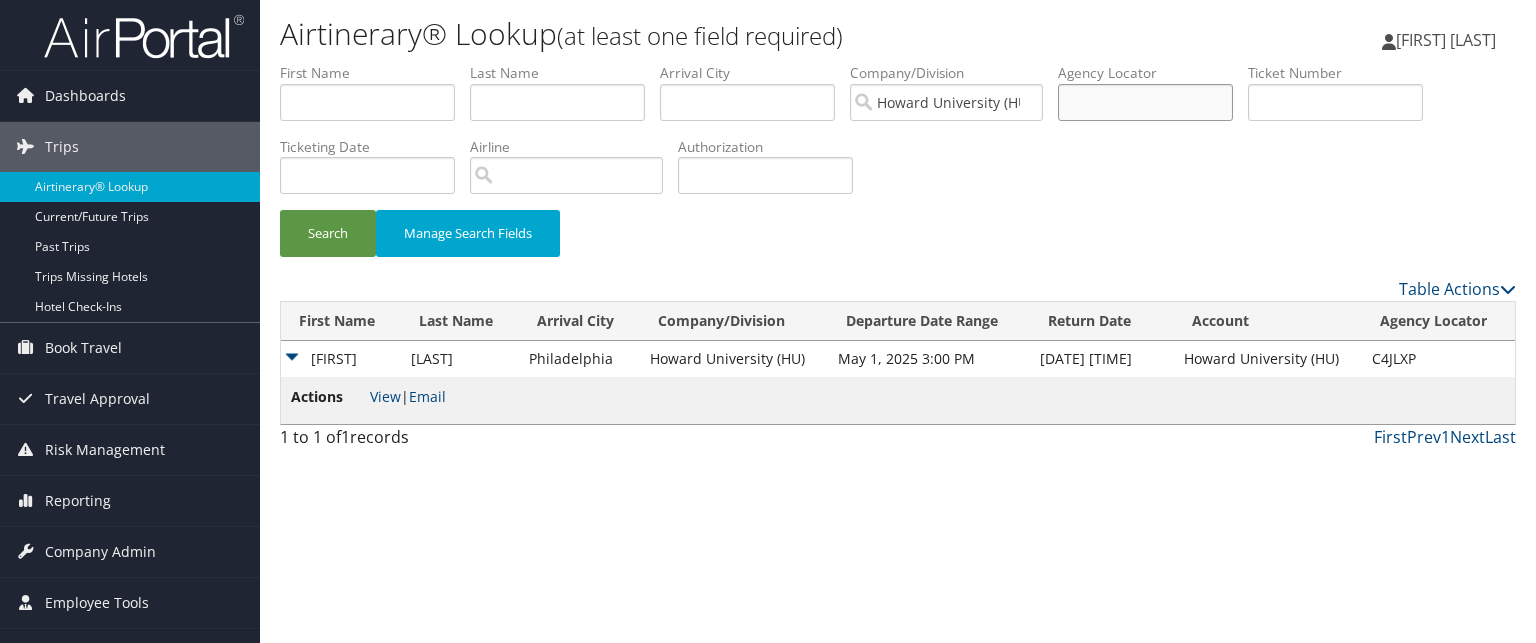 paste on "C4HFJX" 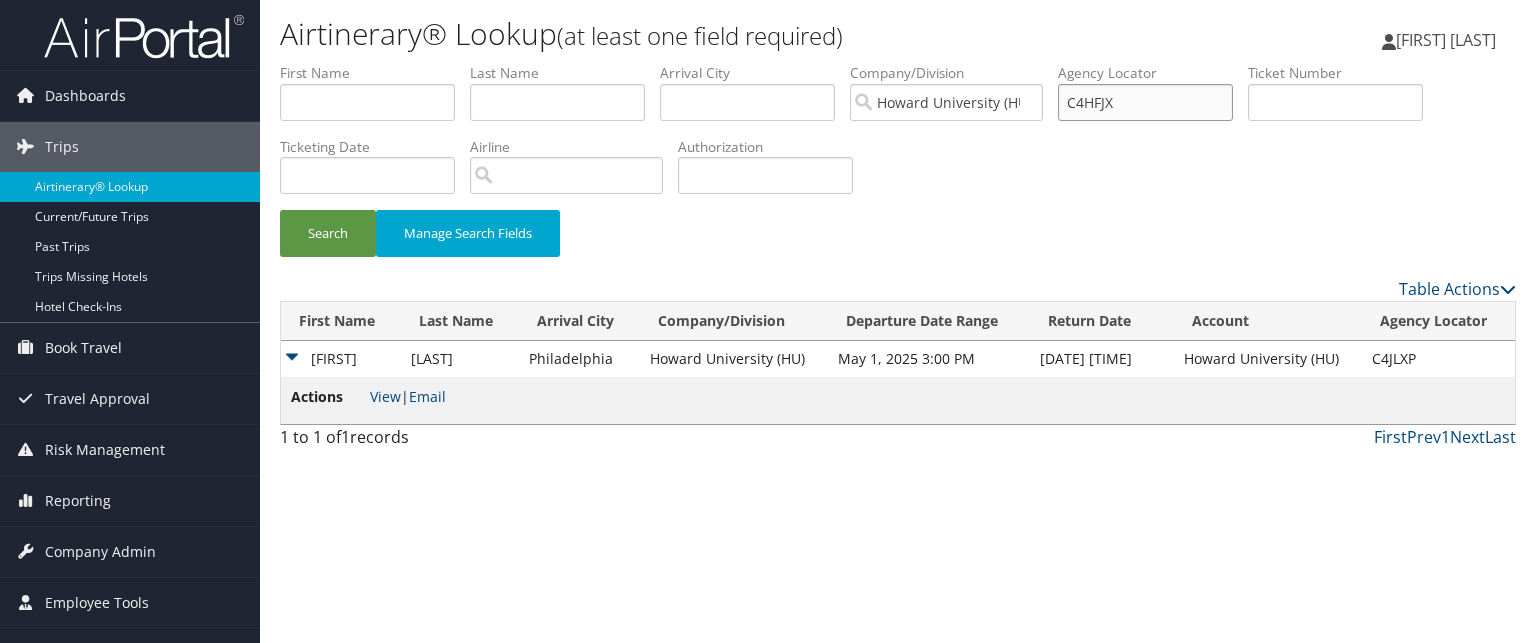 type on "C4HFJX" 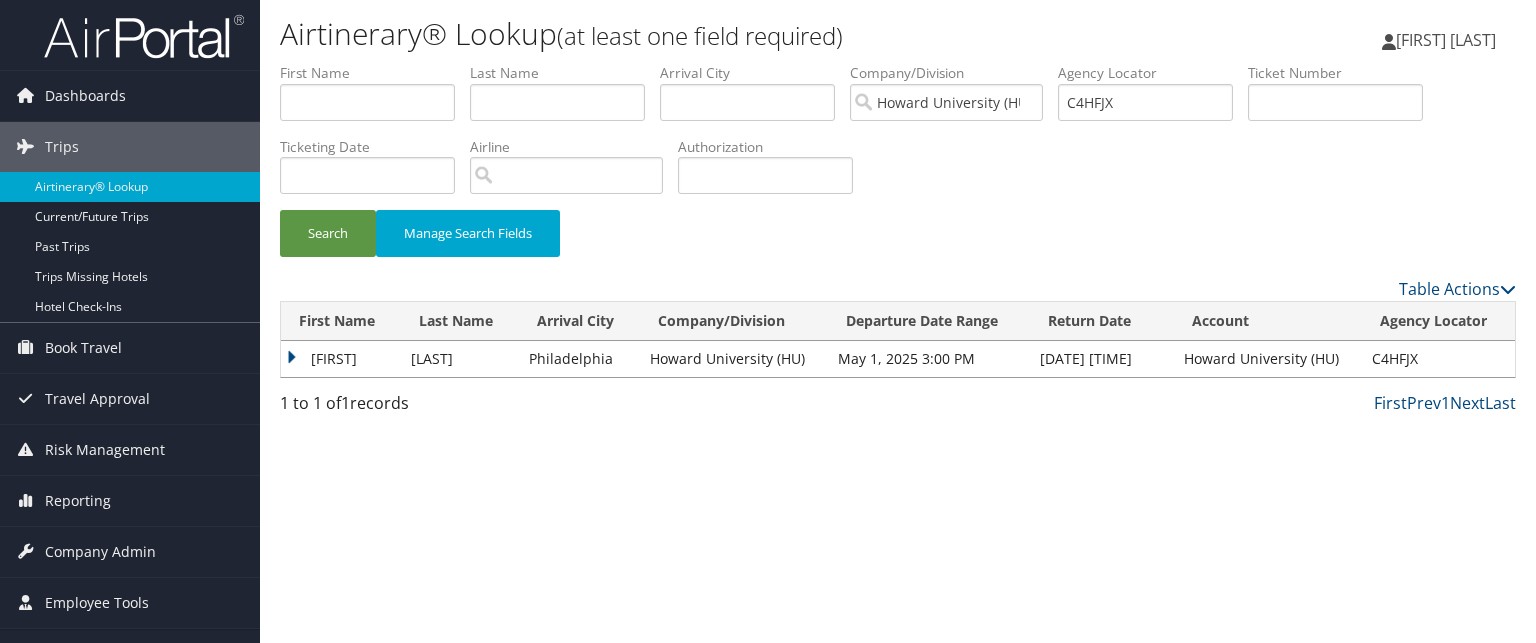 click on "REUBEN" at bounding box center (341, 359) 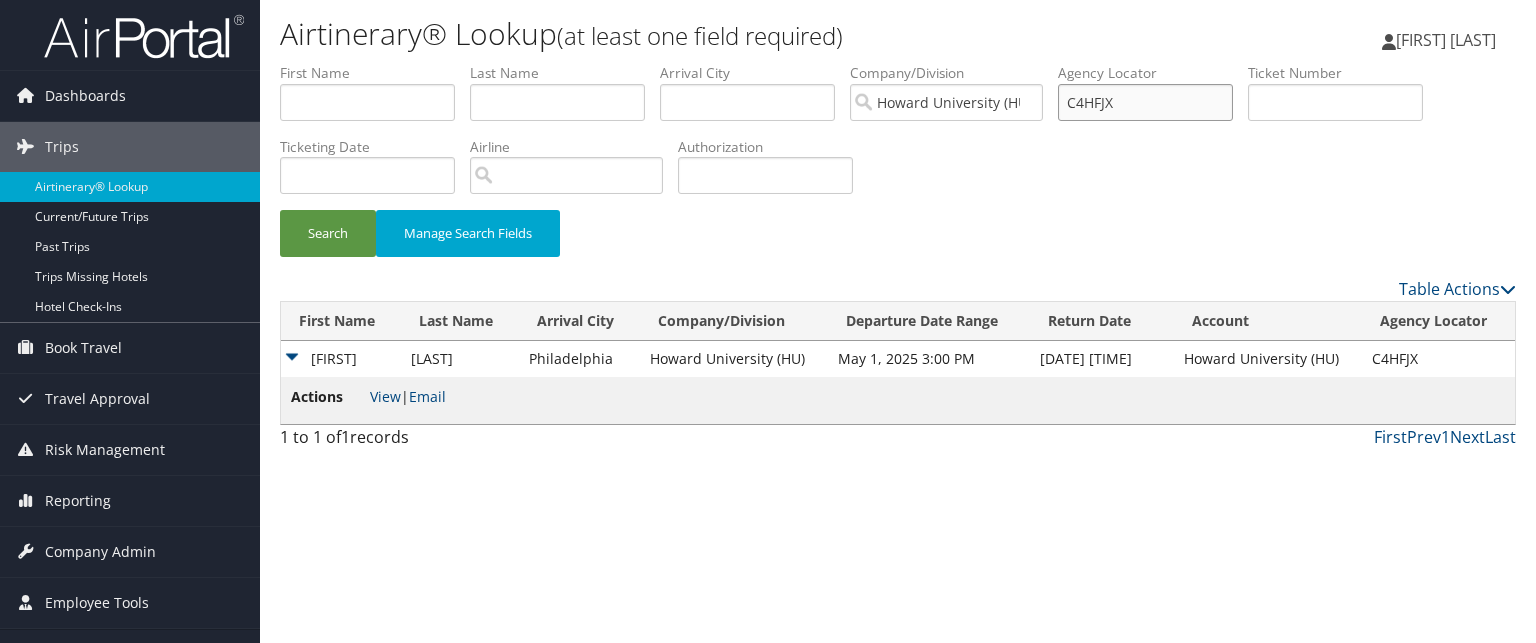 click on "C4HFJX" at bounding box center [1145, 102] 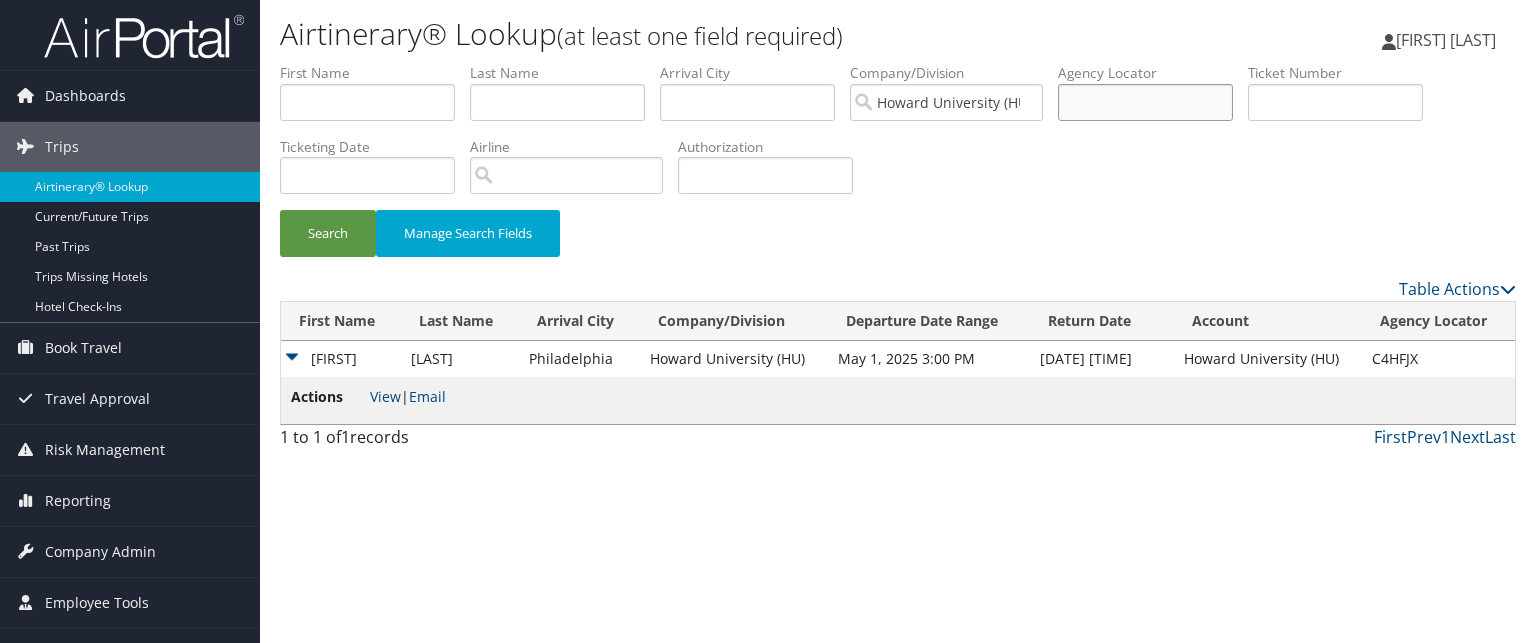 paste on "C4GZ8X" 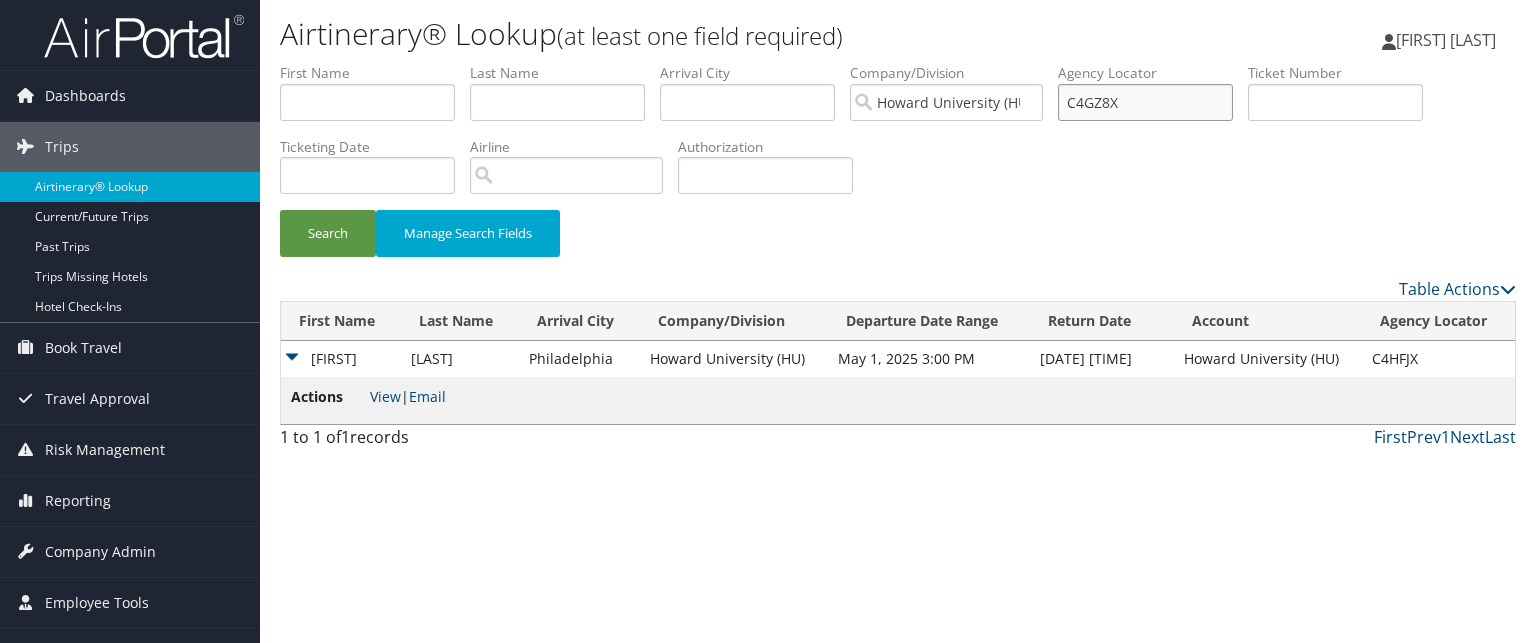 type on "C4GZ8X" 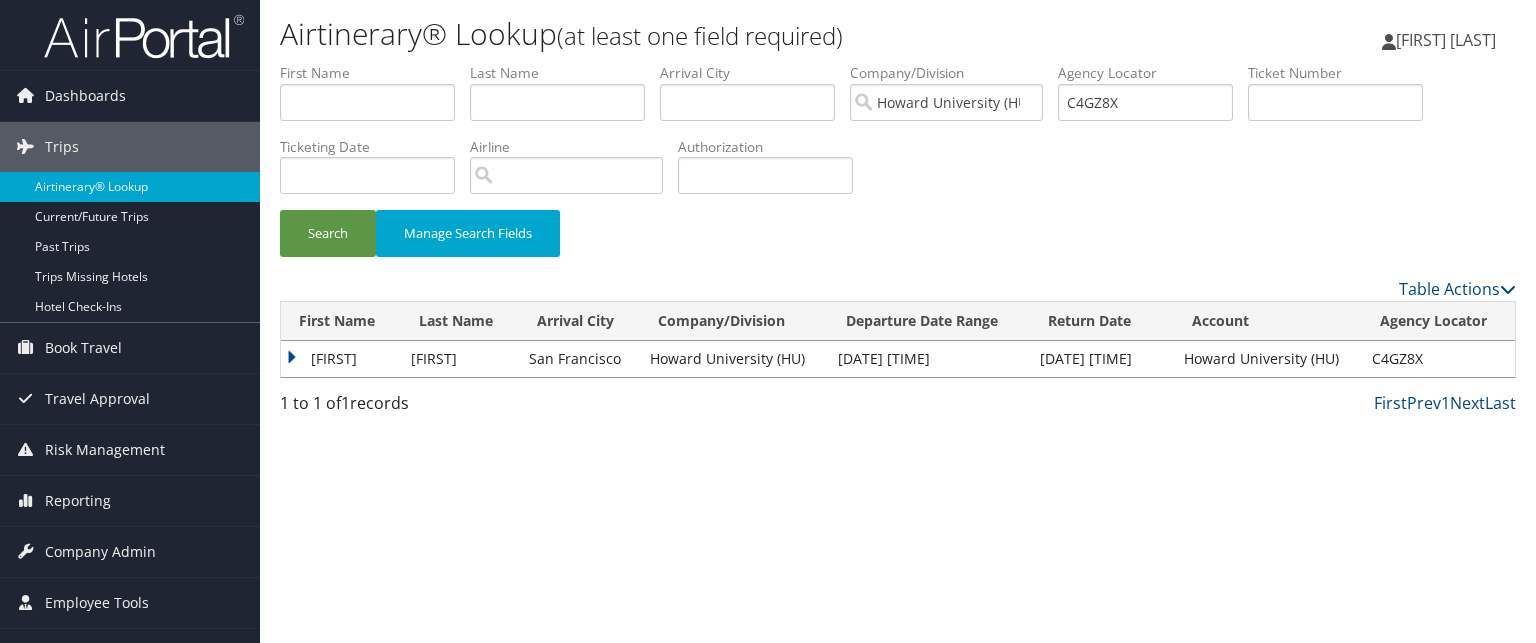 click on "LINWEI" at bounding box center (341, 359) 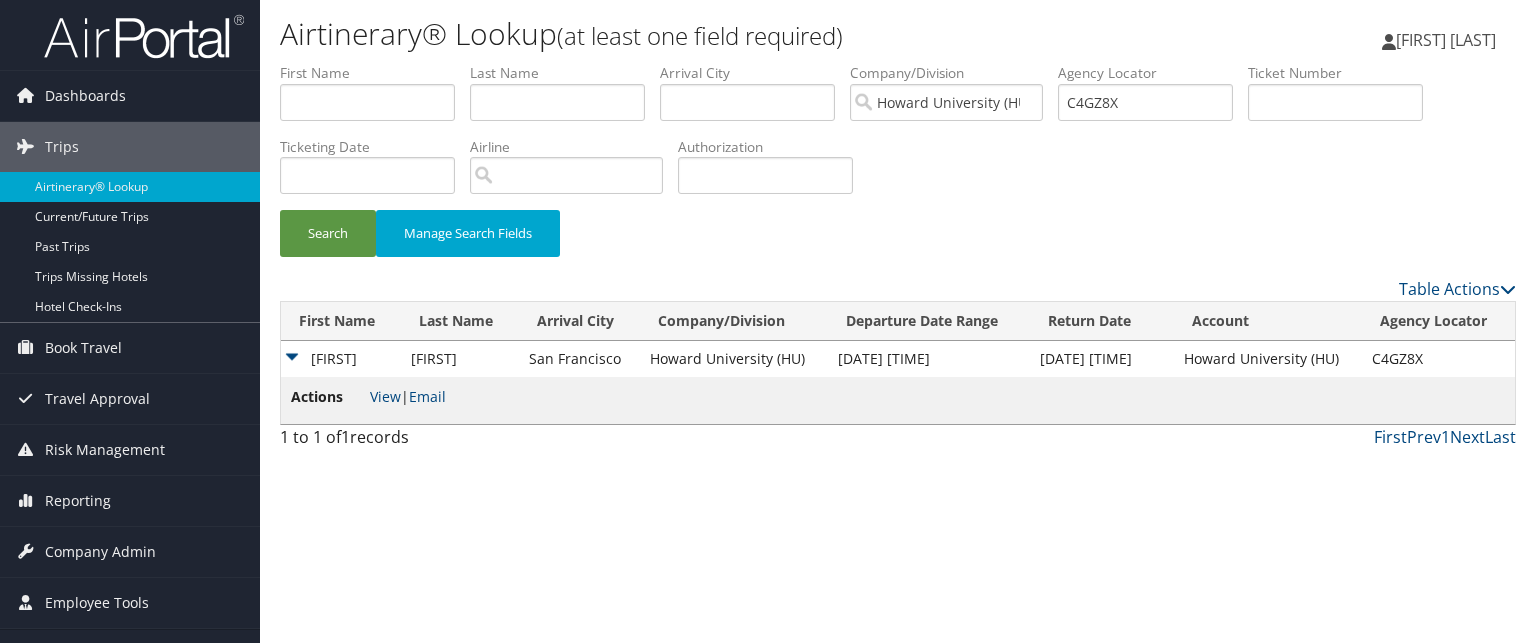 click on "LINWEI" at bounding box center [341, 359] 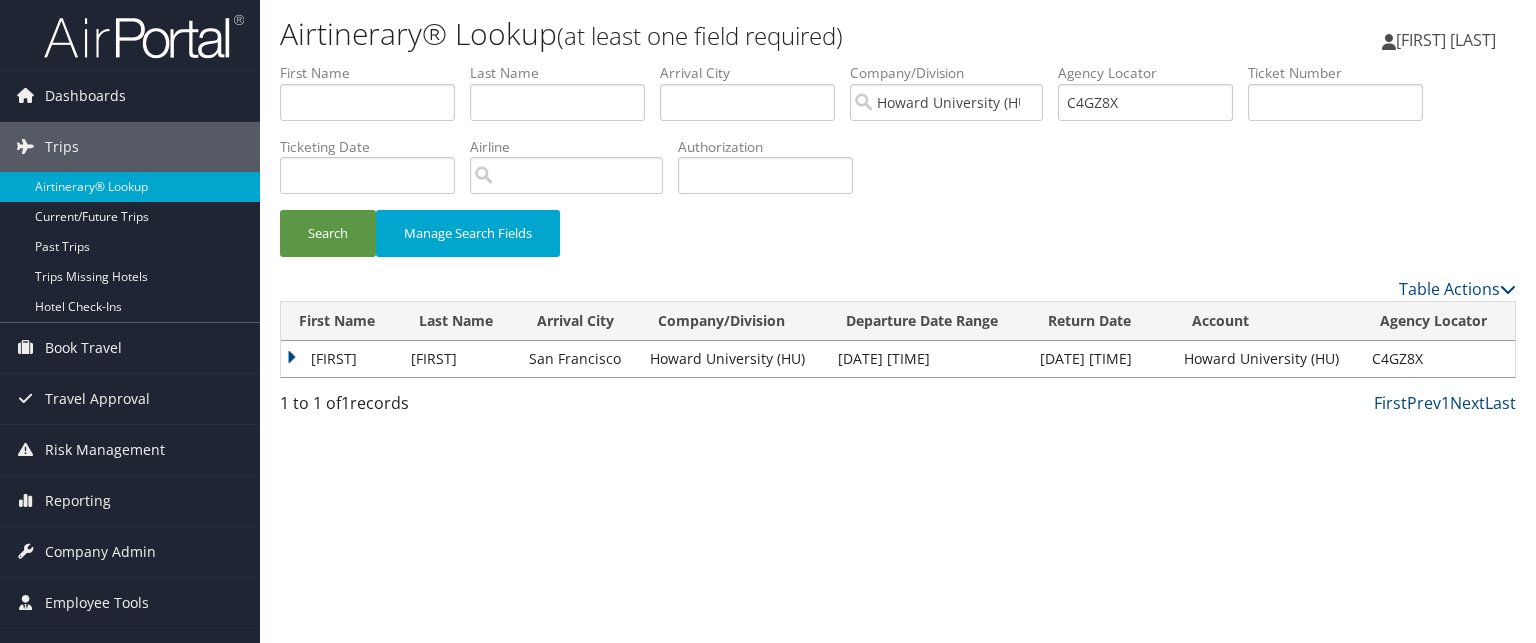 click on "LINWEI" at bounding box center (341, 359) 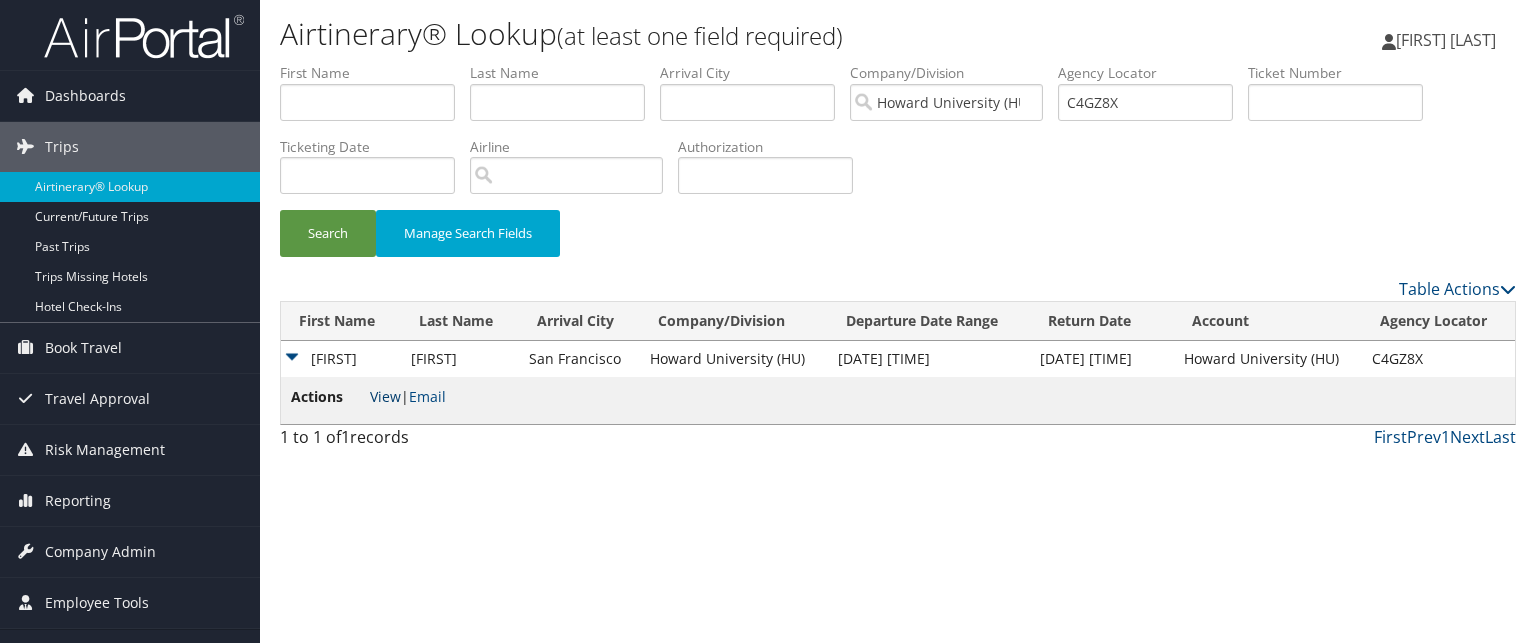 click on "View" at bounding box center (385, 396) 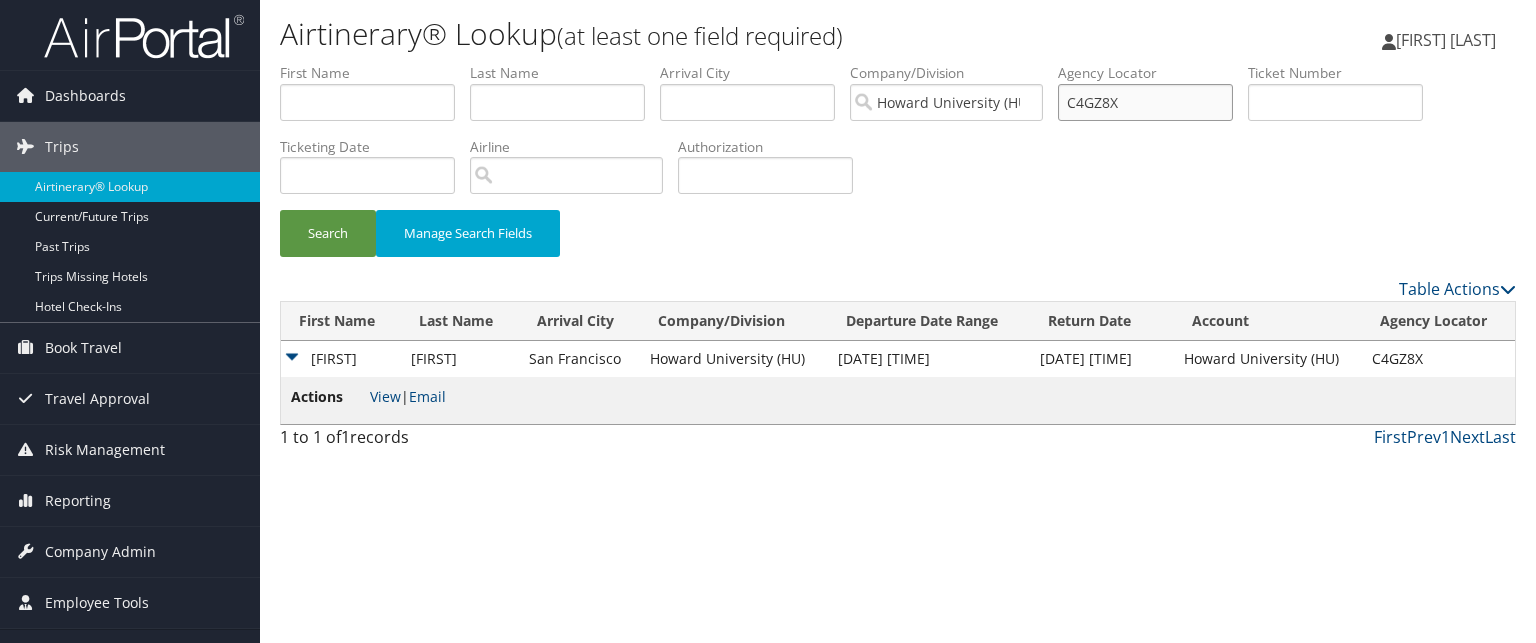click on "C4GZ8X" at bounding box center (1145, 102) 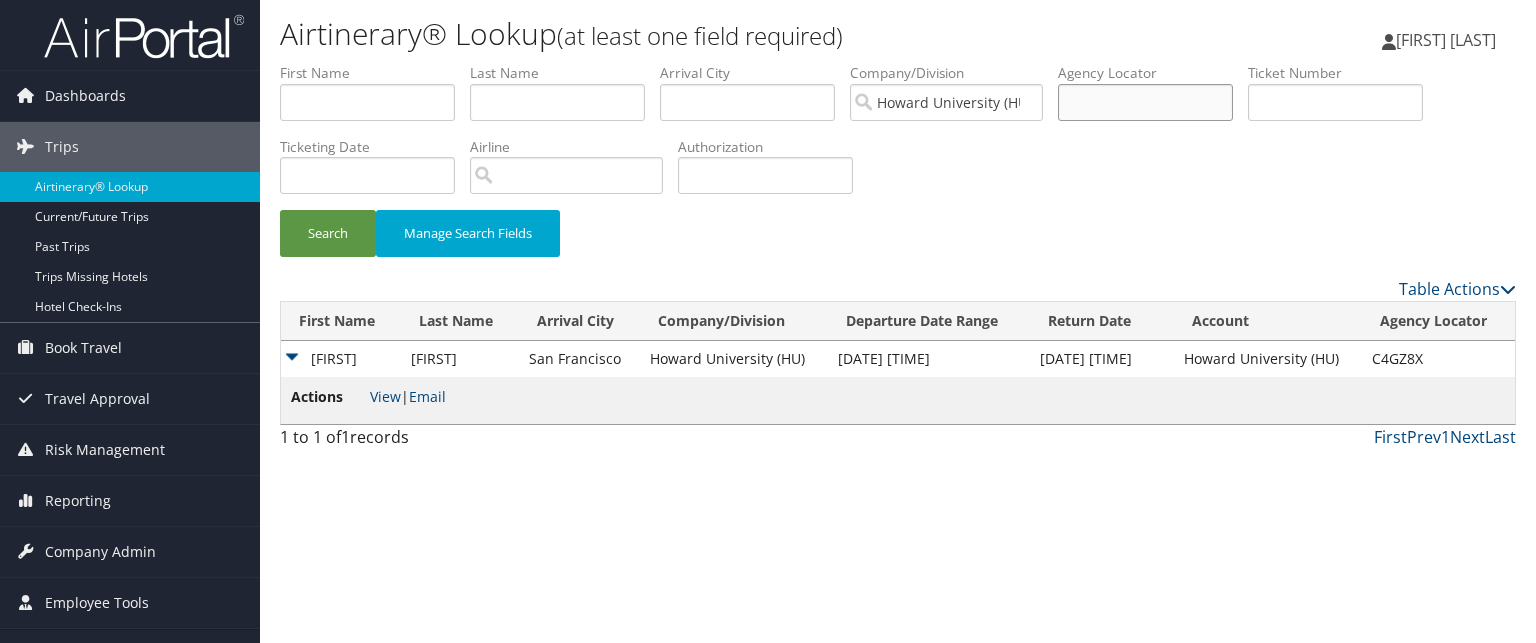 paste on "C4GFPC" 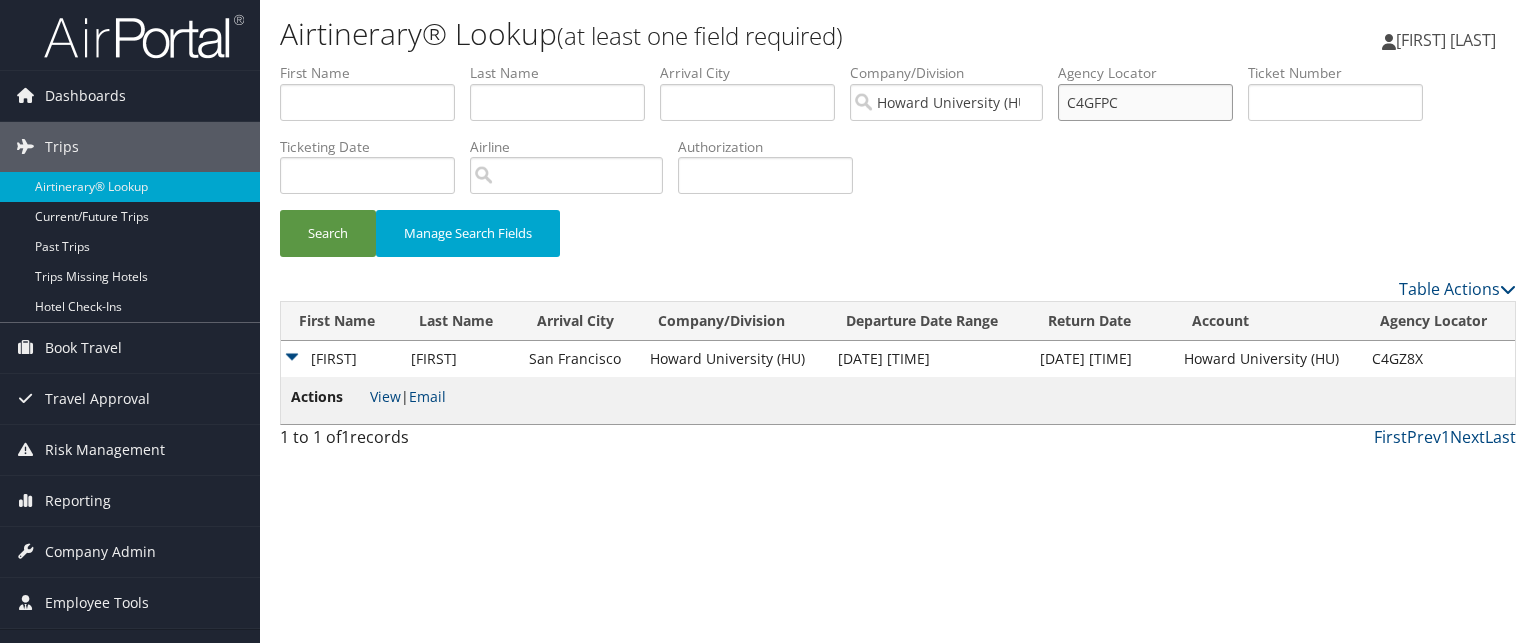 type on "C4GFPC" 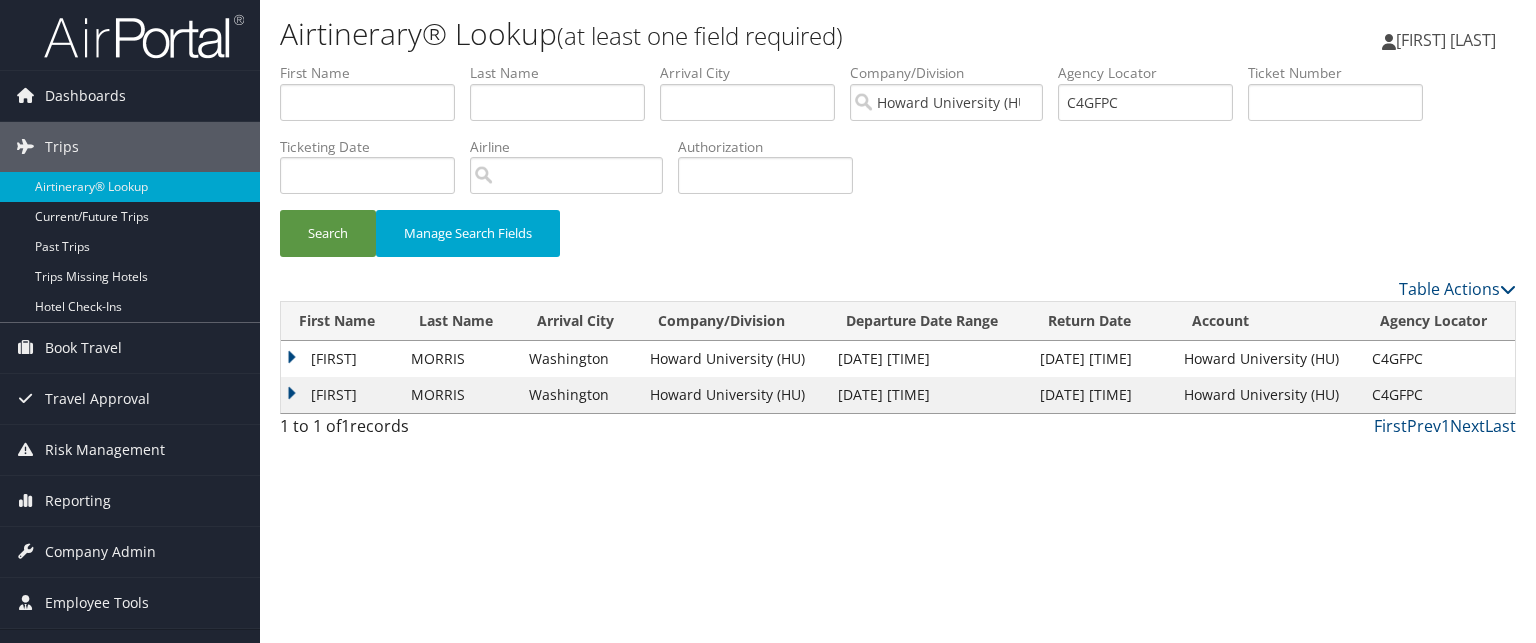 click on "KEWANNA" at bounding box center [341, 395] 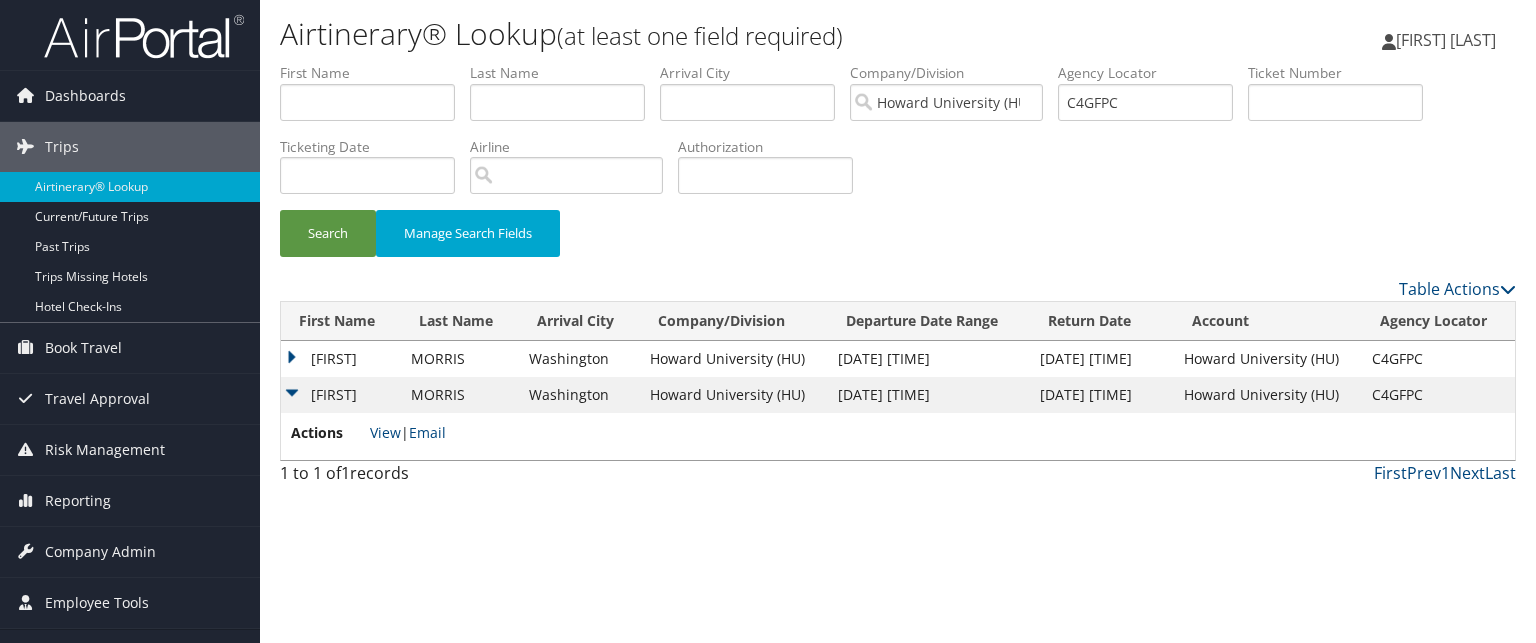 click on "KEWANNA" at bounding box center (341, 395) 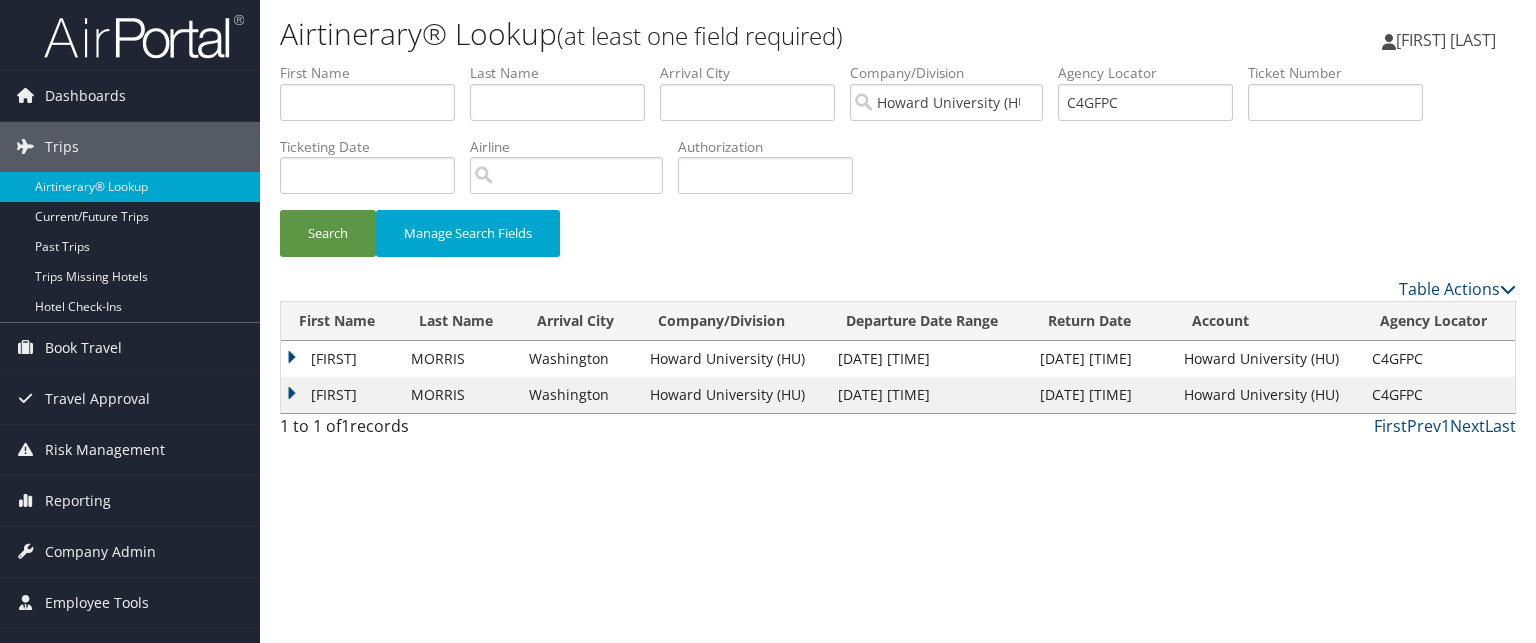 click on "KEWANNA" at bounding box center [341, 395] 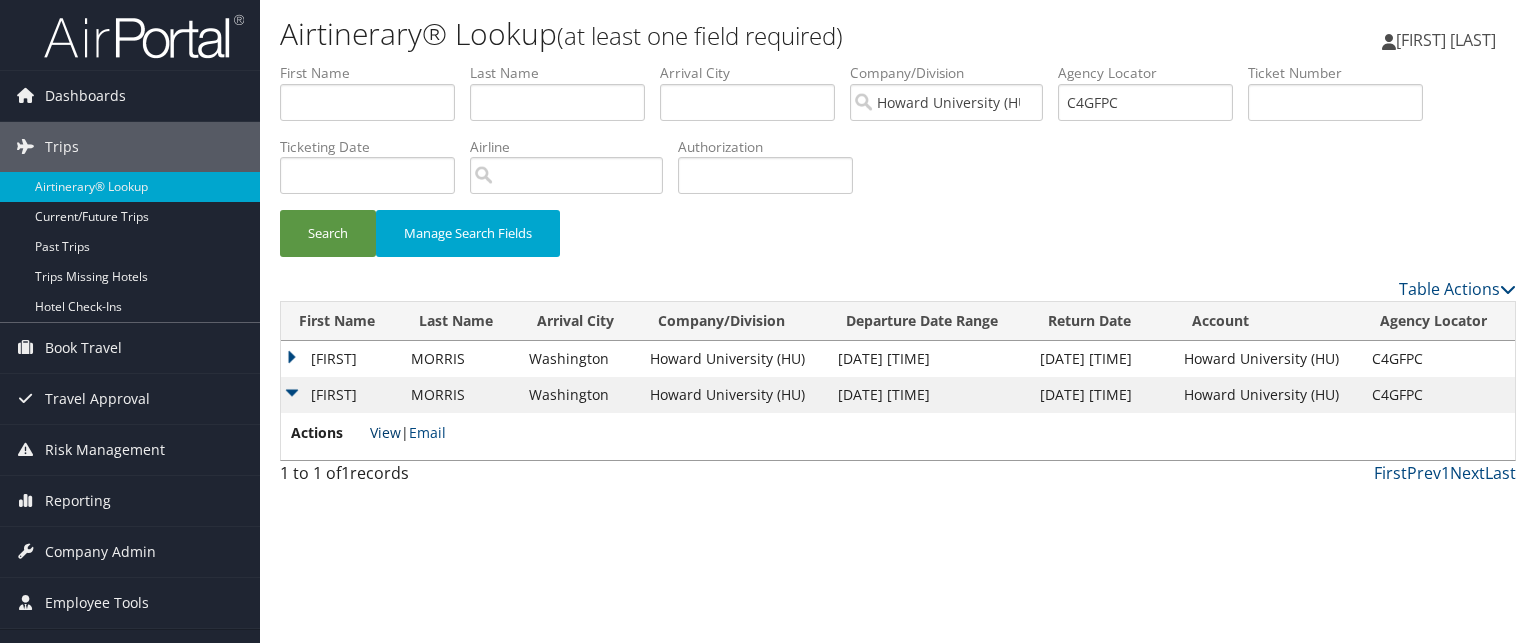 click on "View" at bounding box center [385, 432] 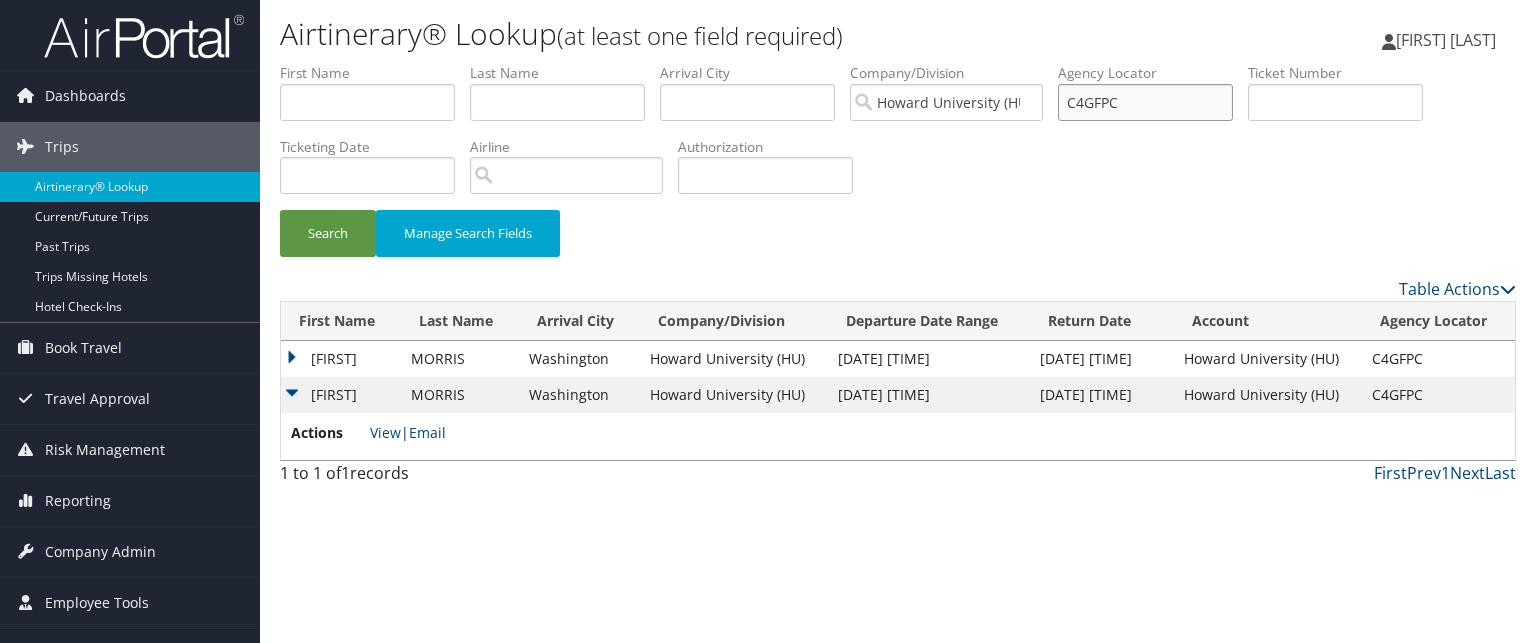 click on "C4GFPC" at bounding box center [1145, 102] 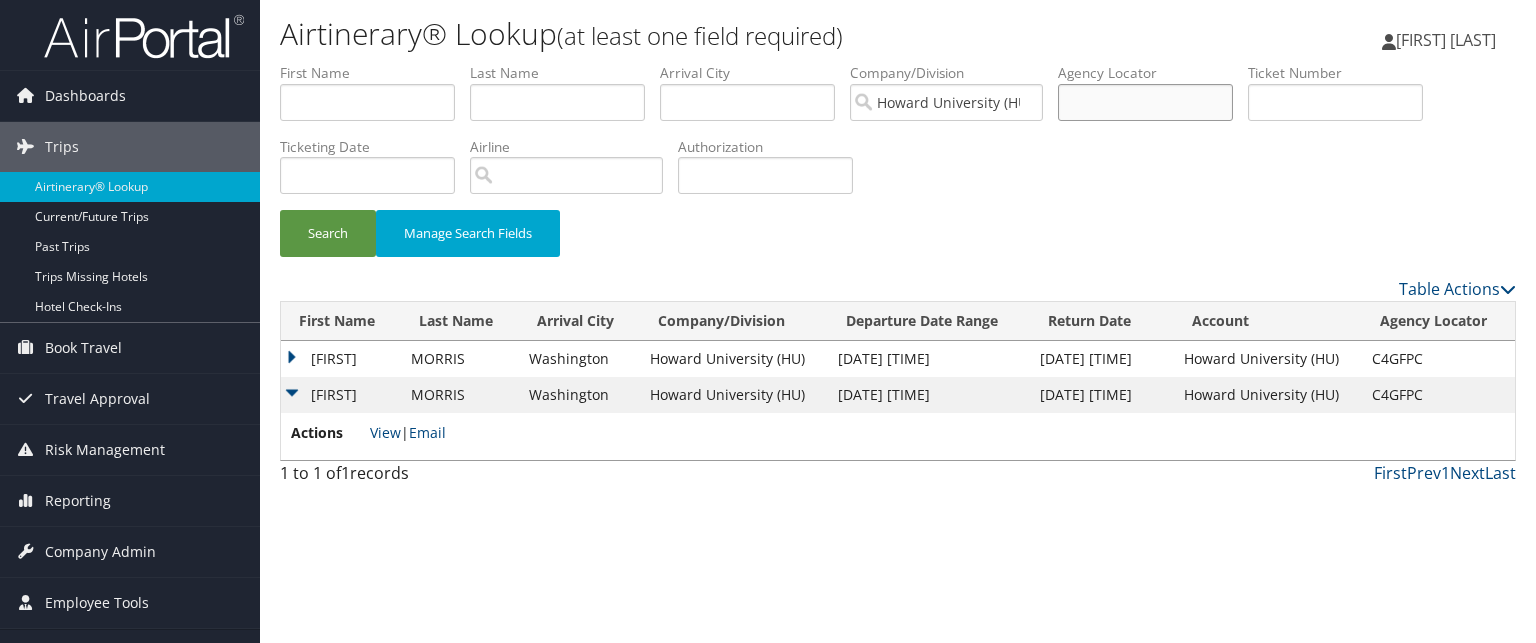 paste on "C4TXH4" 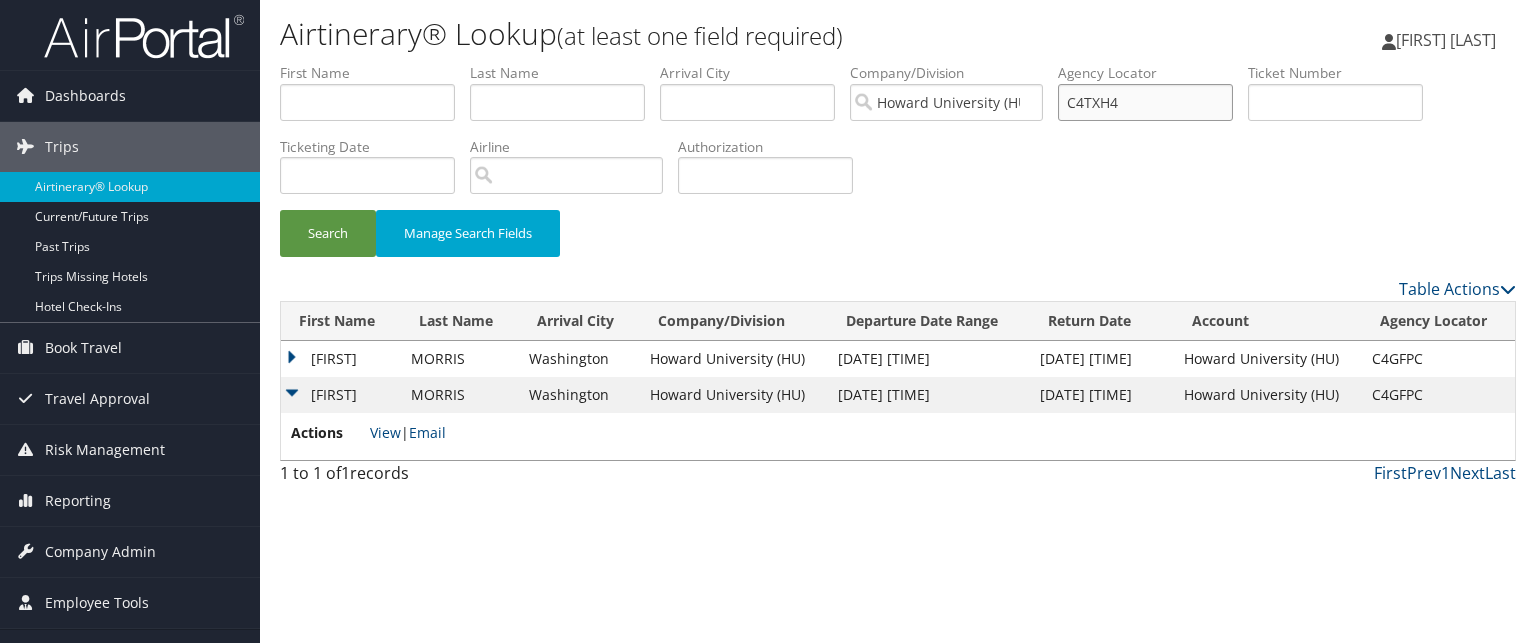 type on "C4TXH4" 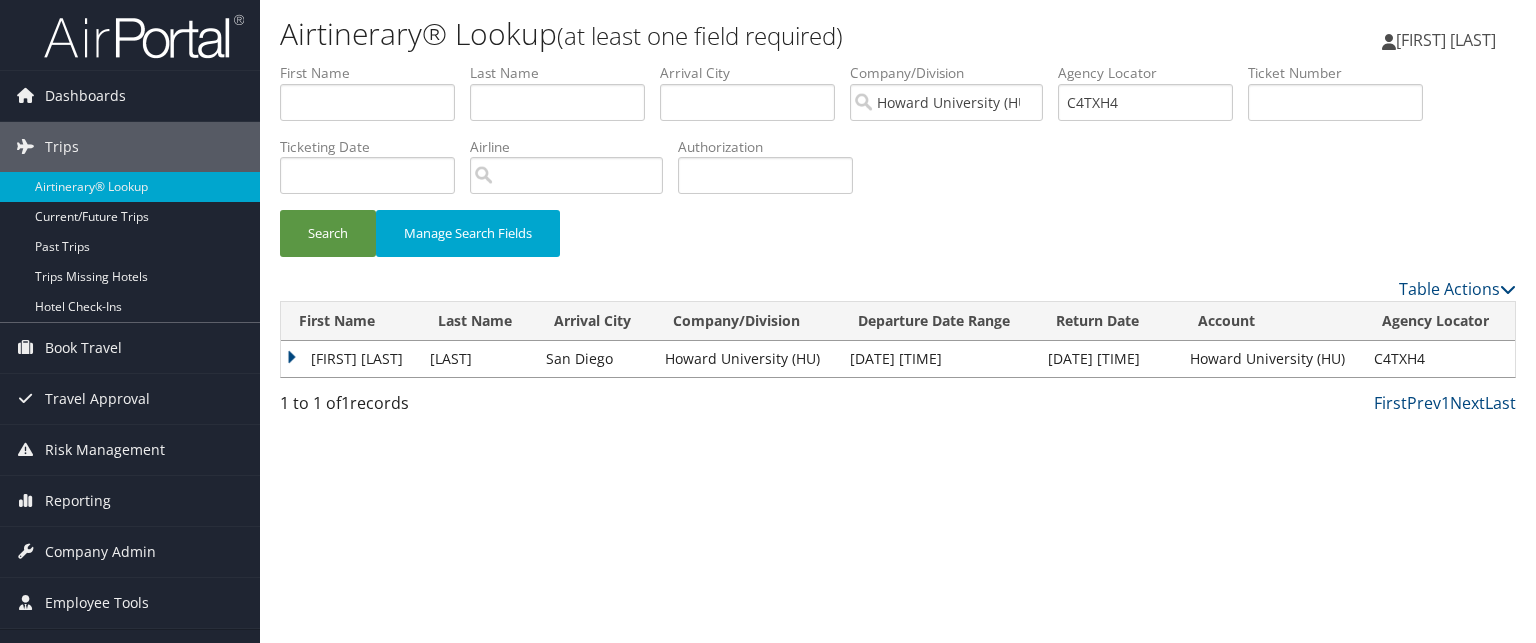 click on "TONIJA HOPE" at bounding box center [350, 359] 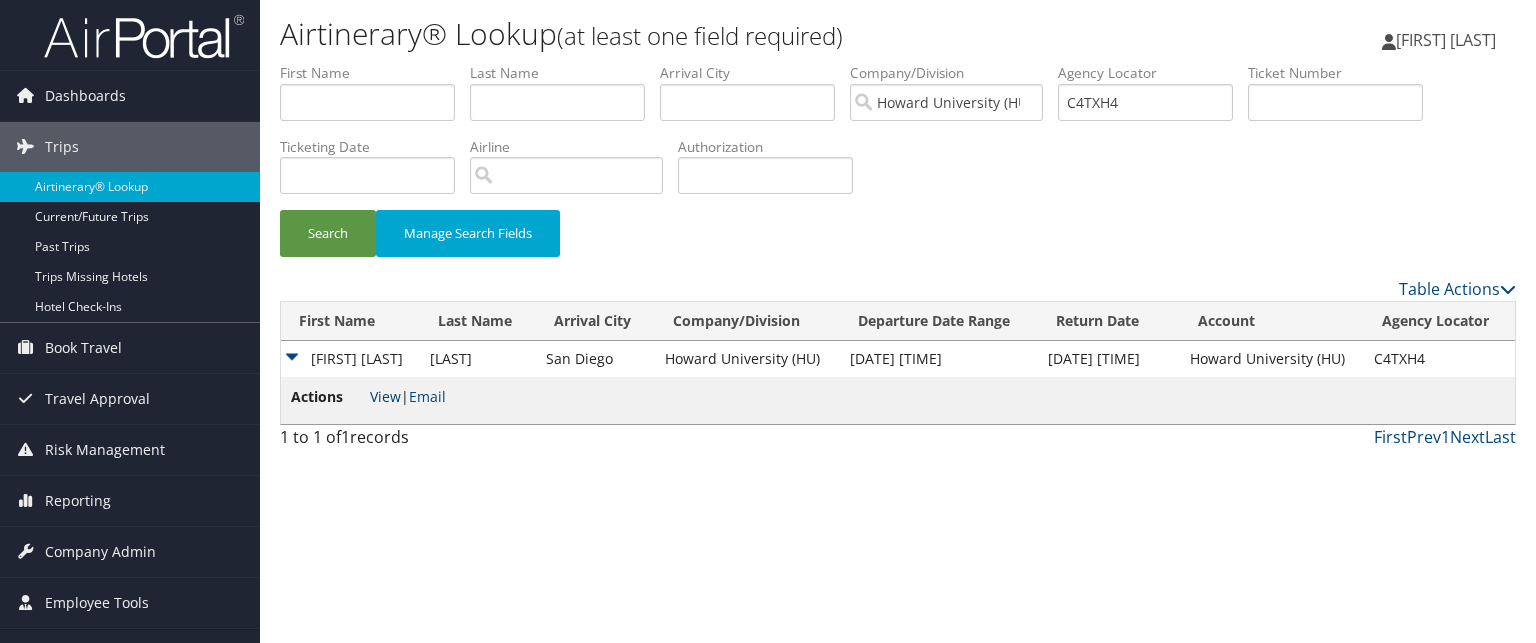 click on "View" at bounding box center (385, 396) 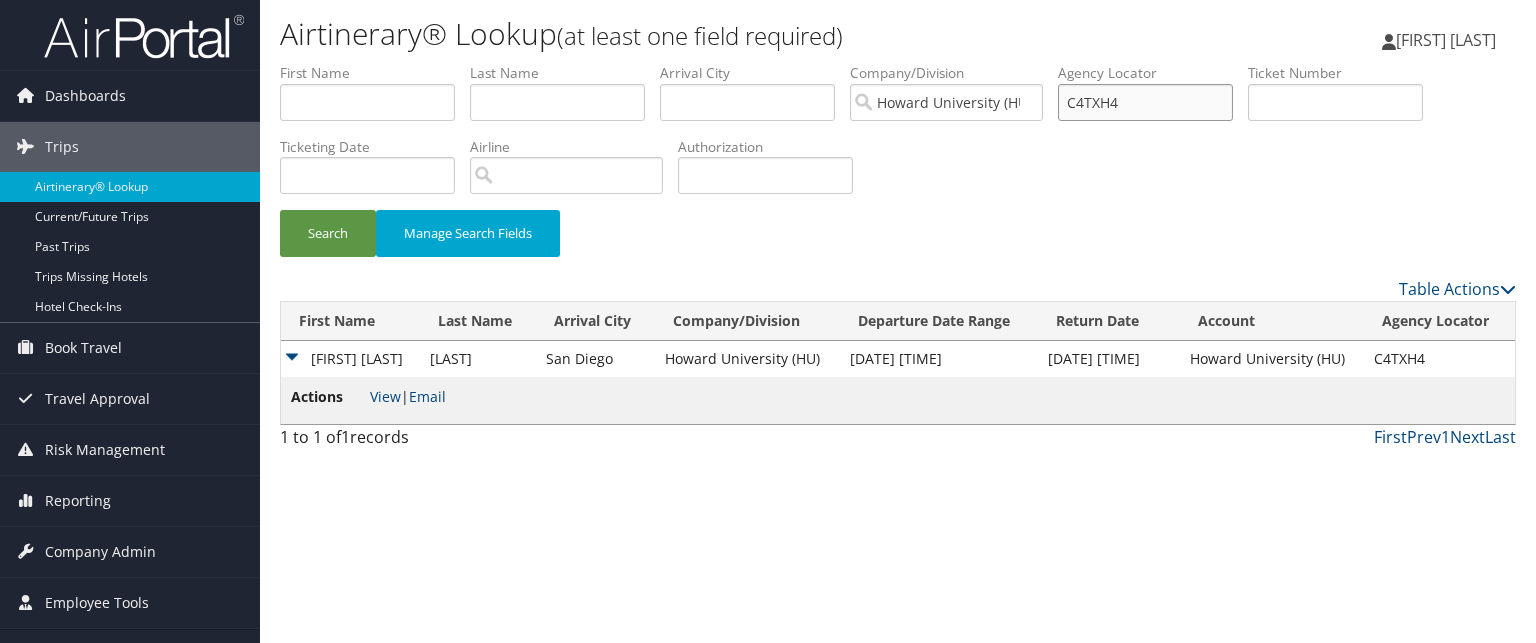 click on "C4TXH4" at bounding box center (1145, 102) 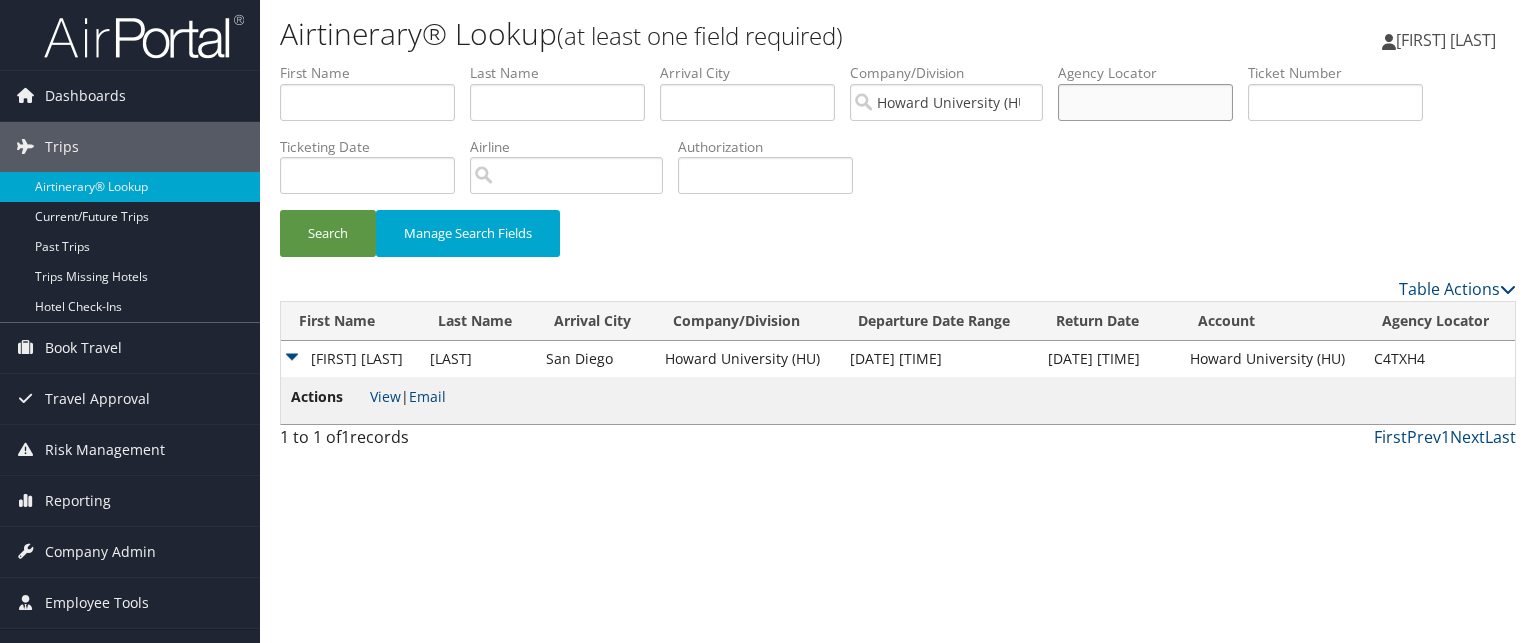 click at bounding box center (1145, 102) 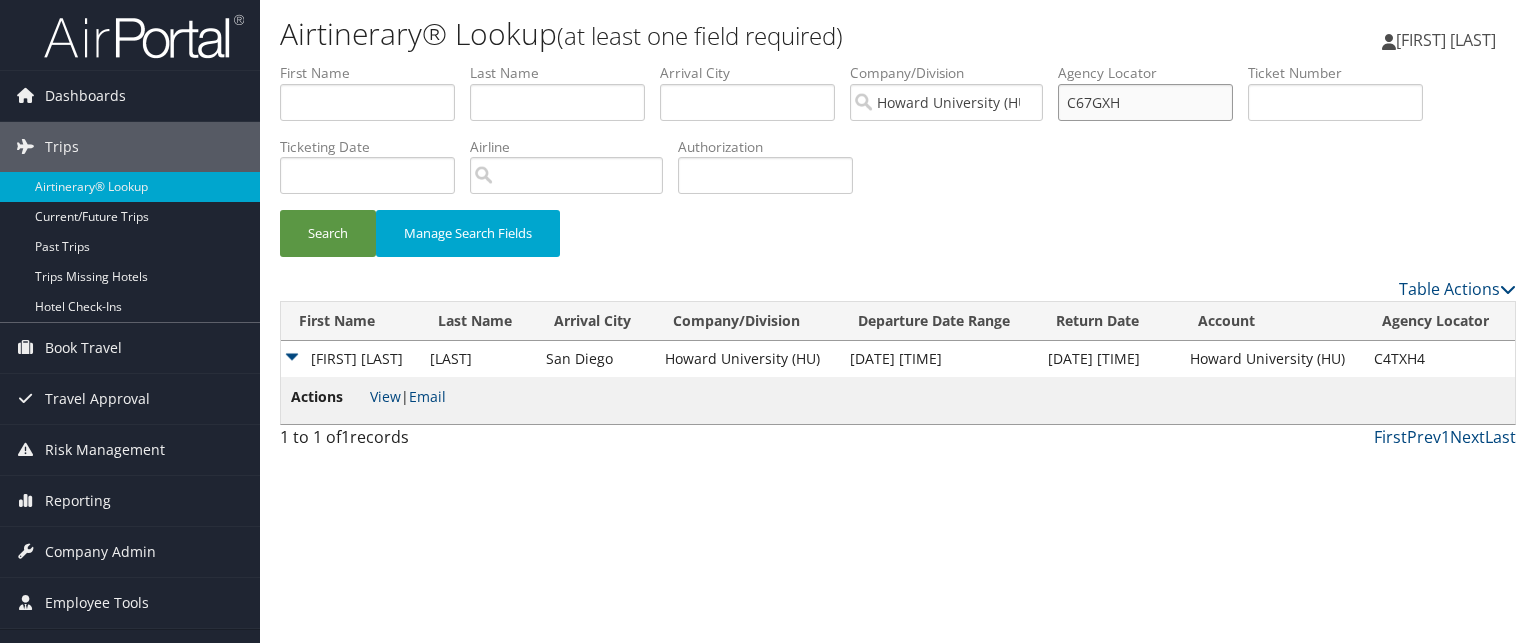 type on "C67GXH" 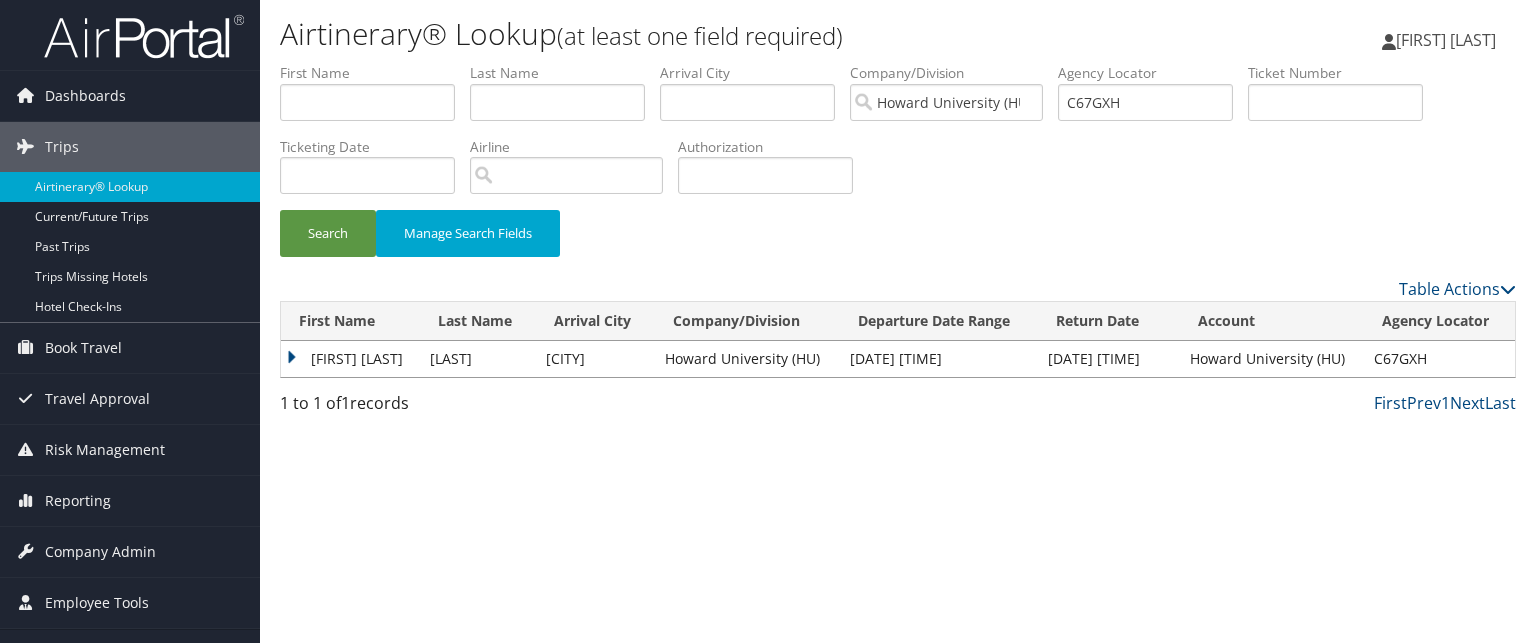 click on "THARAKAN" at bounding box center [478, 359] 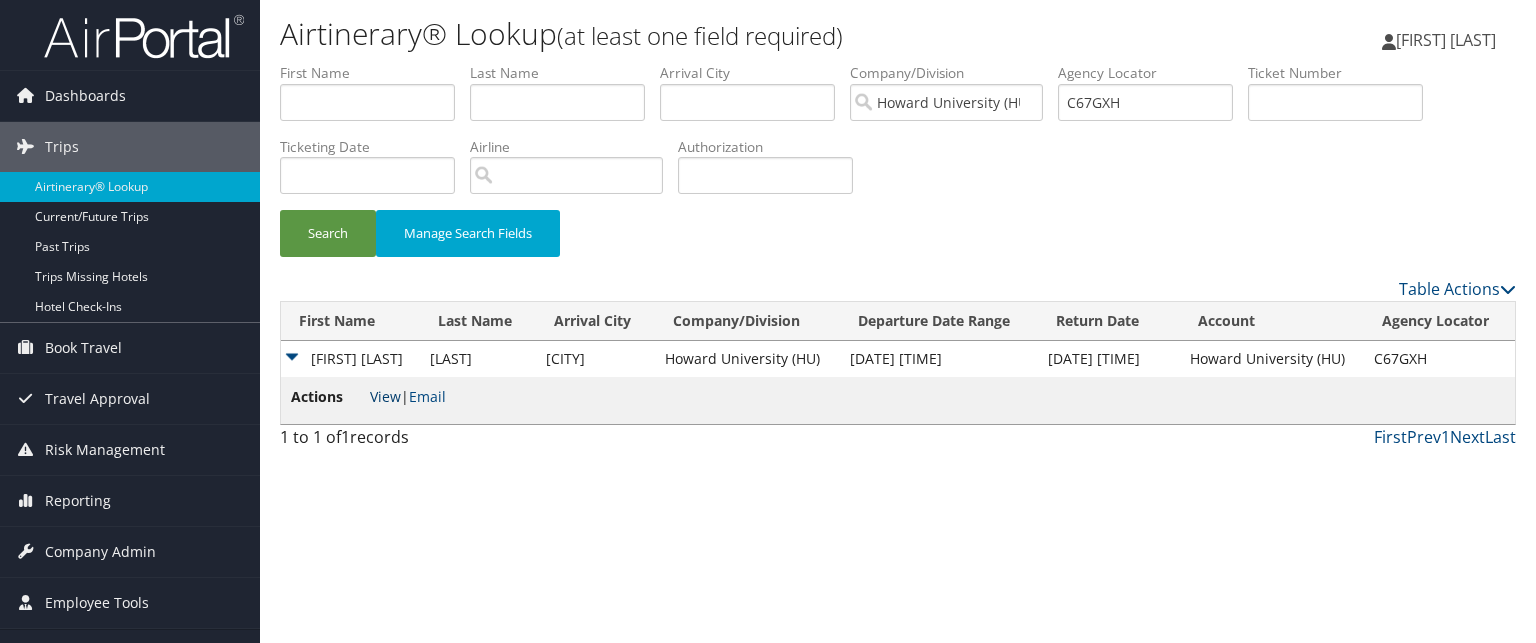click on "View" at bounding box center [385, 396] 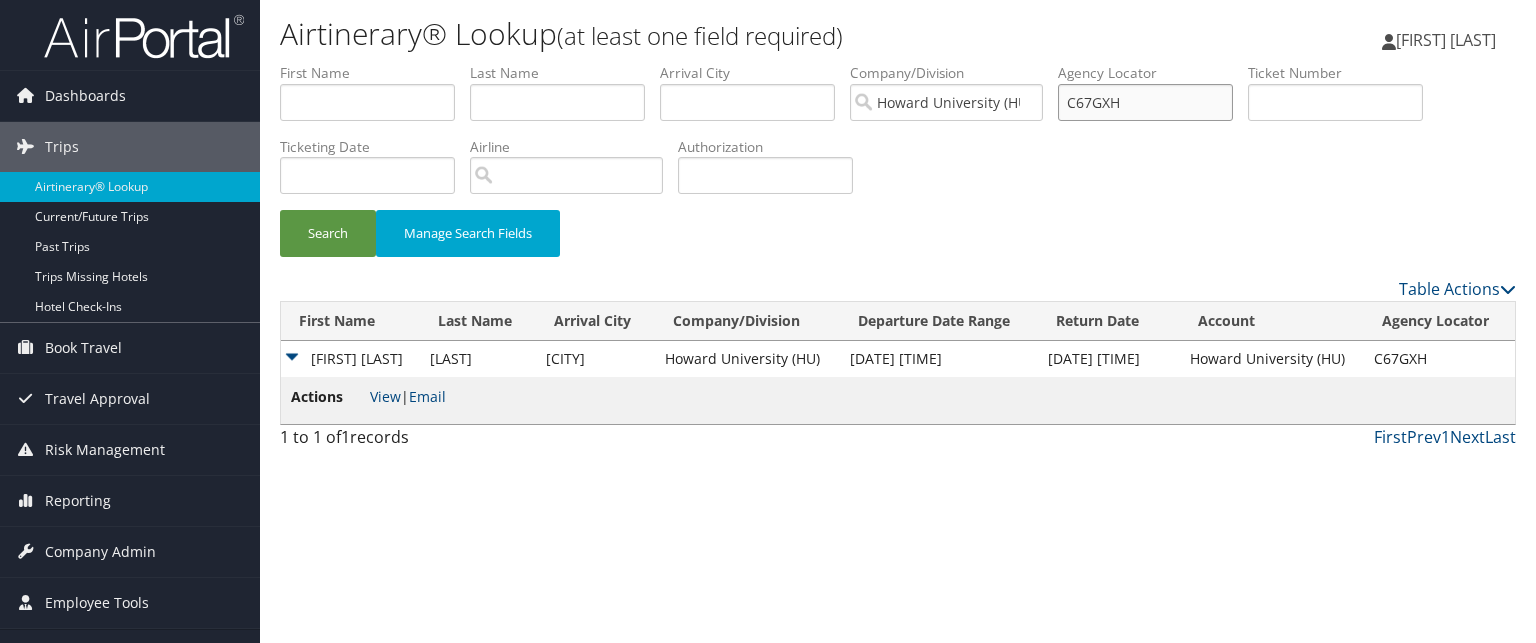 click on "C67GXH" at bounding box center (1145, 102) 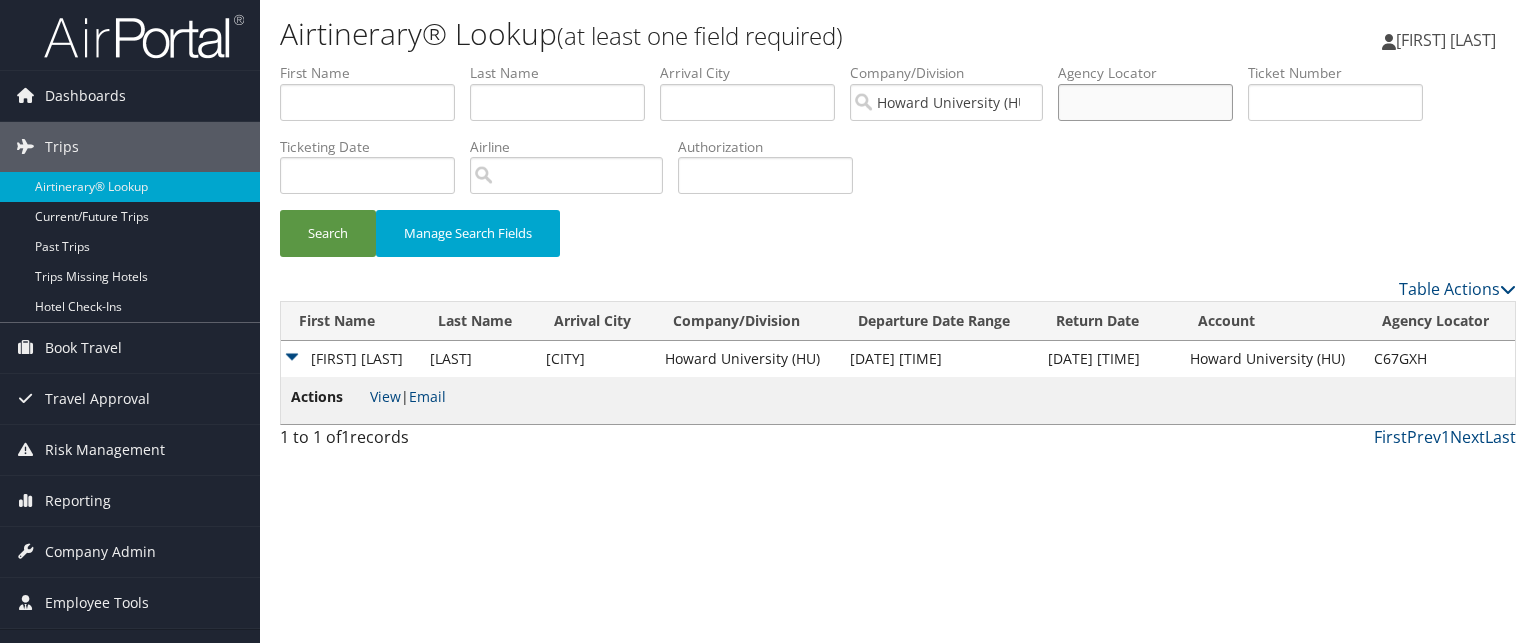 paste on "C6983L" 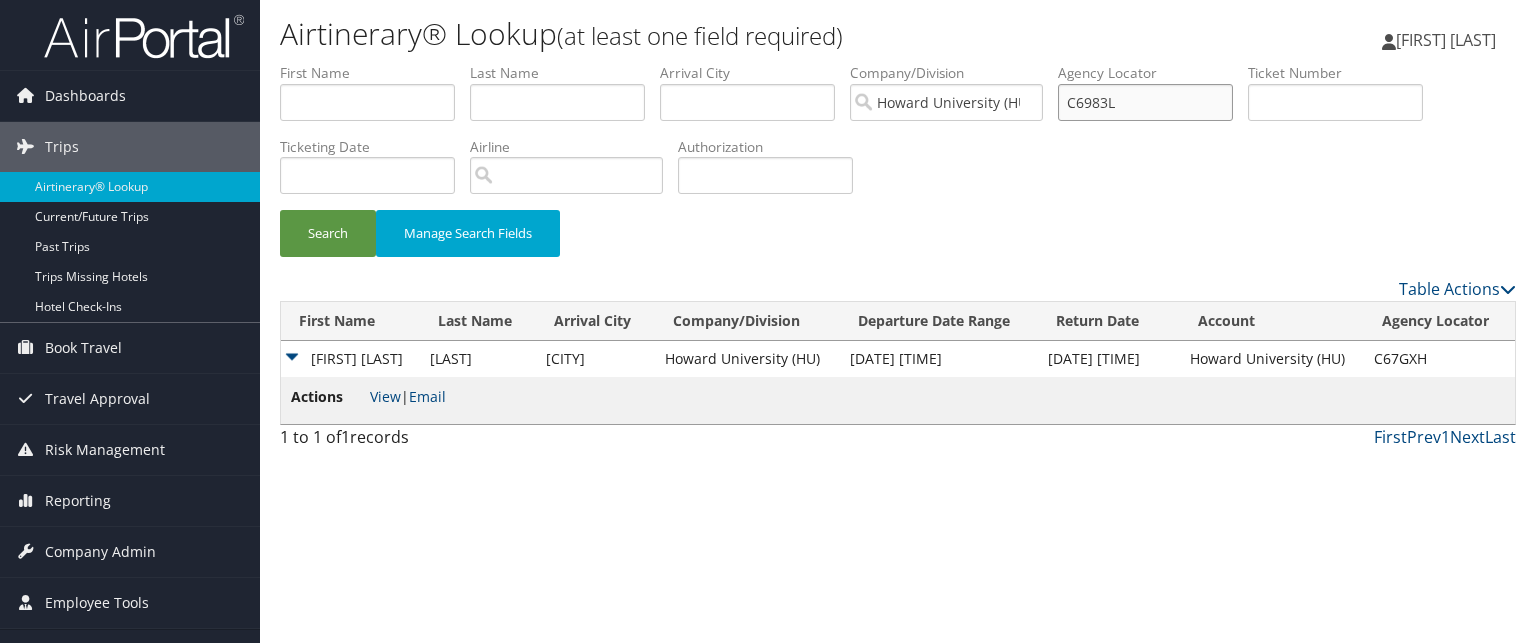 type on "C6983L" 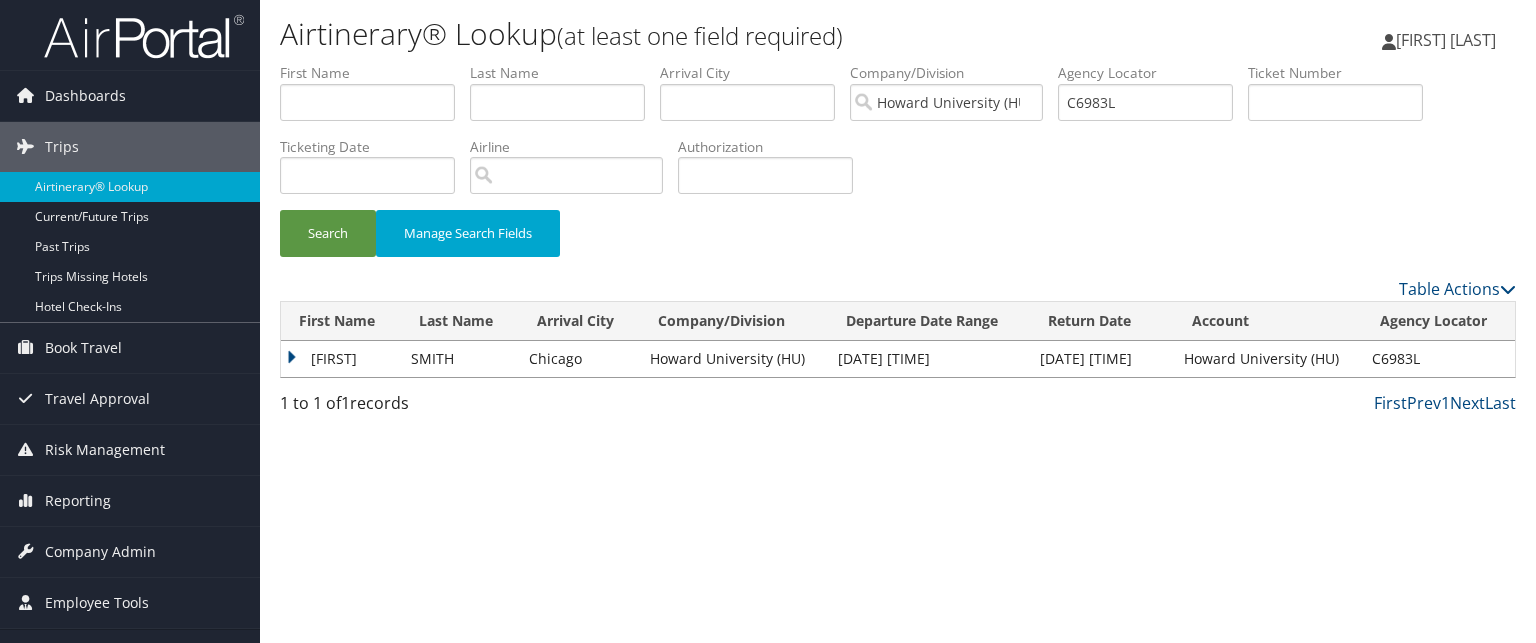 click on "JOSHUA" at bounding box center [341, 359] 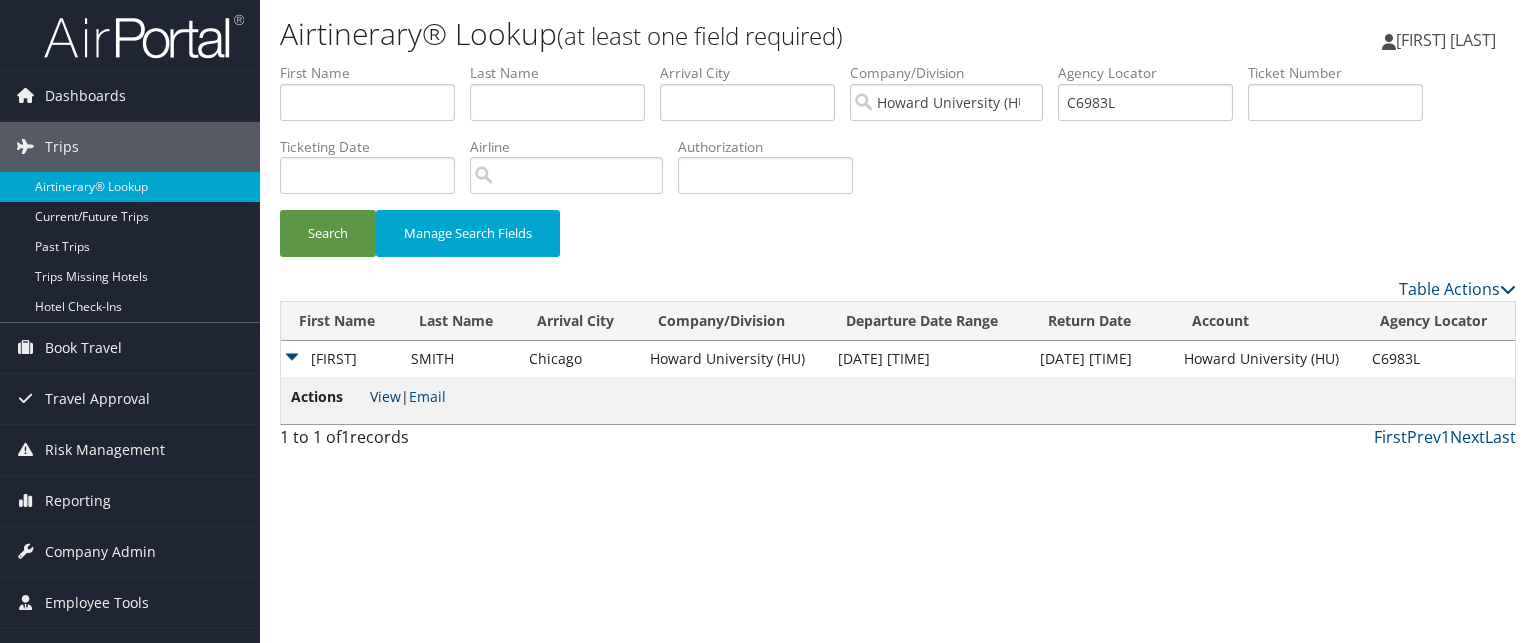 click on "View" at bounding box center [385, 396] 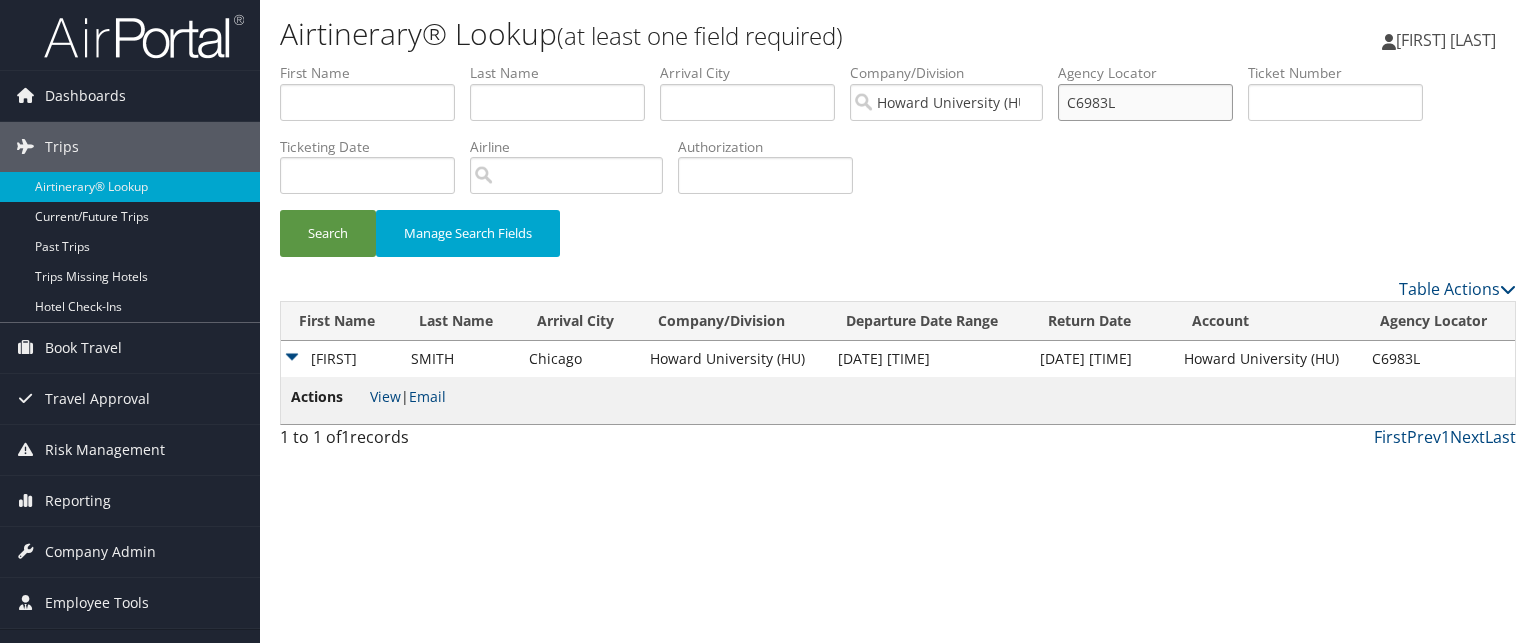 click on "C6983L" at bounding box center [1145, 102] 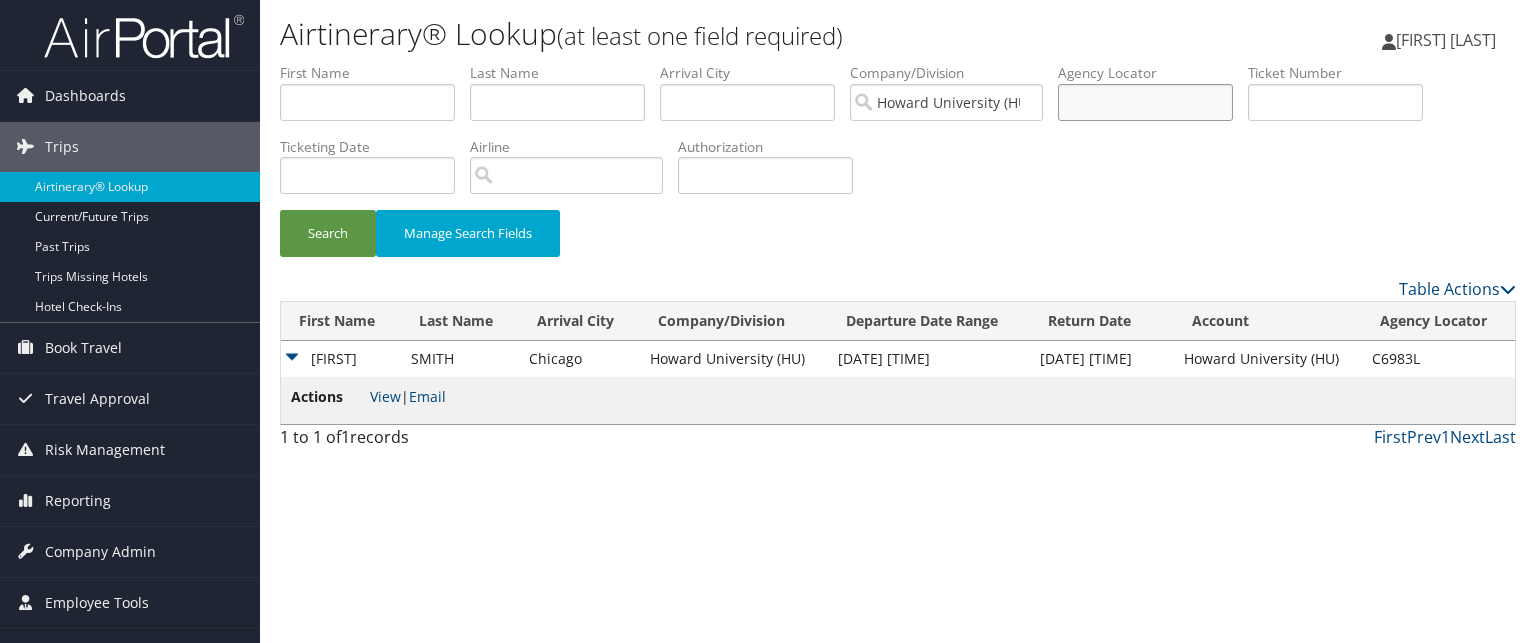 paste on "C64D1N" 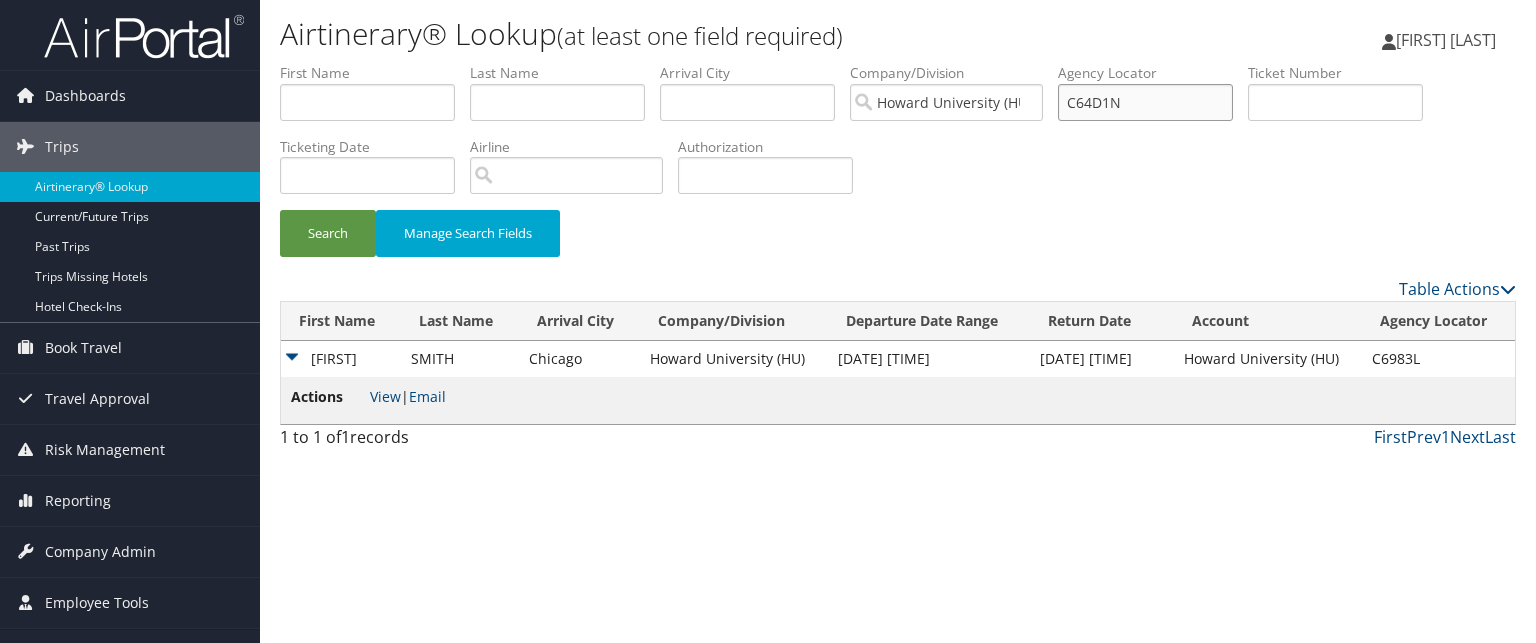 type on "C64D1N" 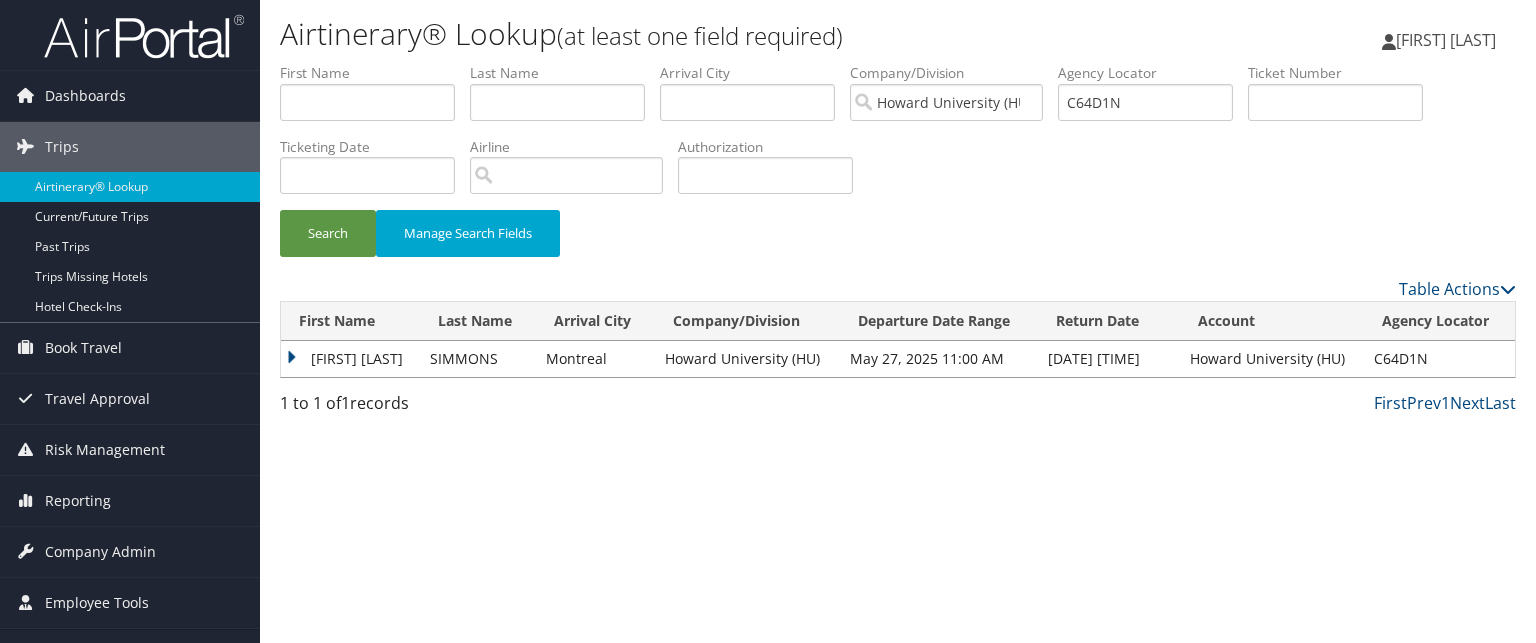 click on "TRACY LYNN" at bounding box center (350, 359) 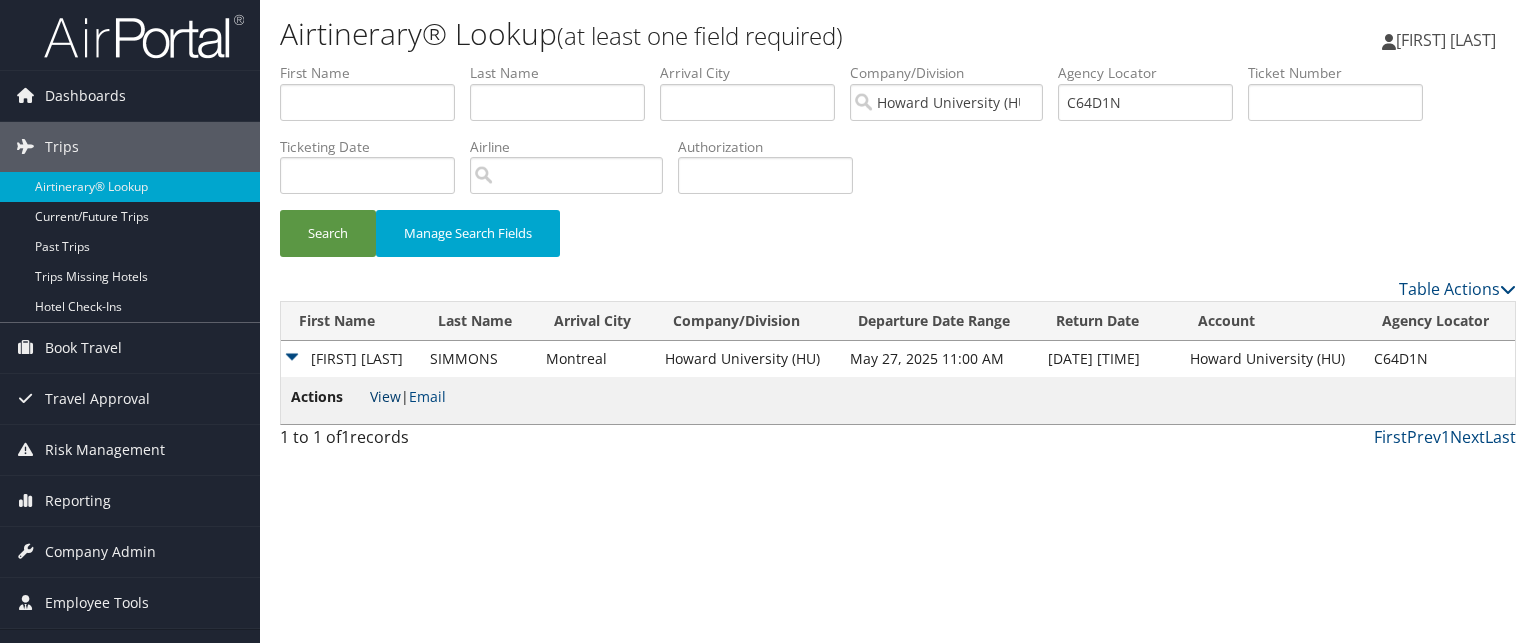 click on "View" at bounding box center [385, 396] 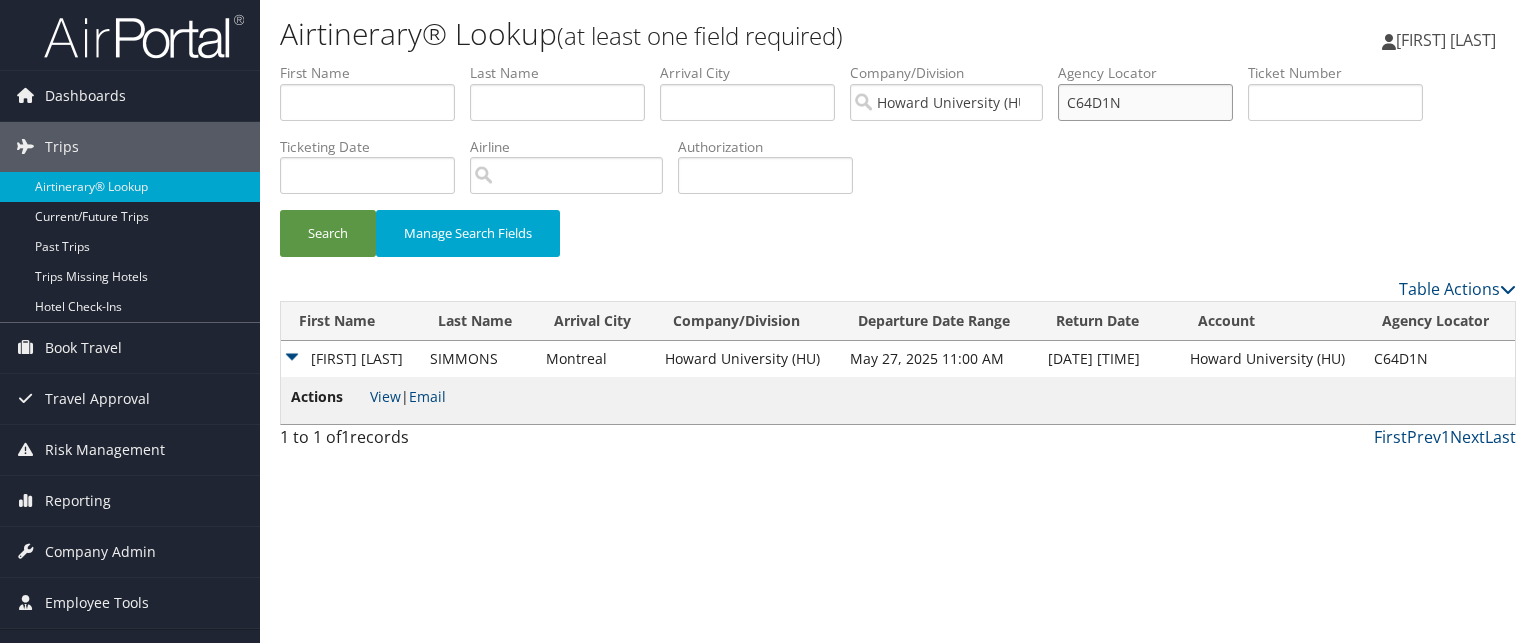 click on "C64D1N" at bounding box center (1145, 102) 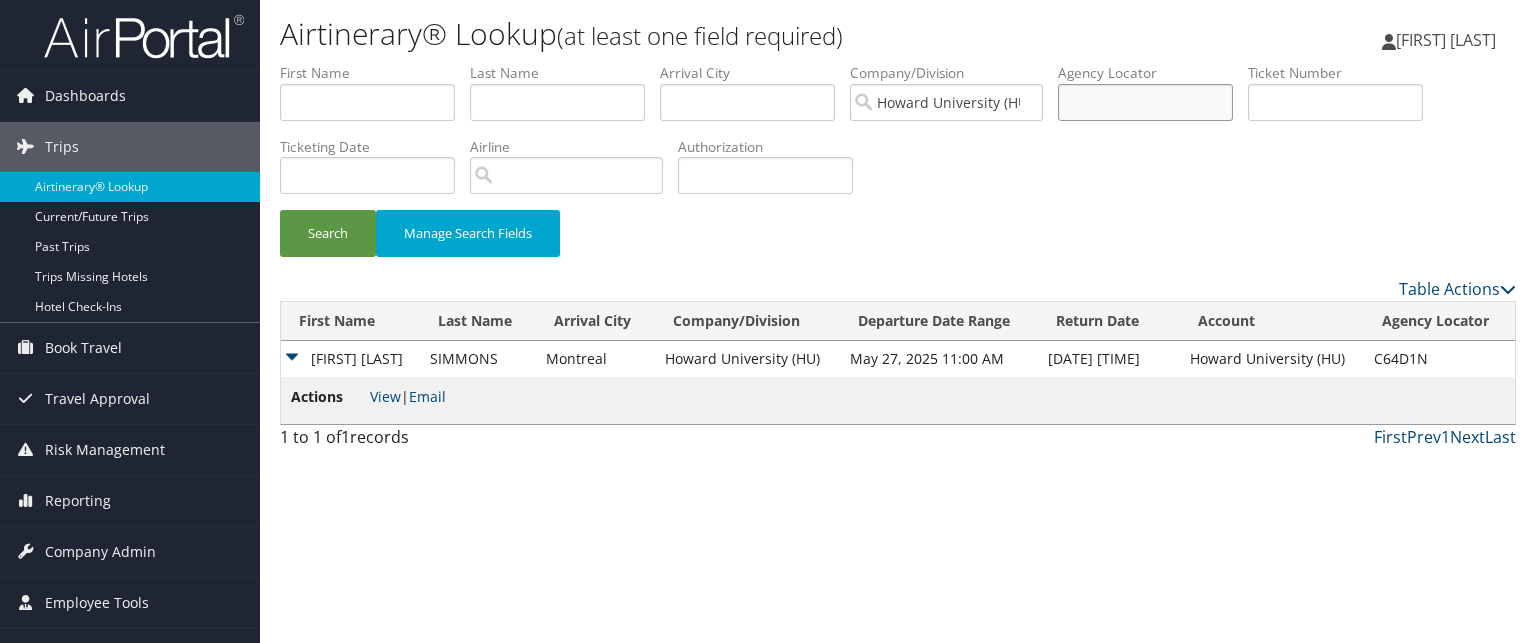 paste on "C6XH1T" 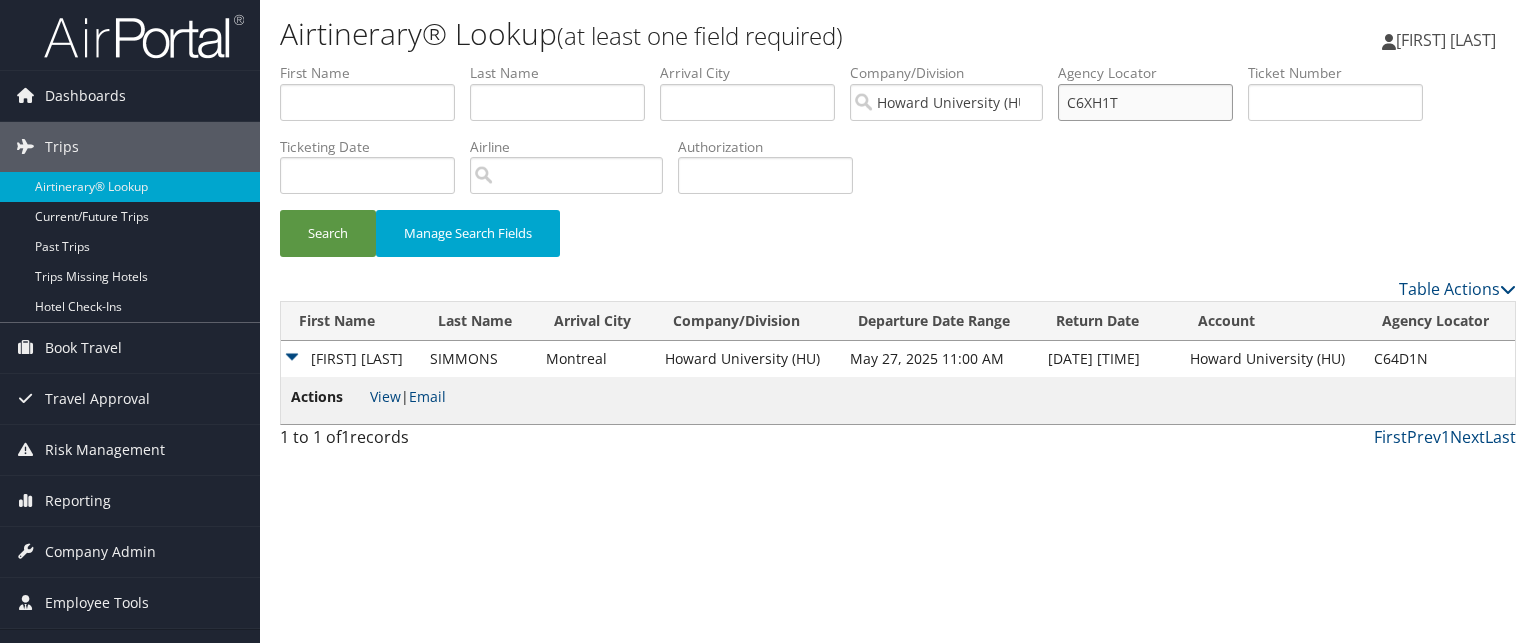 type on "C6XH1T" 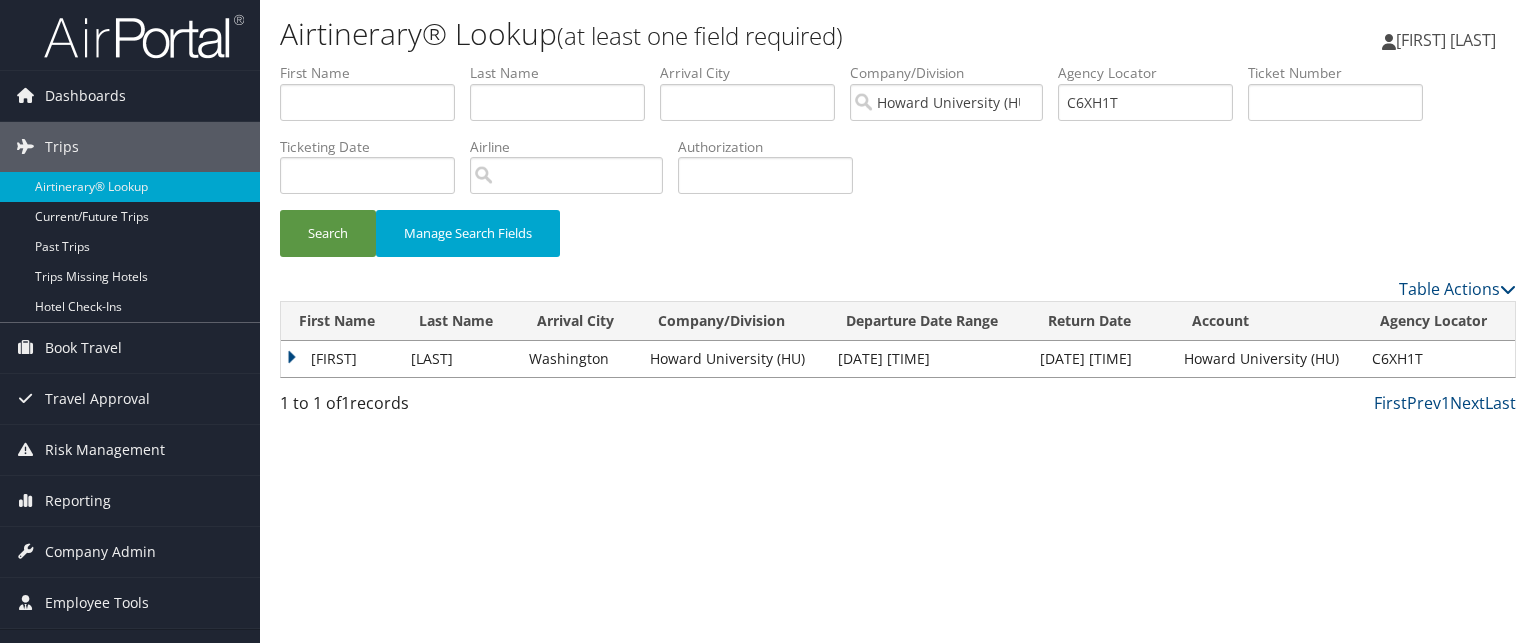 click on "CAMRYN" at bounding box center (341, 359) 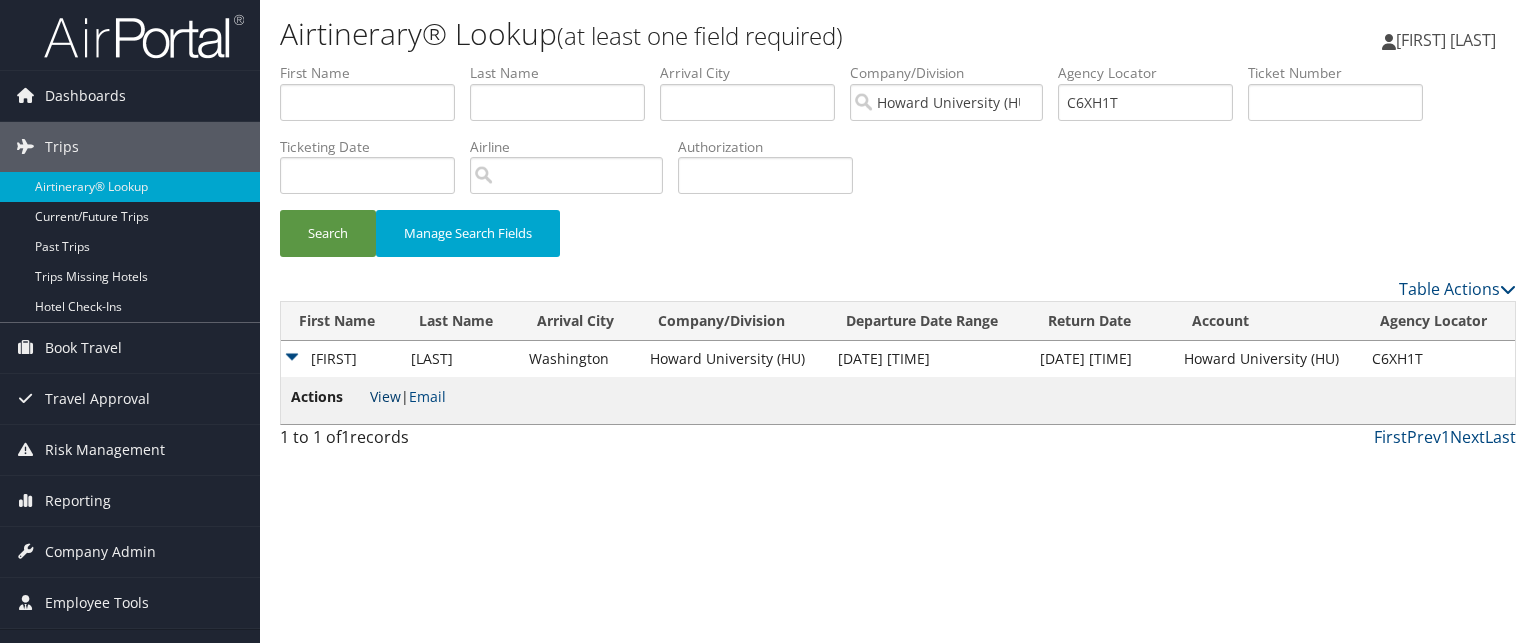click on "View" at bounding box center [385, 396] 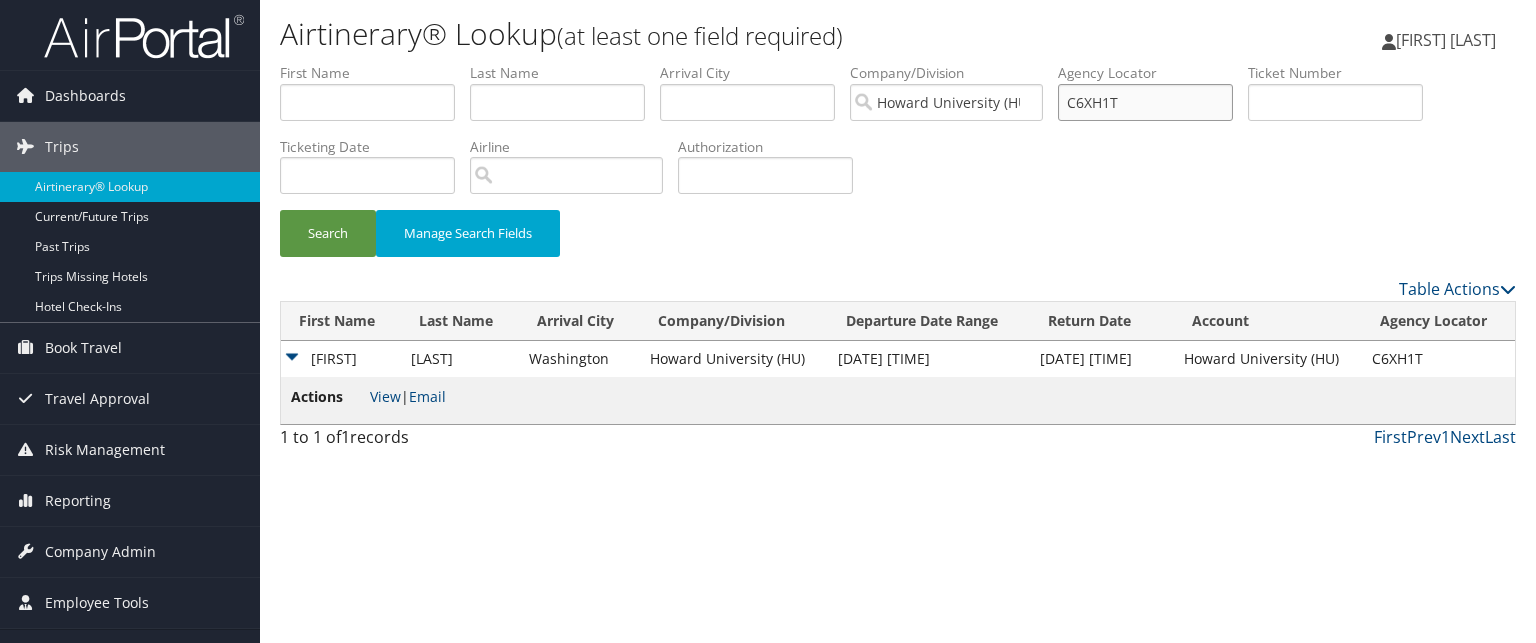 click on "C6XH1T" at bounding box center (1145, 102) 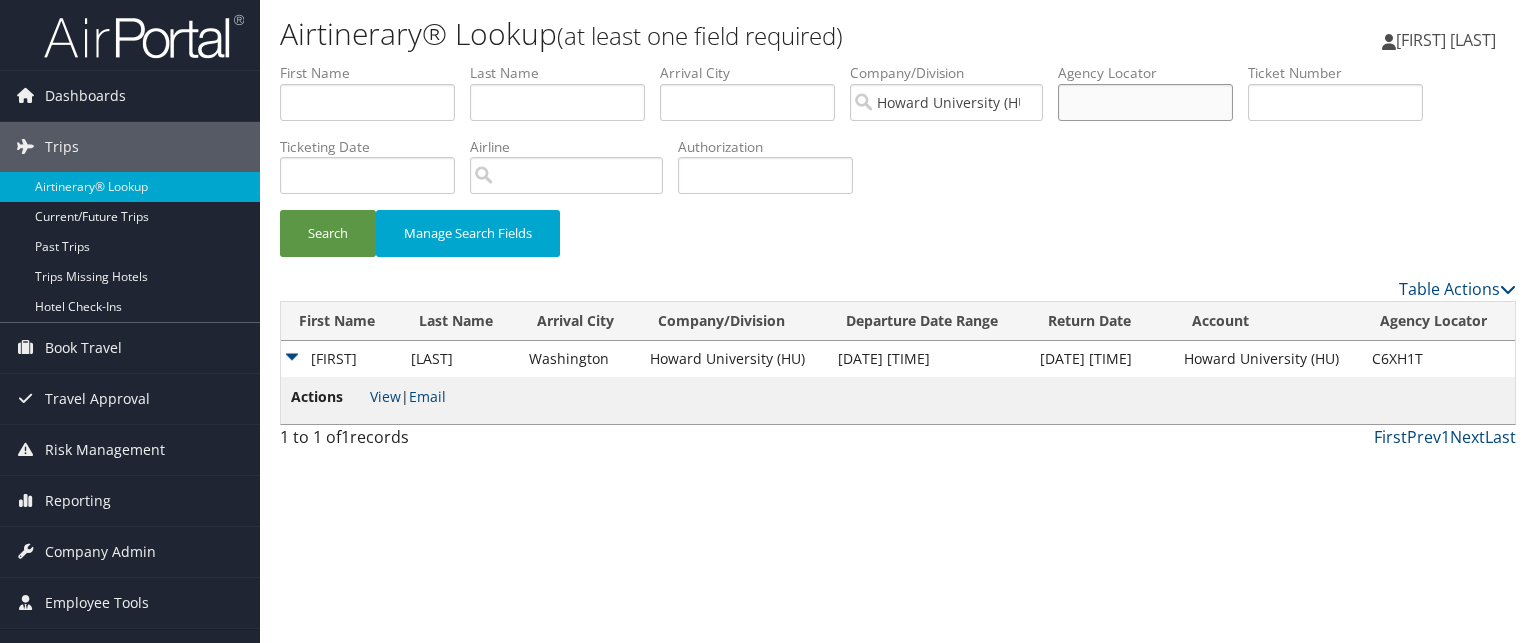 paste on "C6XHJV" 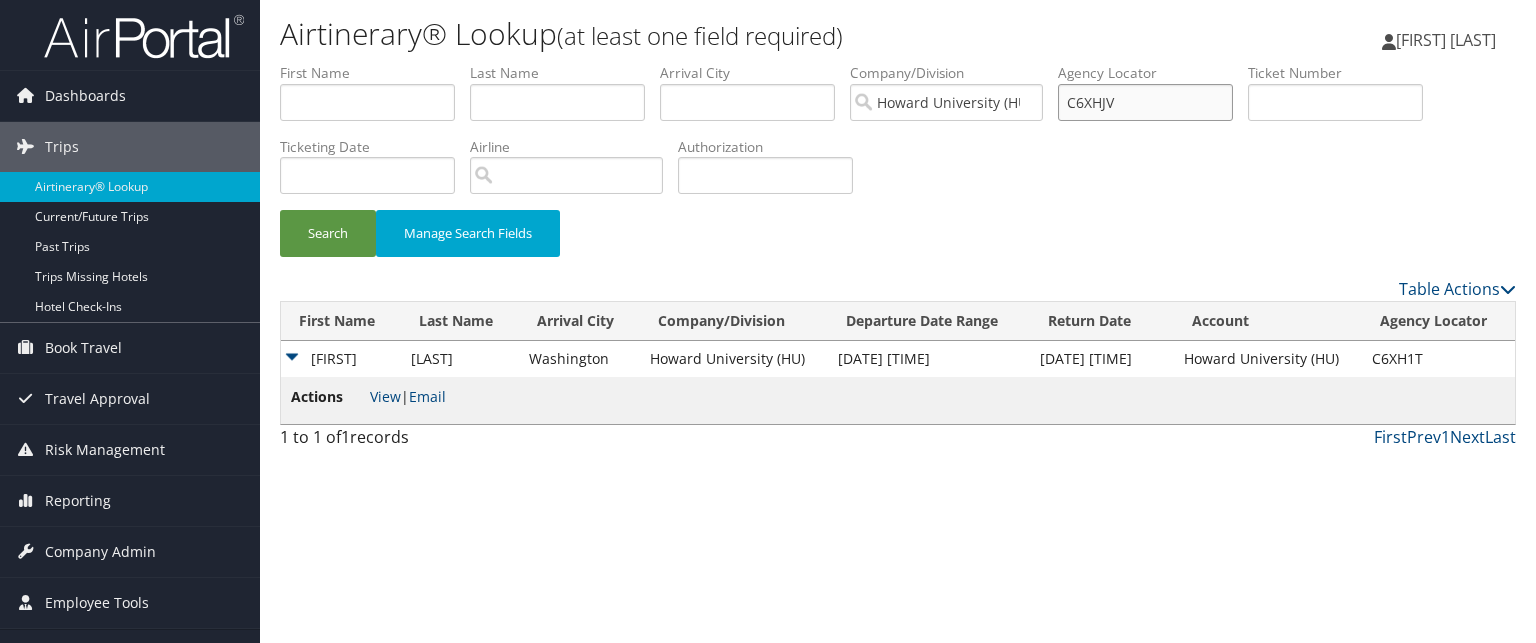 type on "C6XHJV" 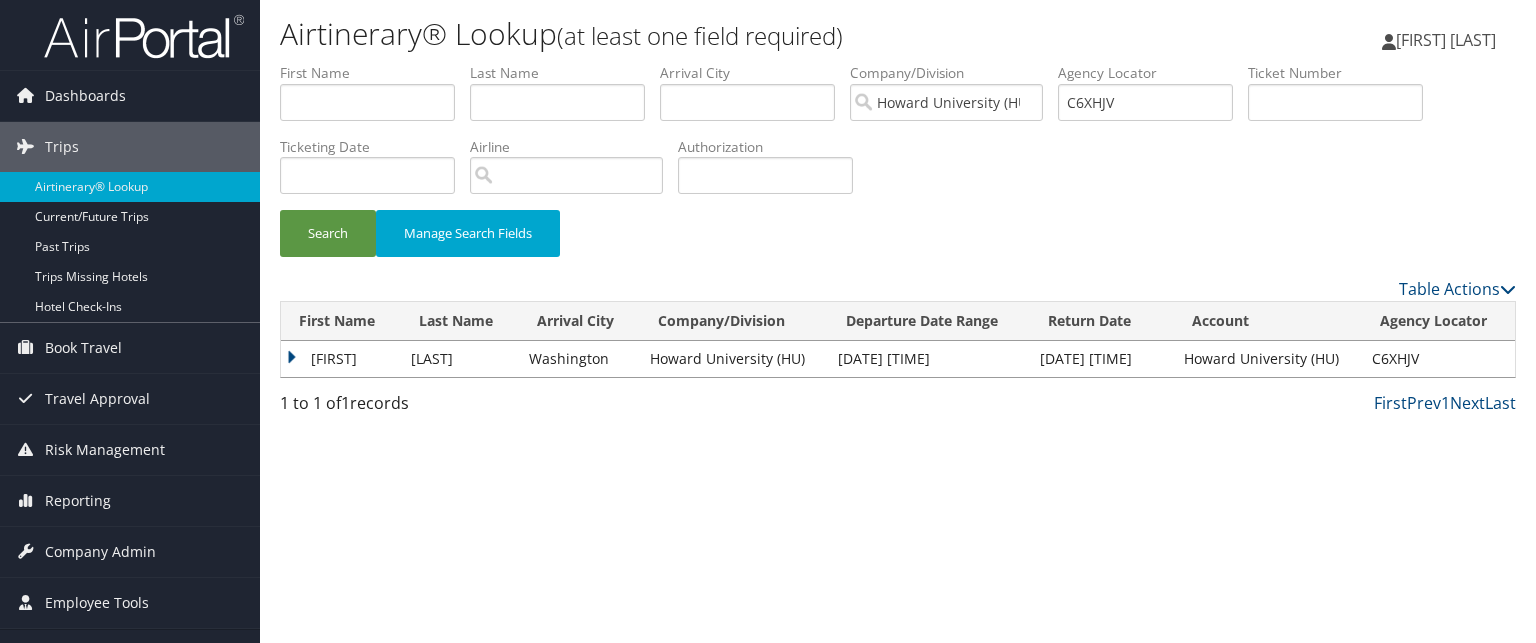 click on "DEJA" at bounding box center (341, 359) 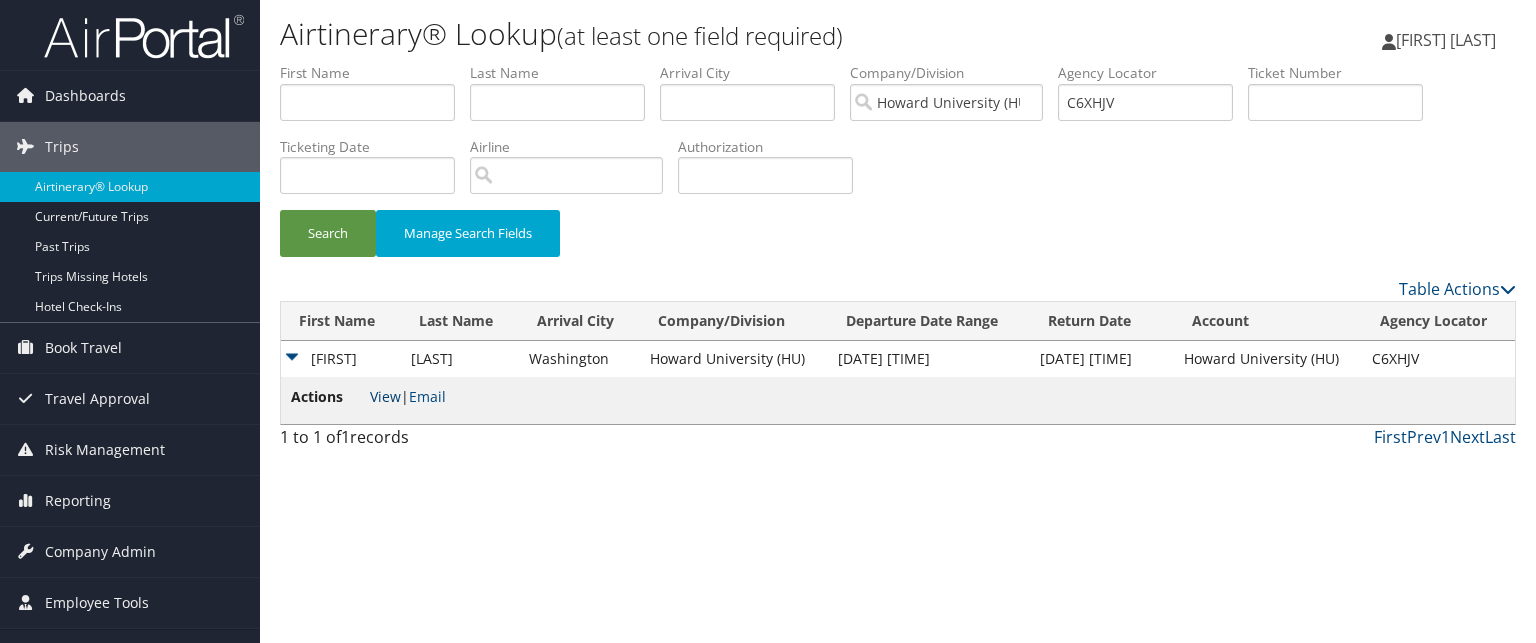 click on "View" at bounding box center [385, 396] 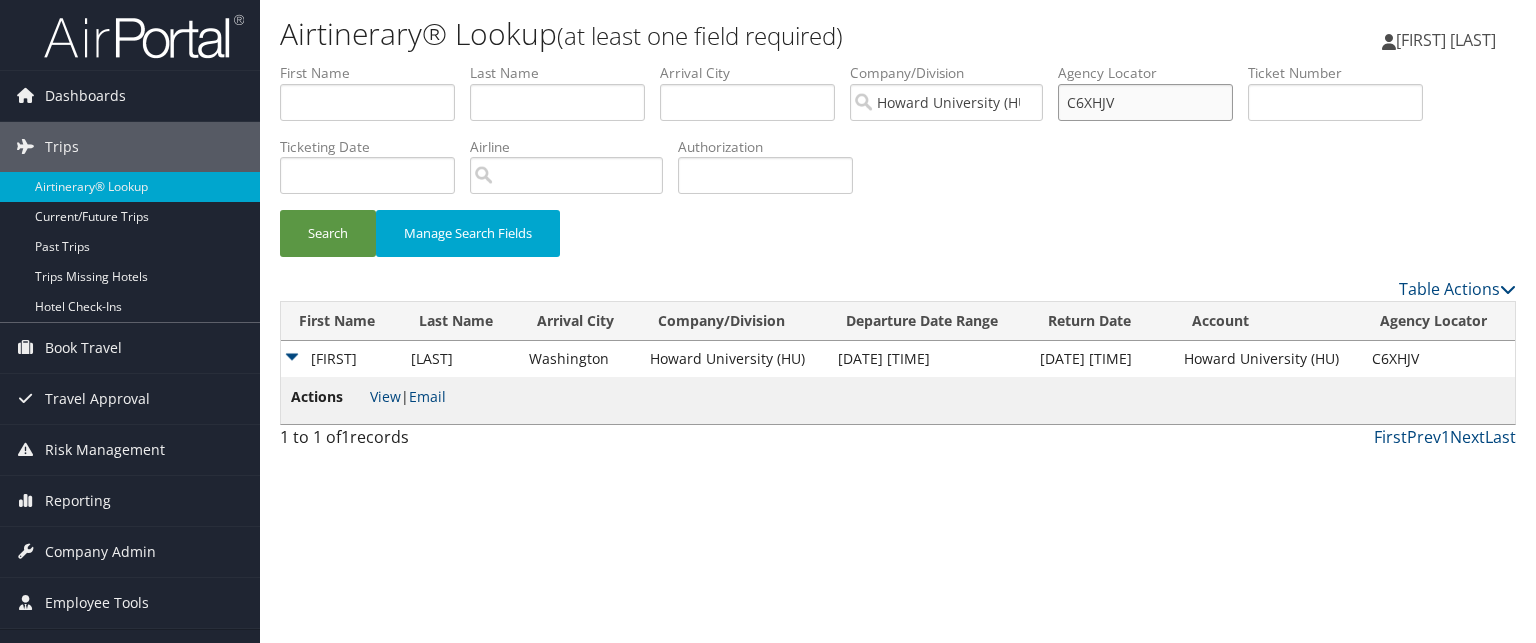 click on "C6XHJV" at bounding box center (1145, 102) 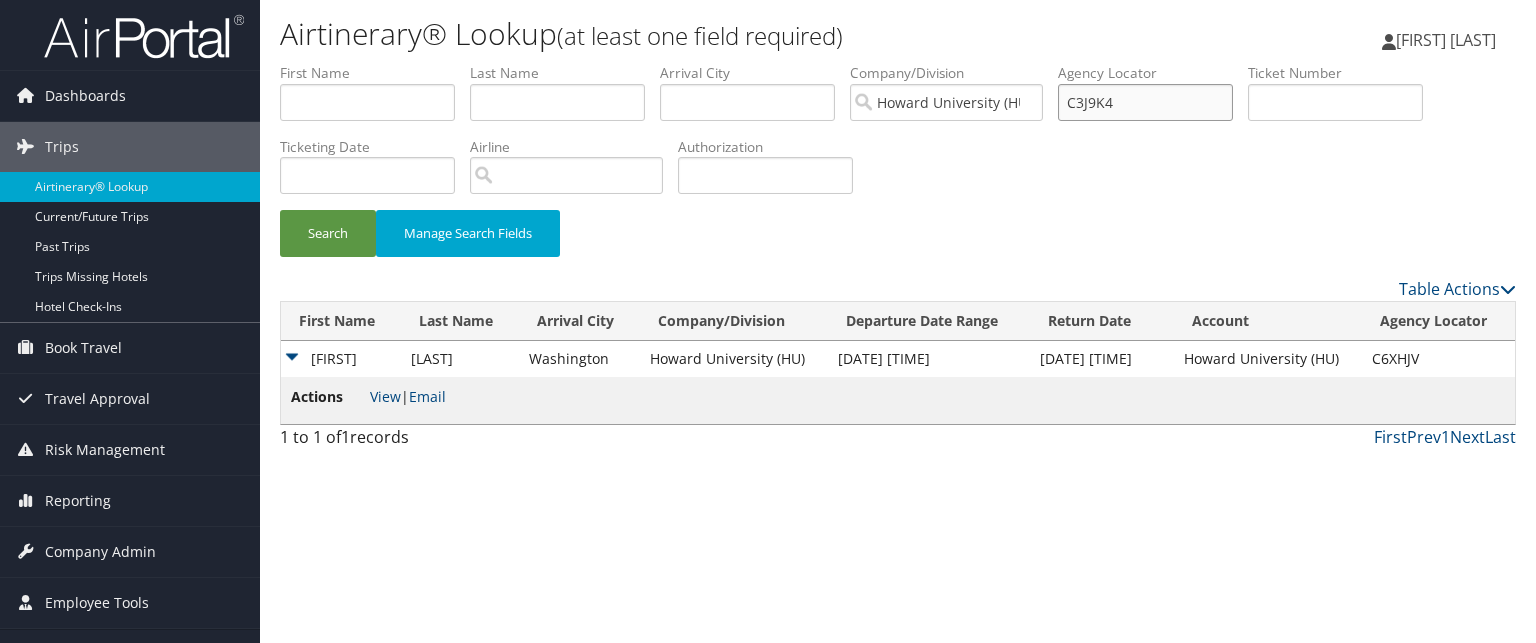 type on "C3J9K4" 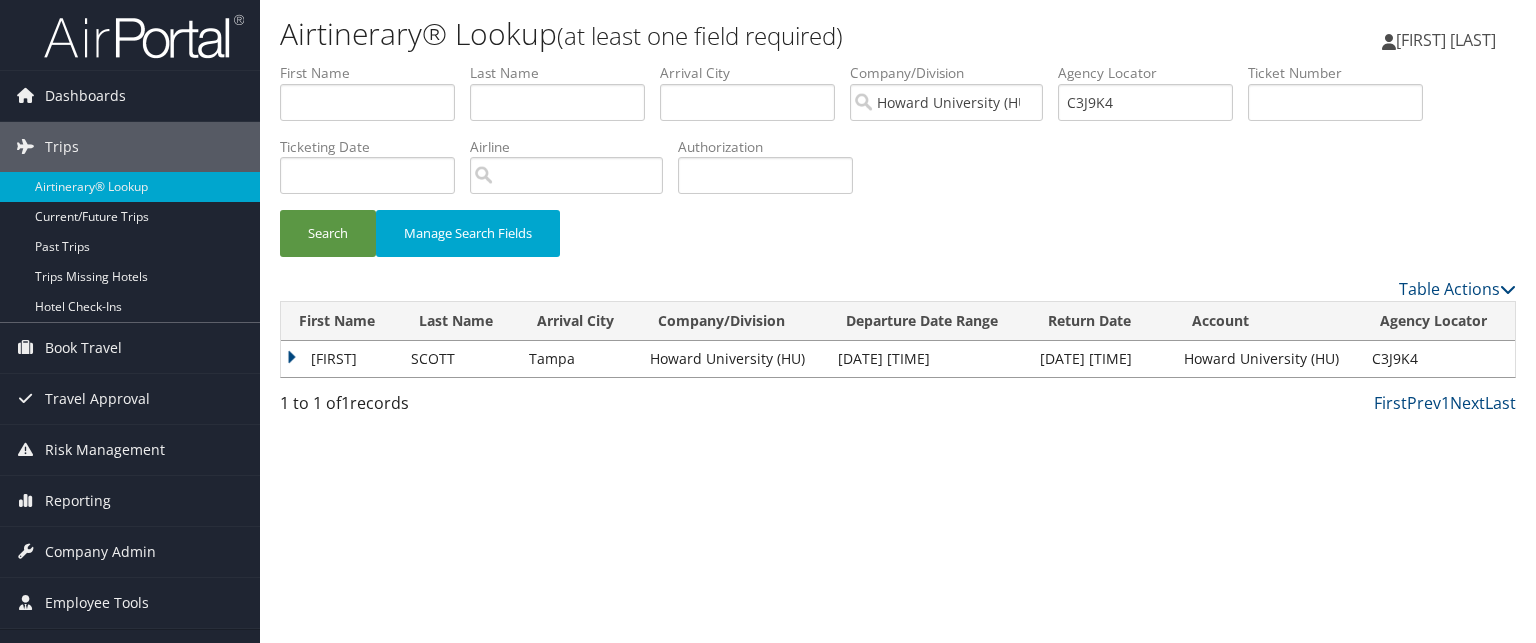 click on "LARRY" at bounding box center (341, 359) 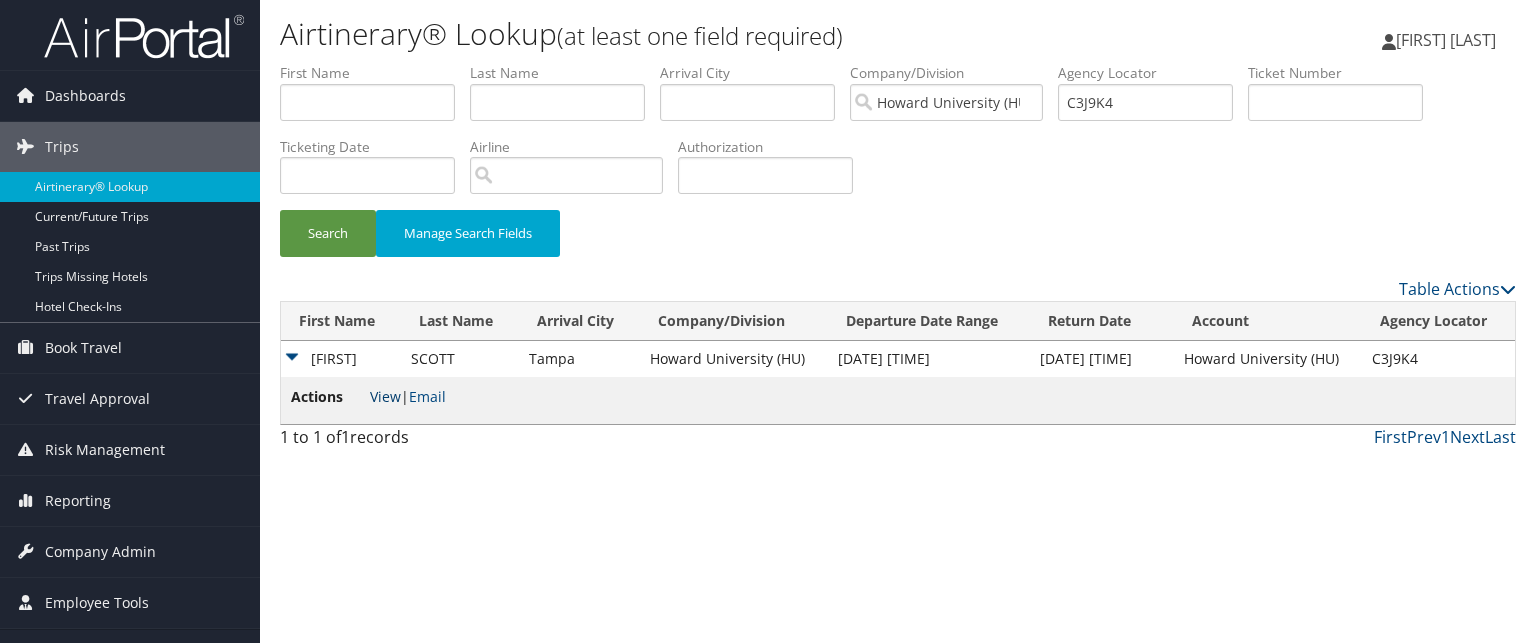 click on "View" at bounding box center [385, 396] 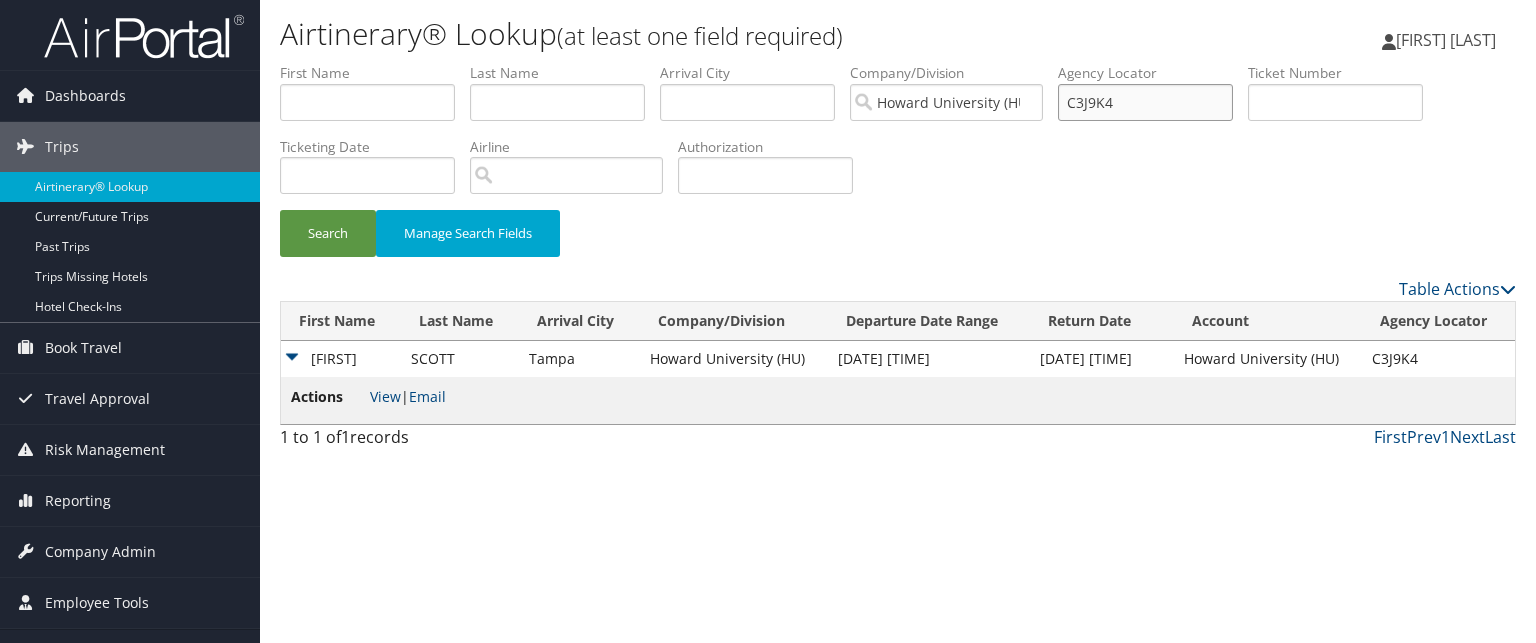 click on "C3J9K4" at bounding box center [1145, 102] 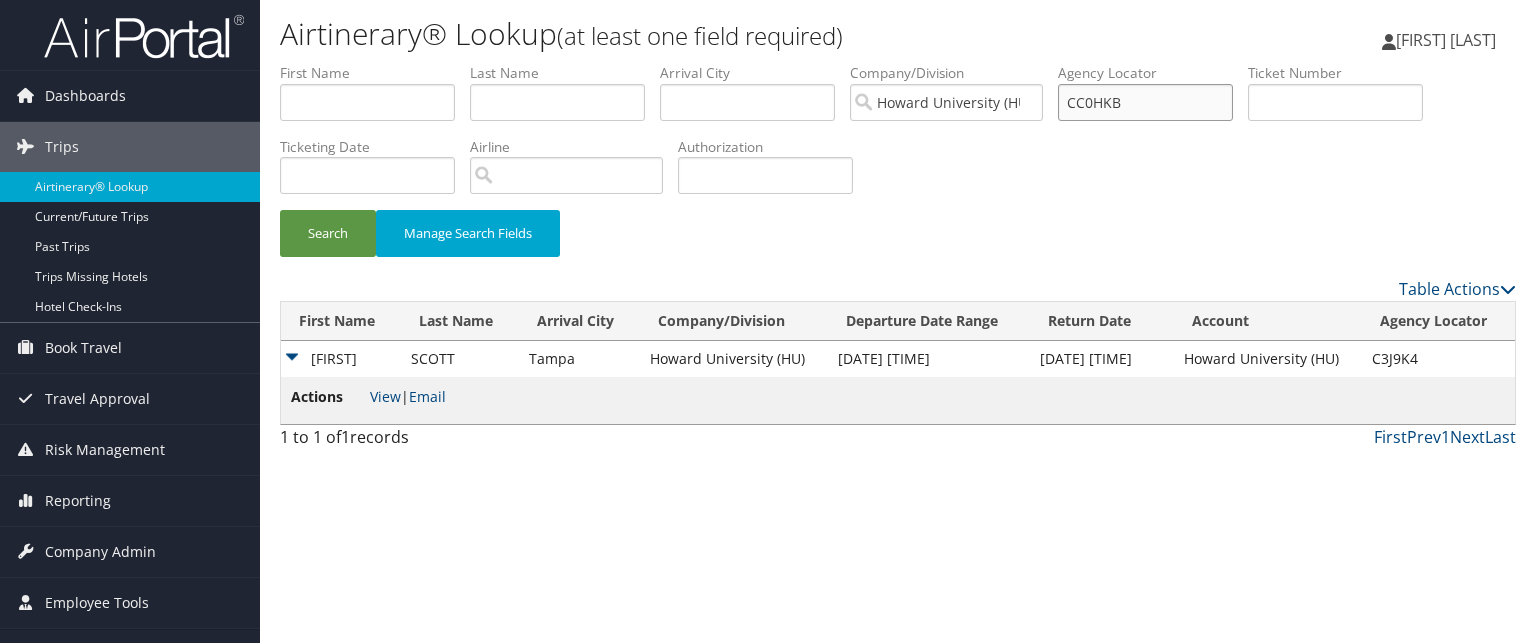 type on "CC0HKB" 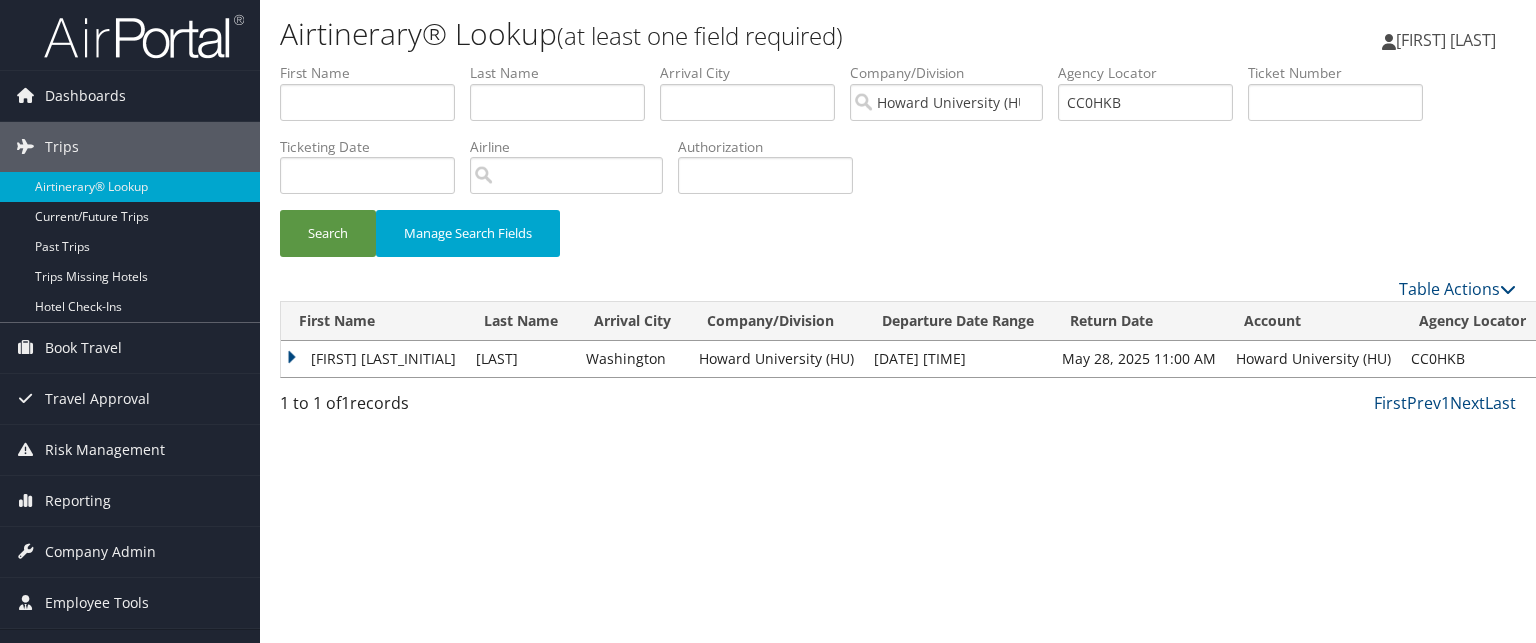 click on "KEYANA M" at bounding box center [373, 359] 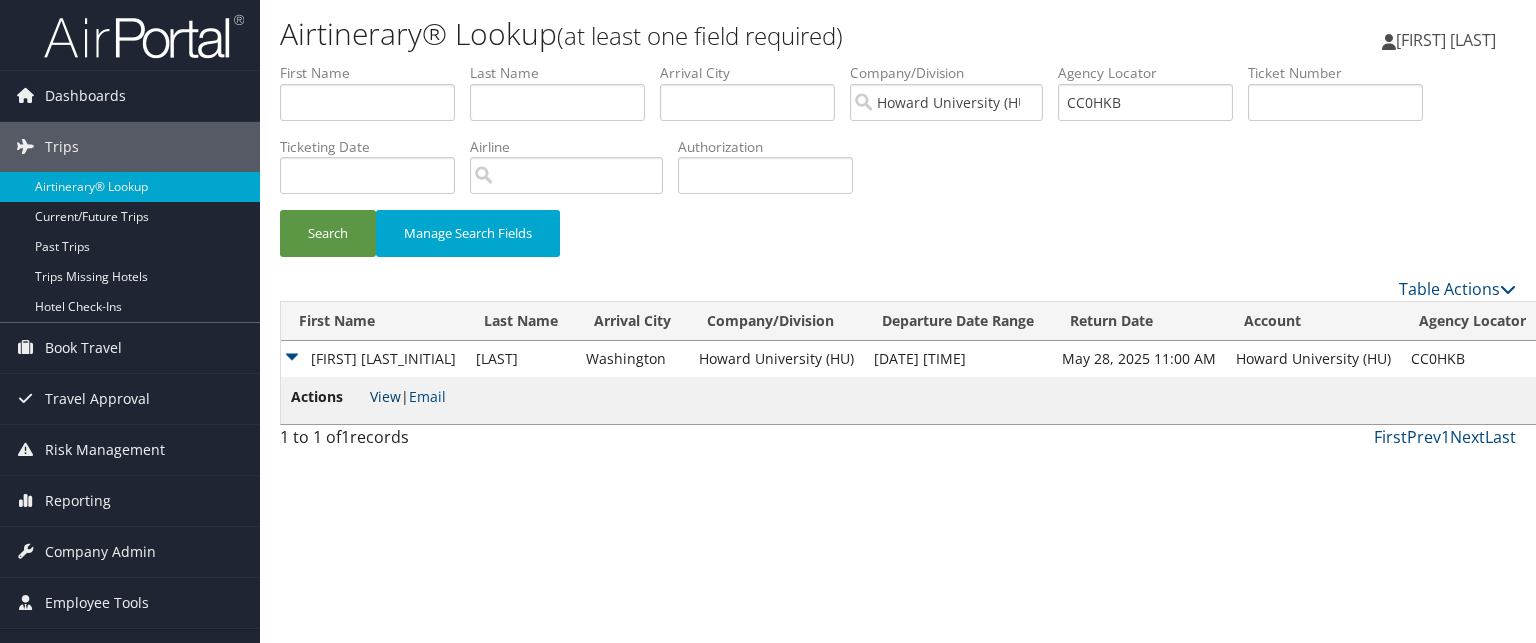 click on "View" at bounding box center (385, 396) 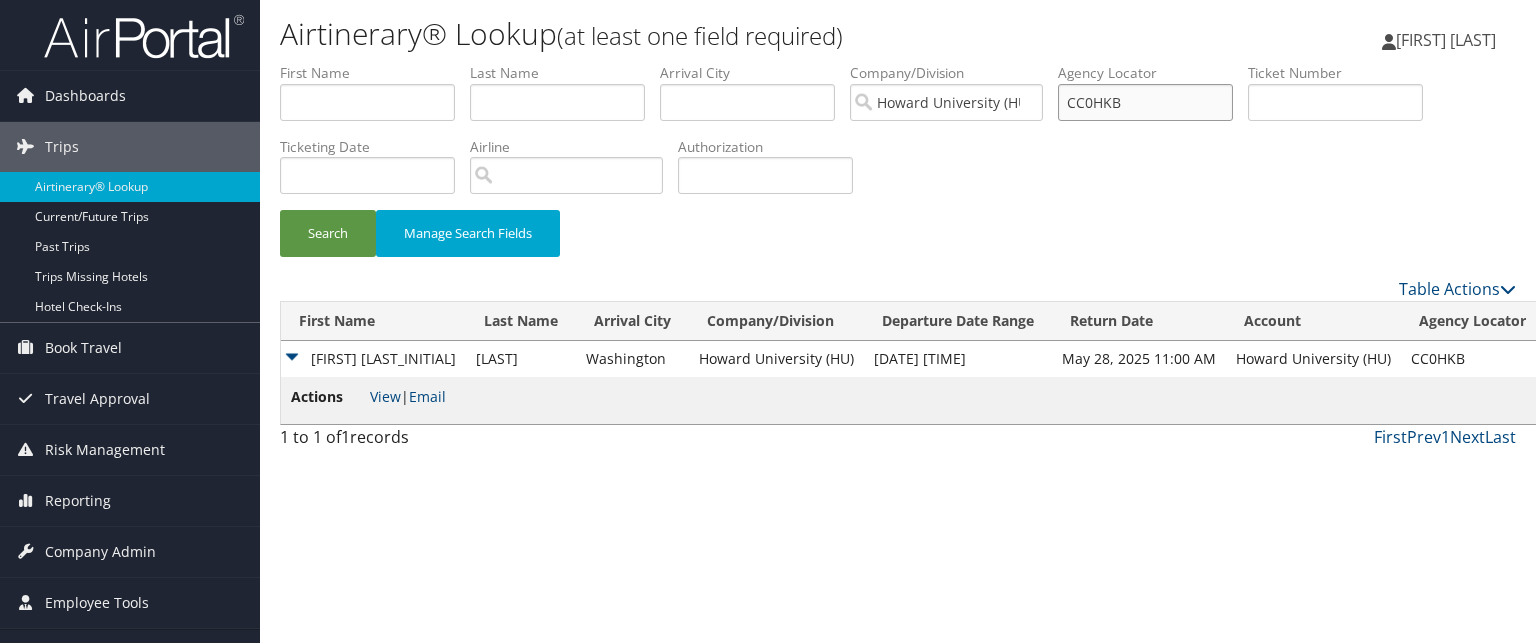 click on "CC0HKB" at bounding box center (1145, 102) 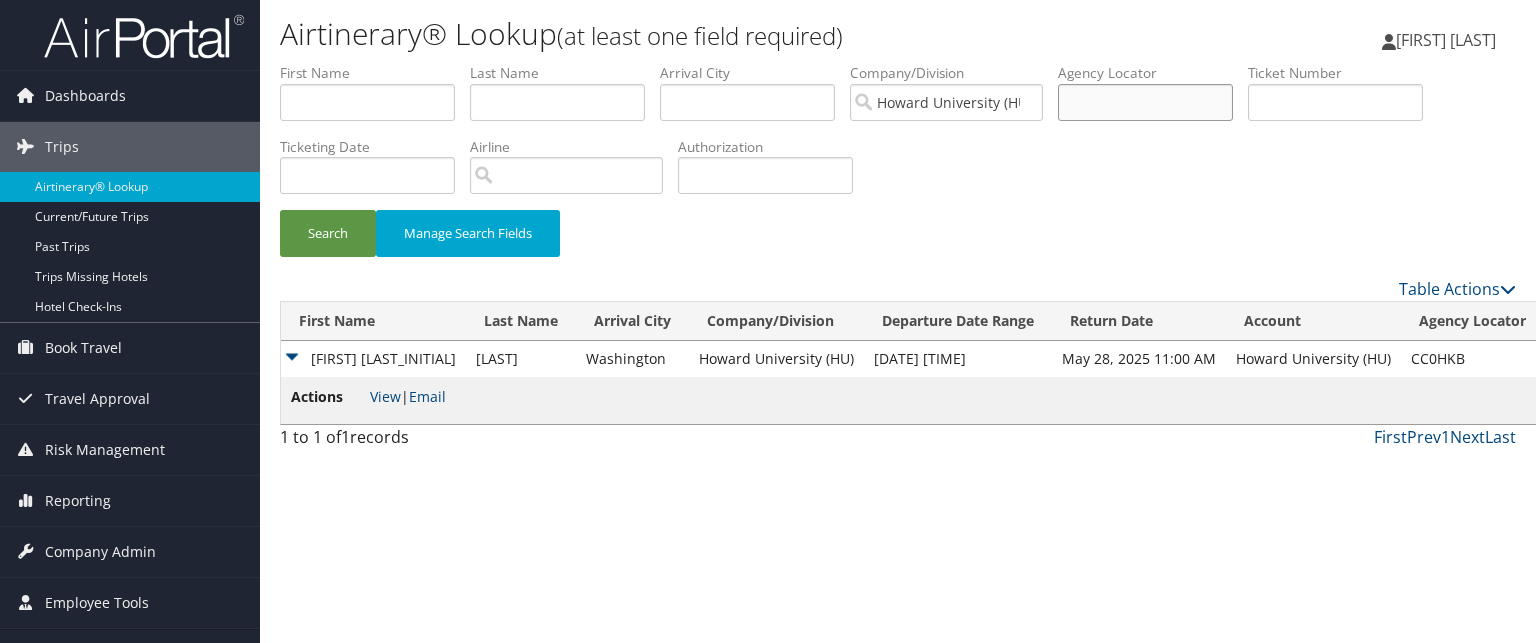 paste on "C9Q0FH" 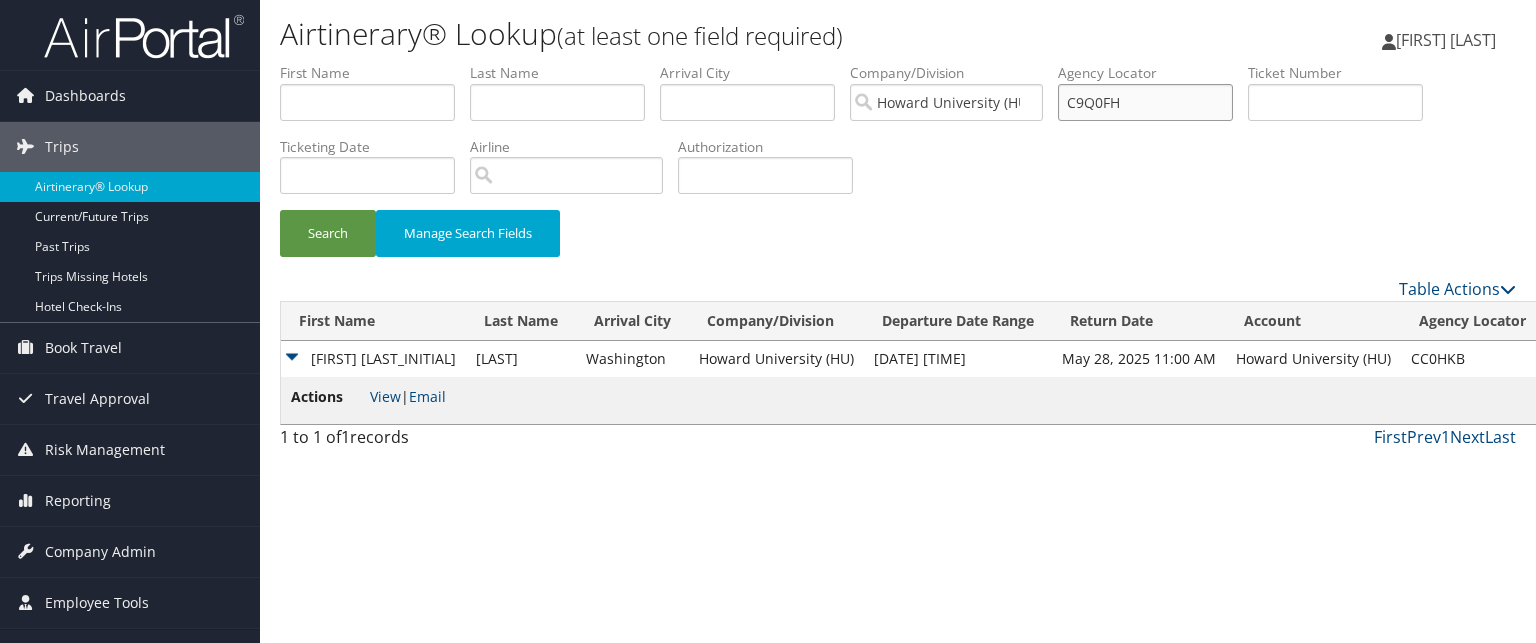 type on "C9Q0FH" 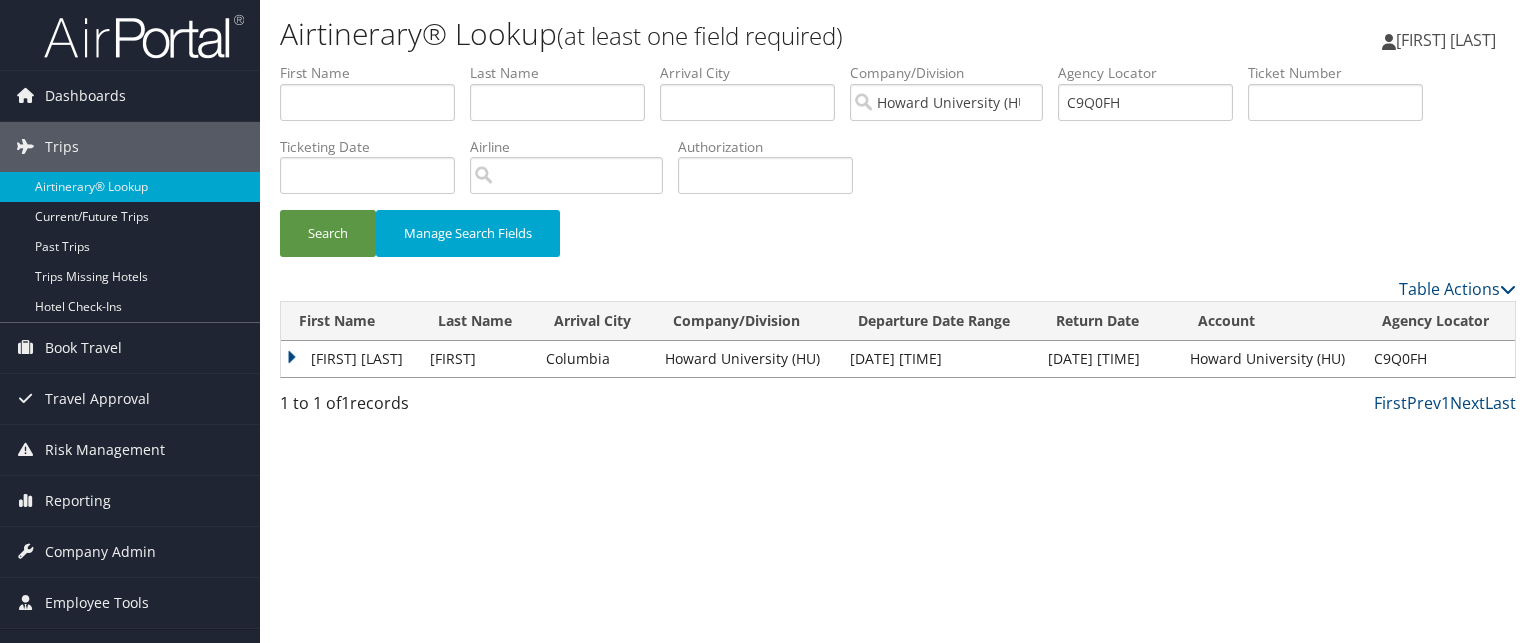click on "OMARI NATHAN" at bounding box center (350, 359) 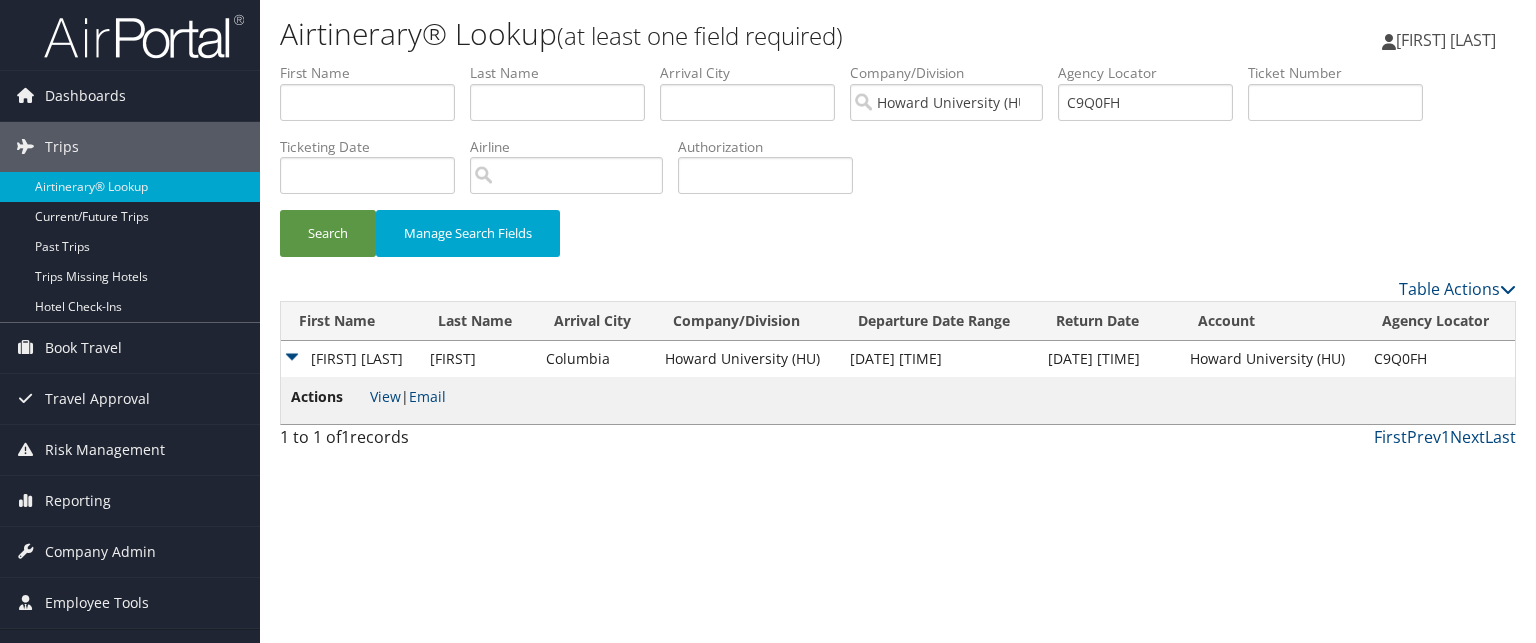 click on "Actions" at bounding box center (328, 397) 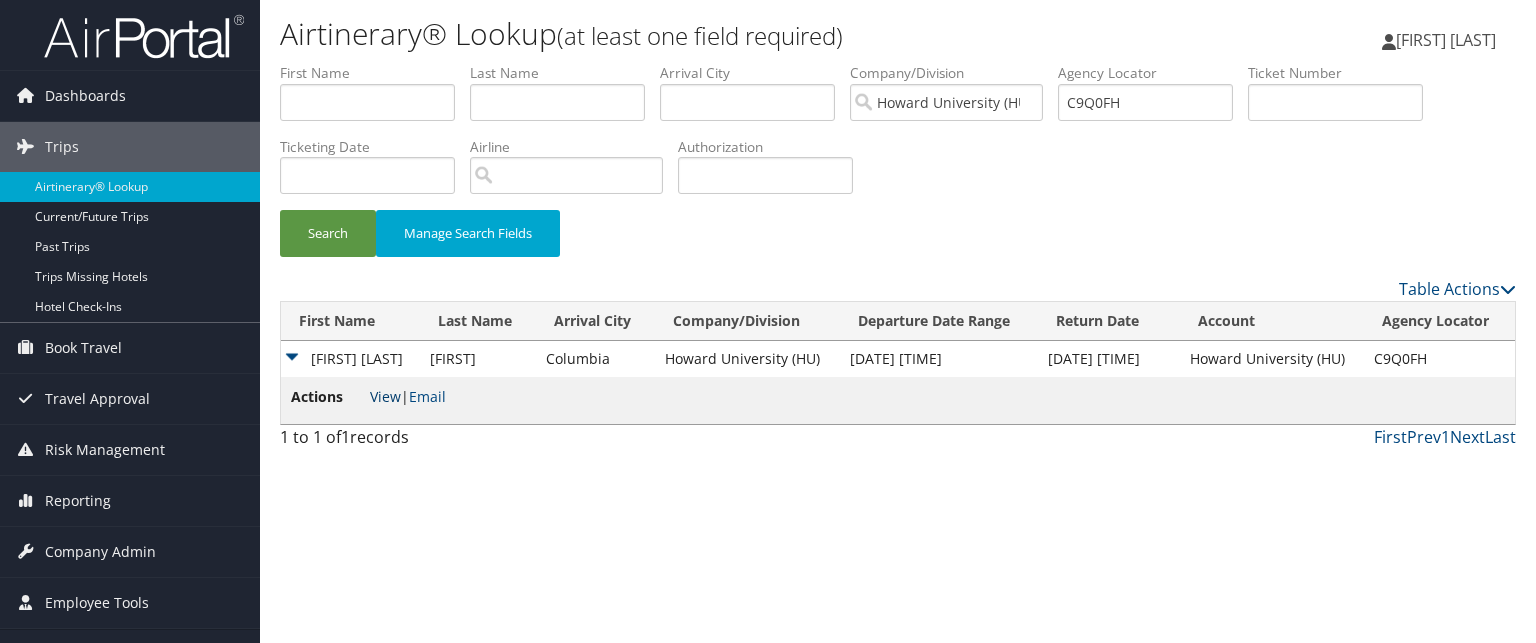click on "View" at bounding box center (385, 396) 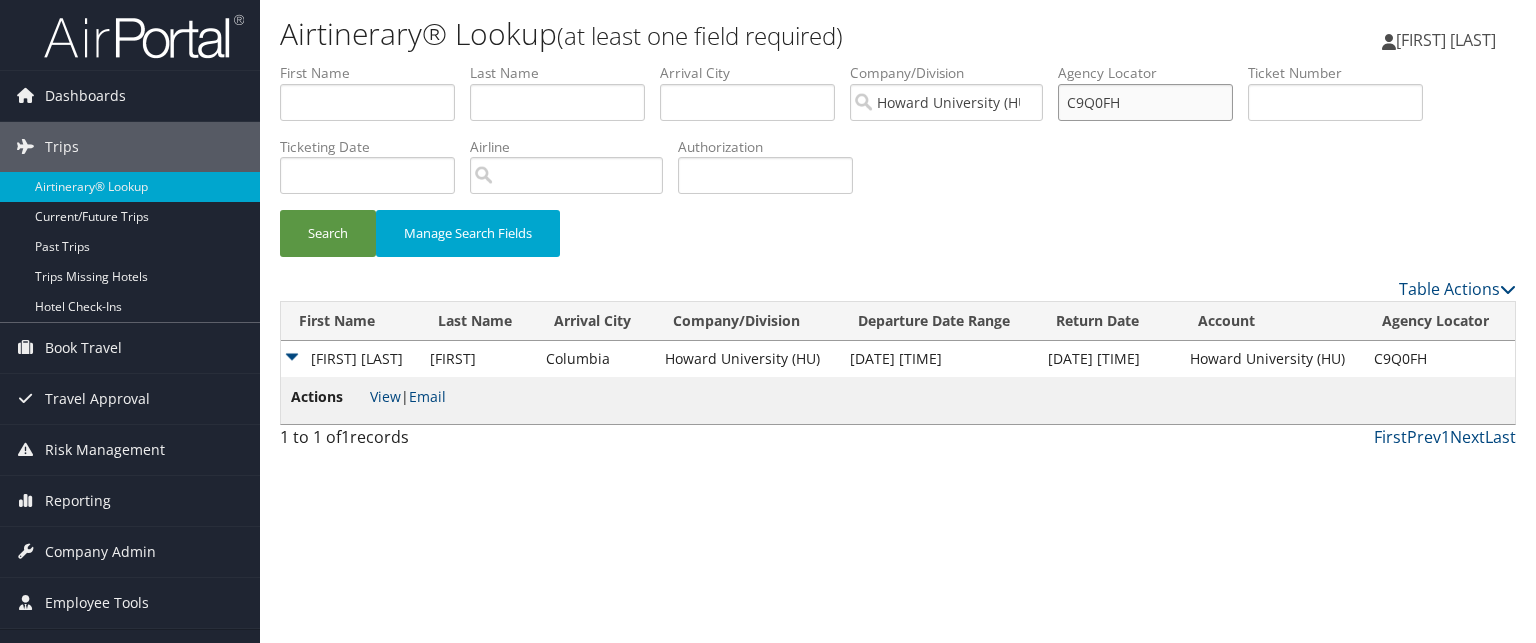 click on "C9Q0FH" at bounding box center [1145, 102] 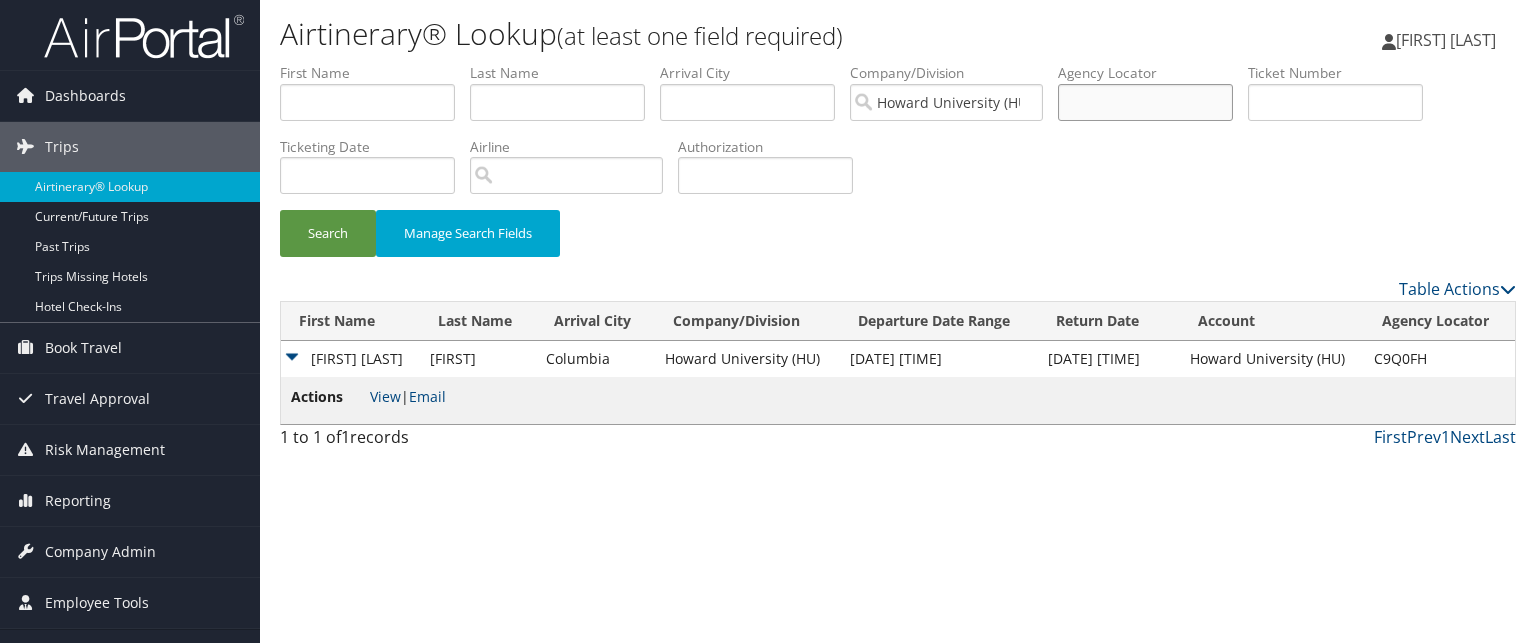 paste on "C90BNR" 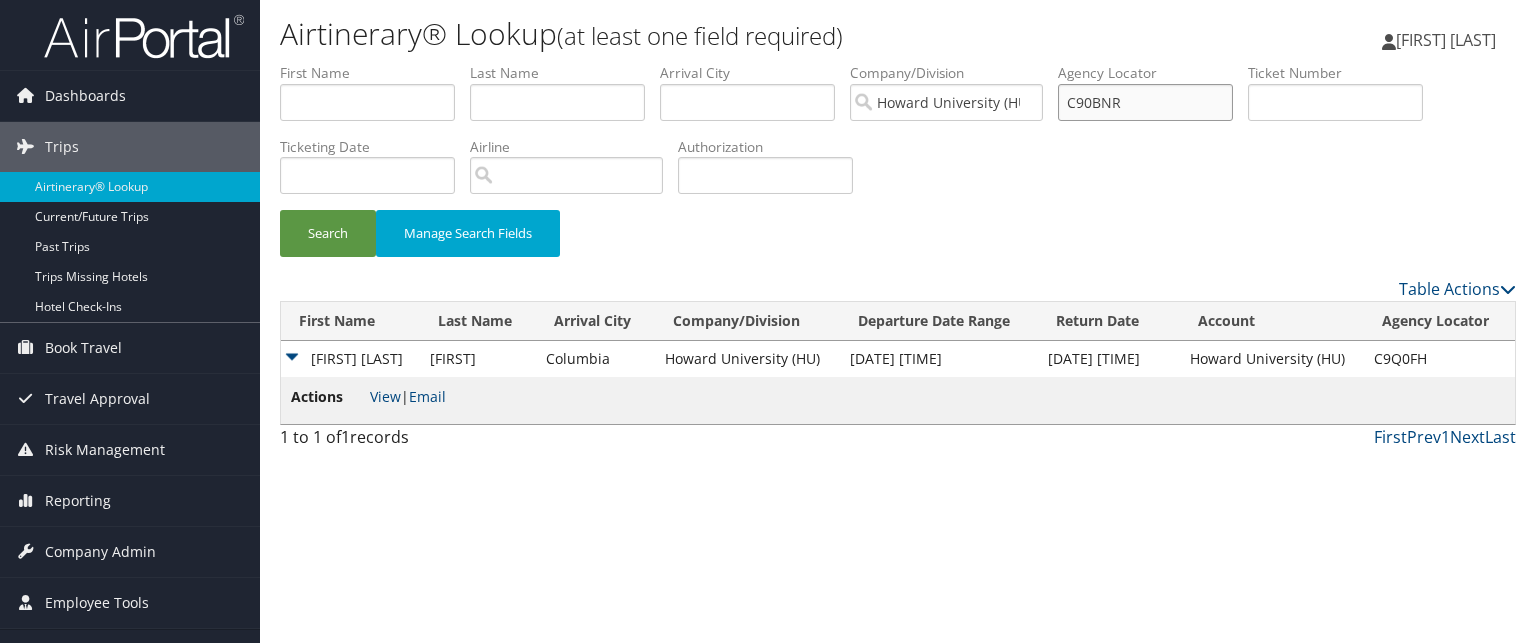 type on "C90BNR" 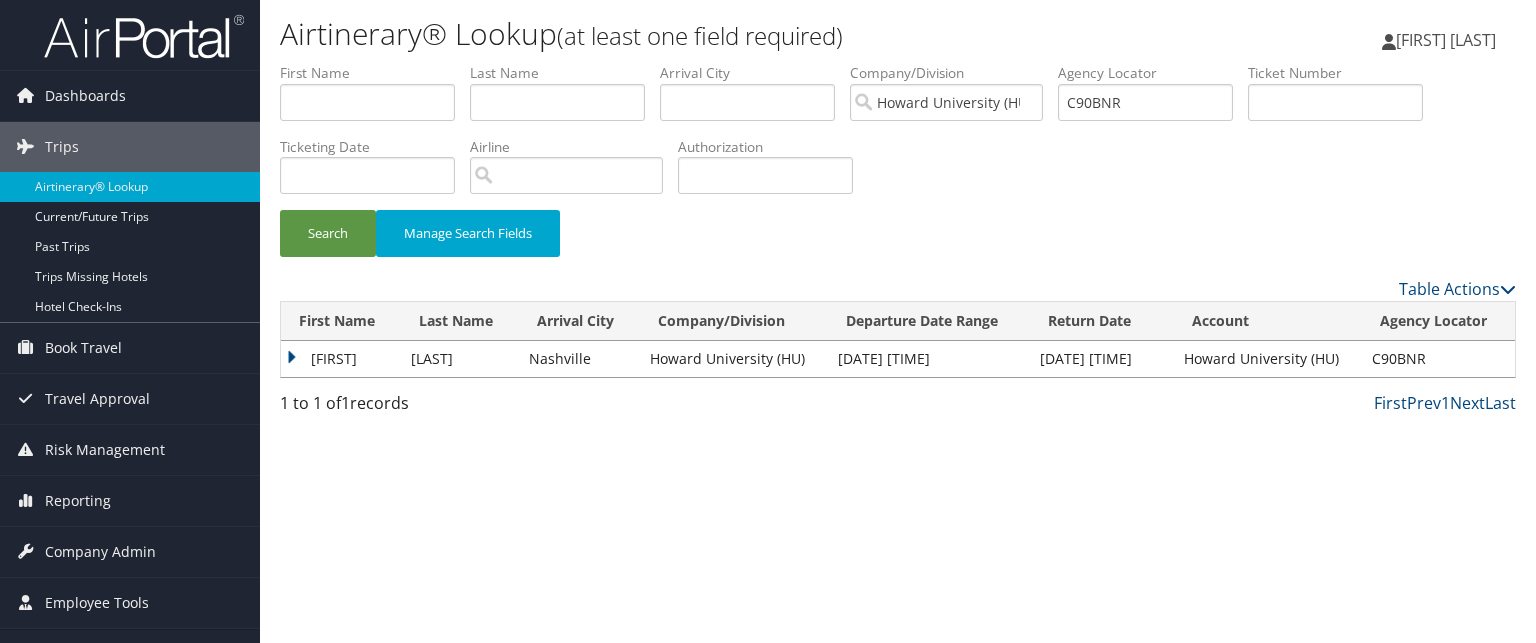 click on "REUBEN" at bounding box center (341, 359) 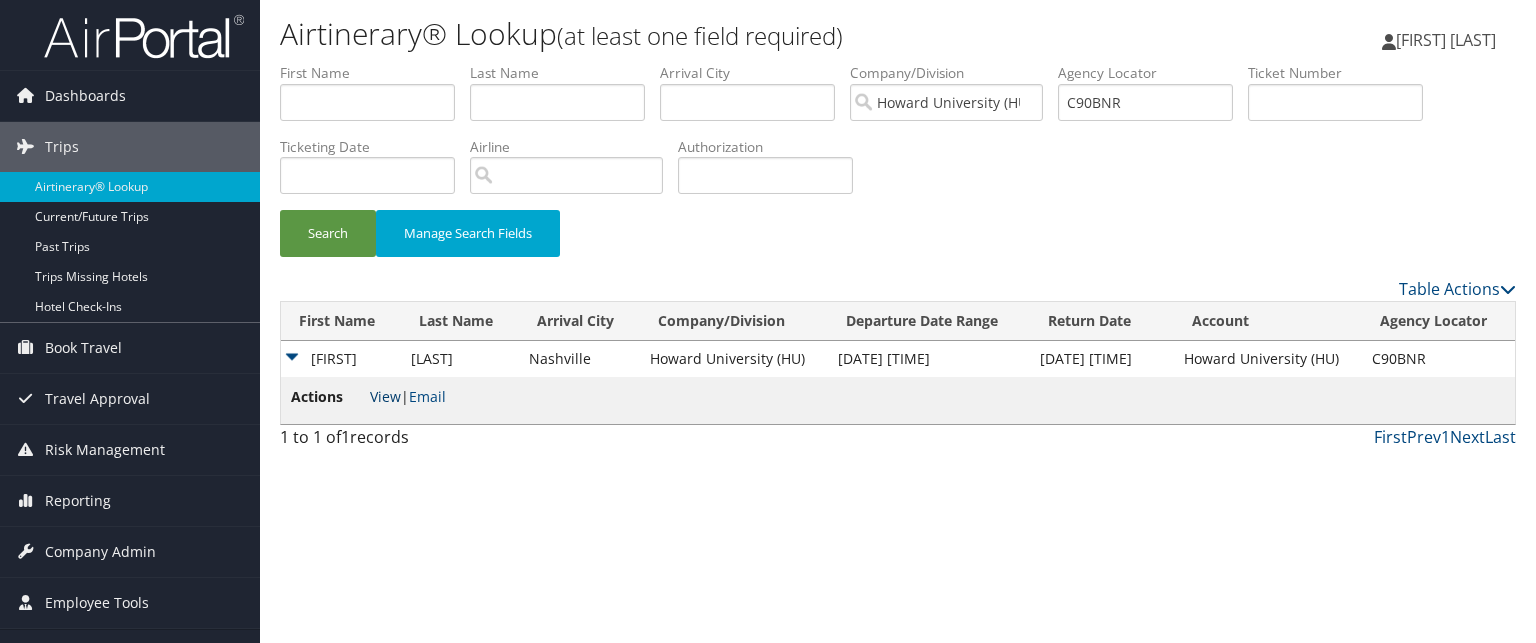 click on "View" at bounding box center [385, 396] 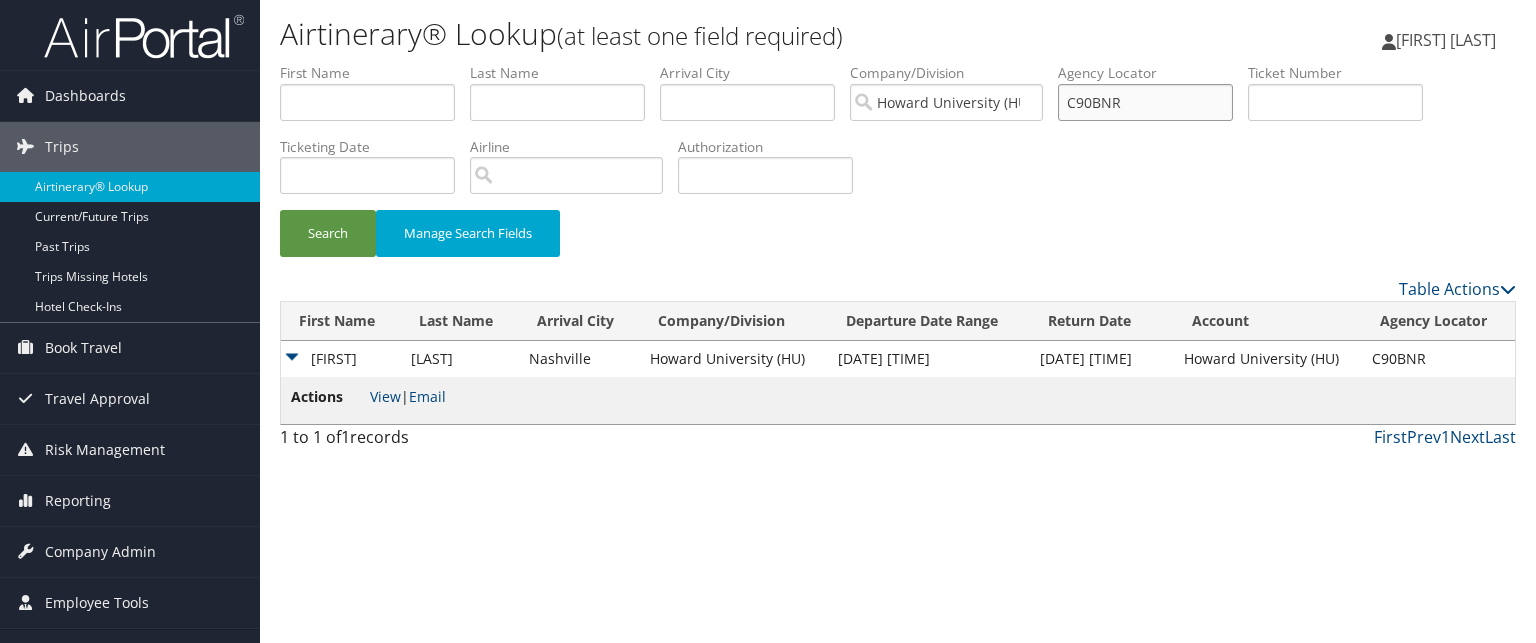 click on "C90BNR" at bounding box center [1145, 102] 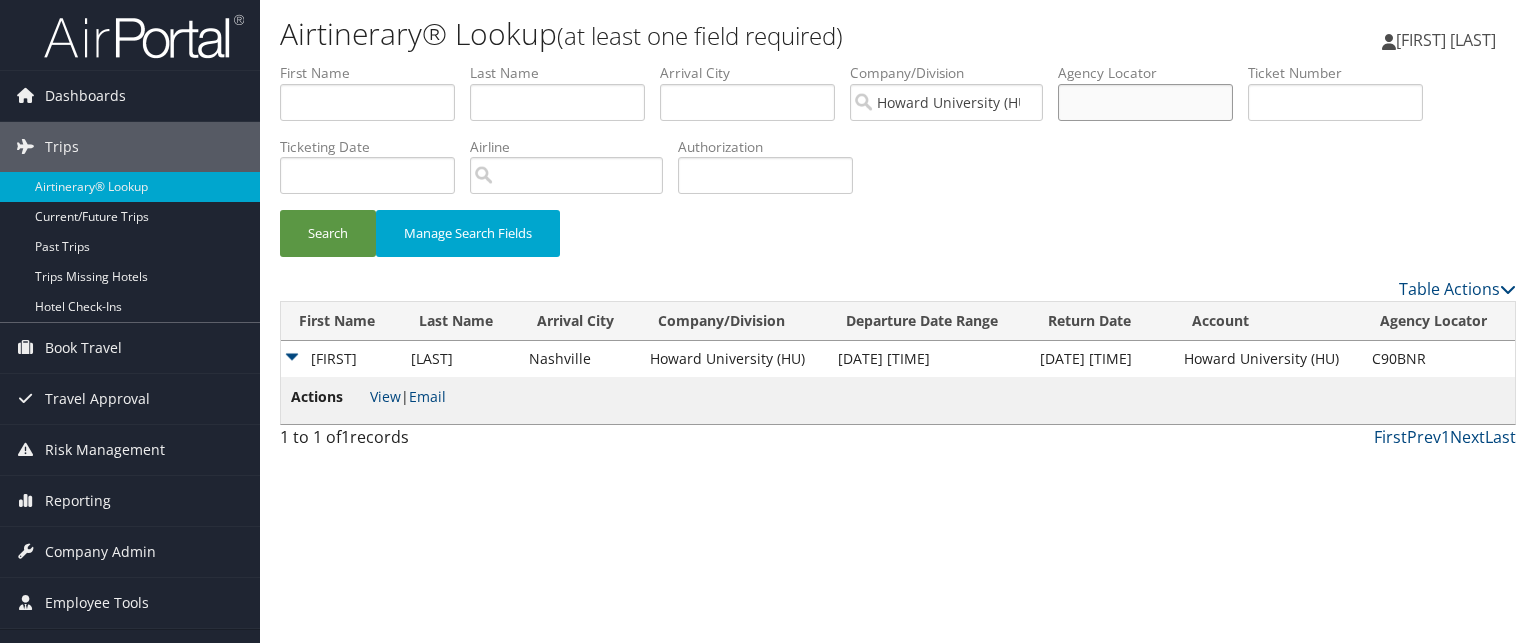paste on "C8MZJF" 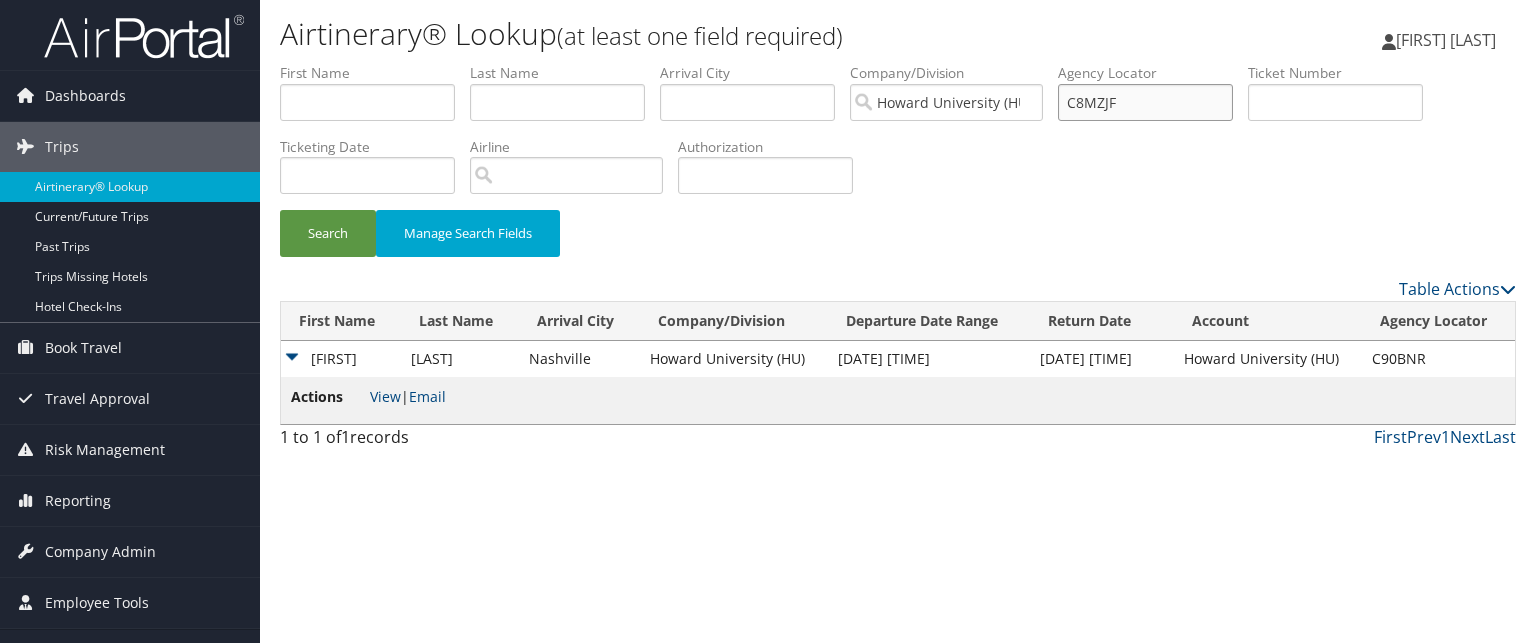 type on "C8MZJF" 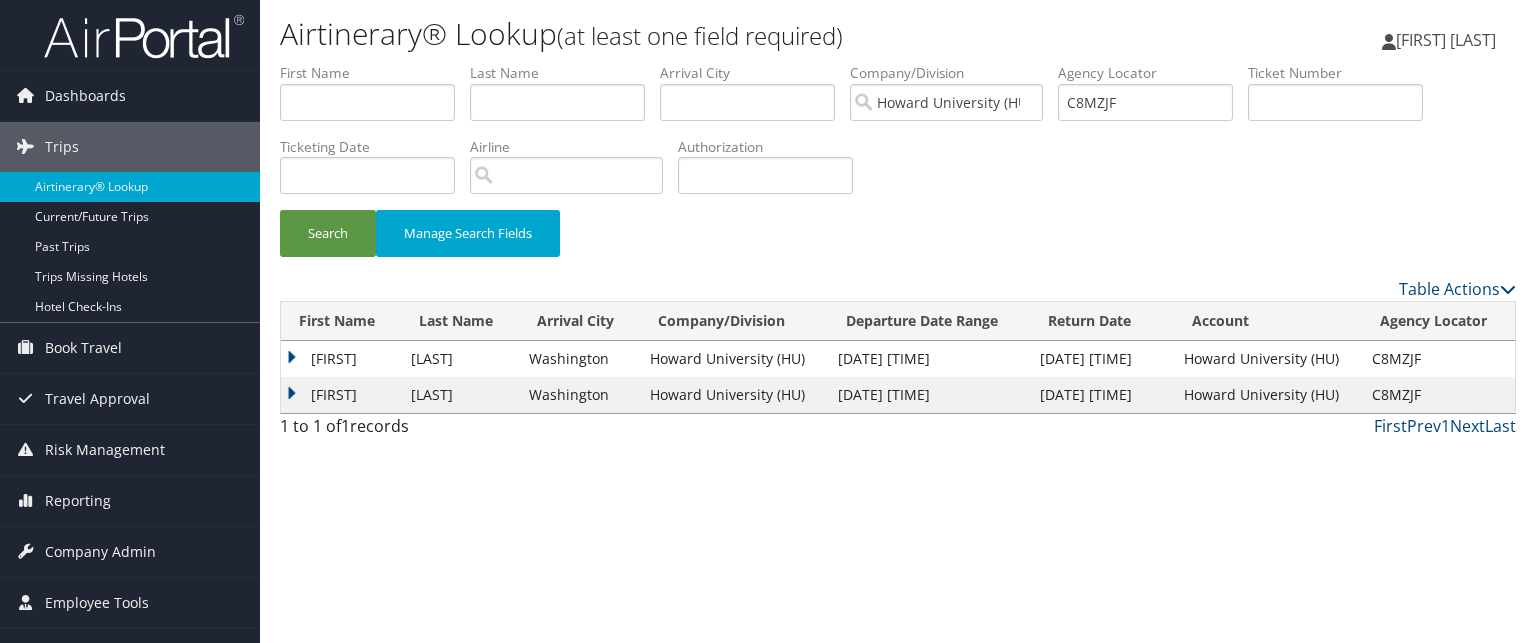 click on "LAWAKITHIA" at bounding box center (341, 359) 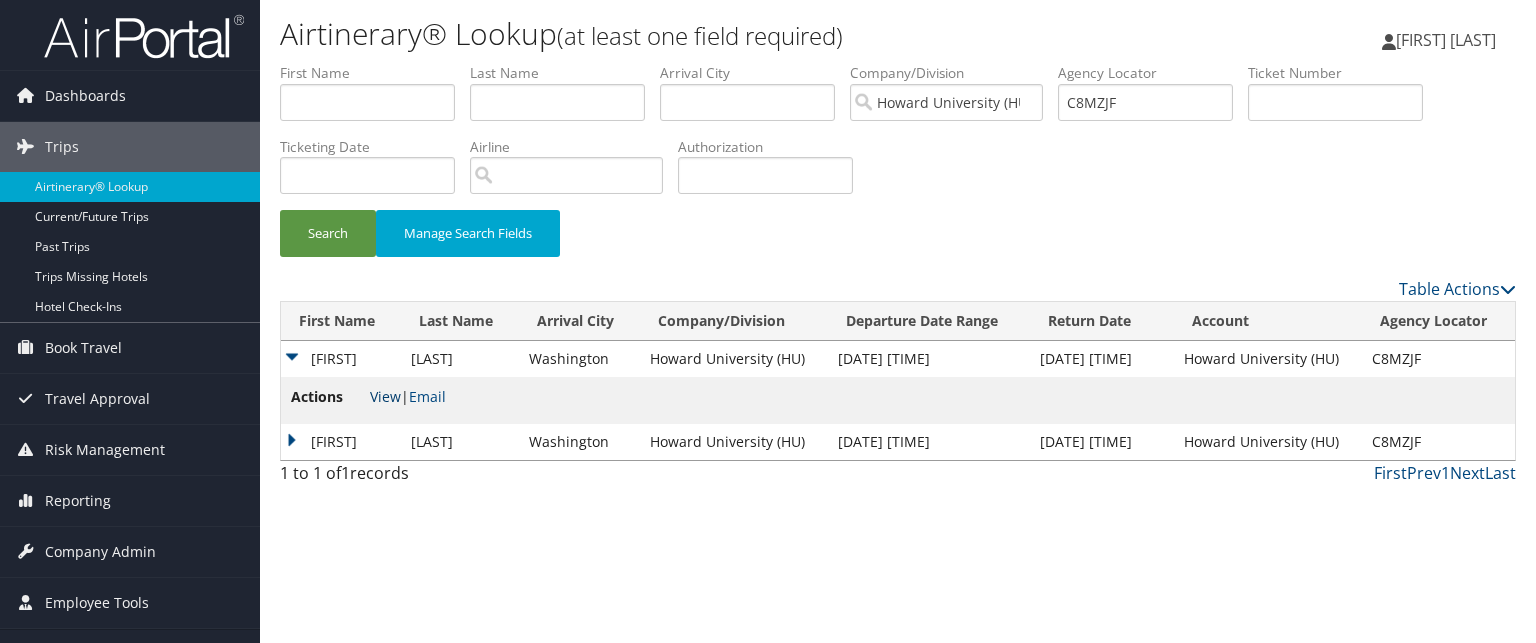 click on "View" at bounding box center (385, 396) 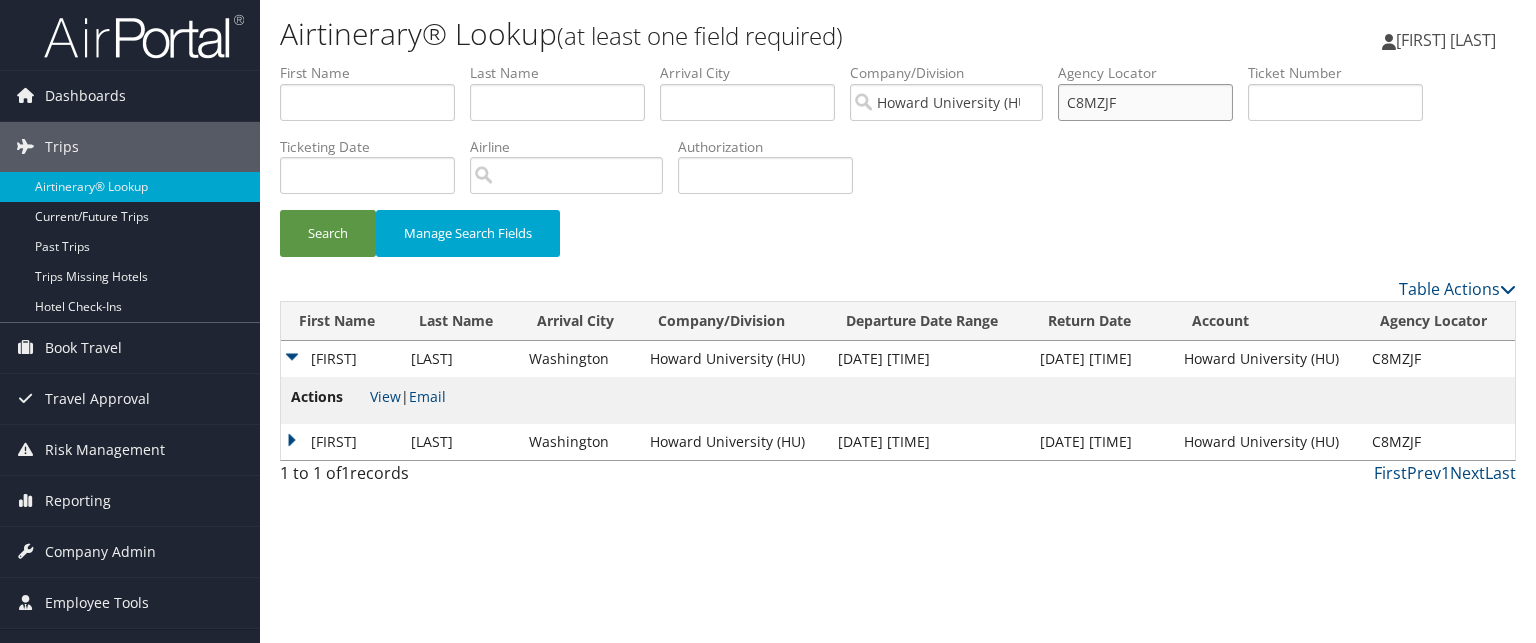 click on "C8MZJF" at bounding box center (1145, 102) 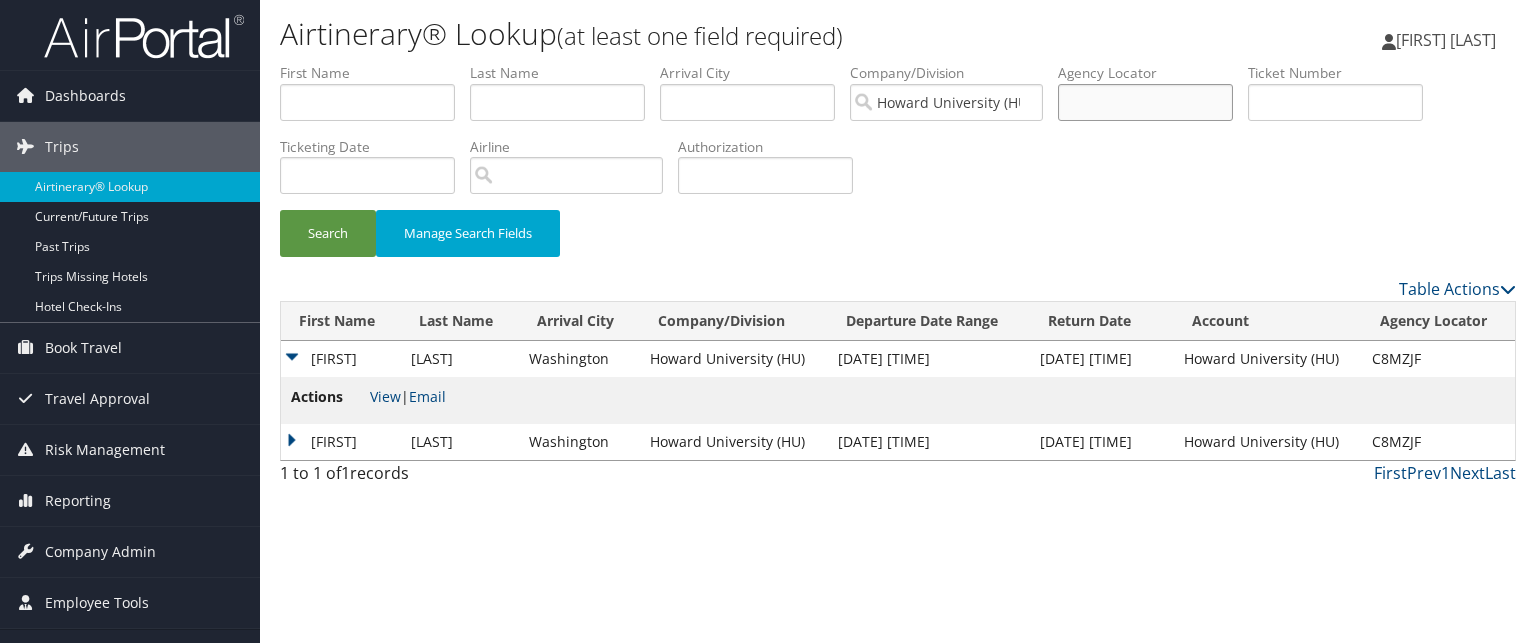 paste on "CBCMXB" 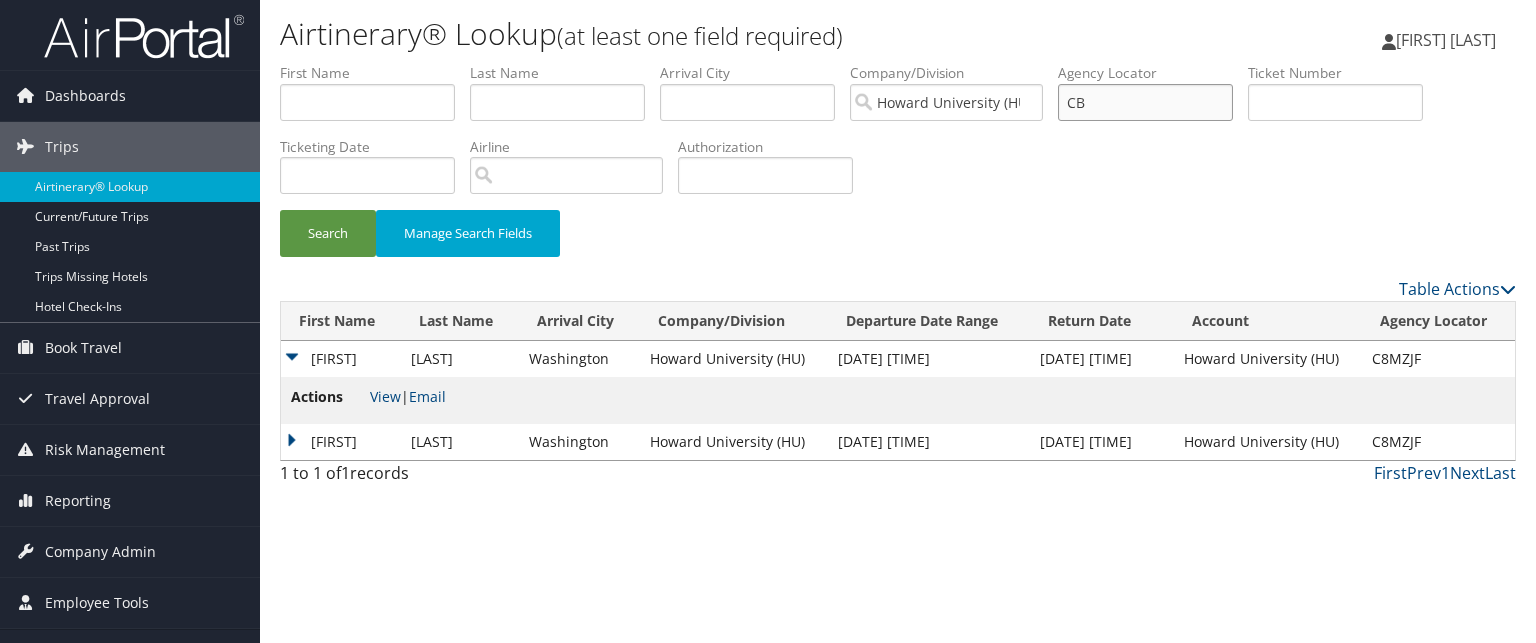 type on "C" 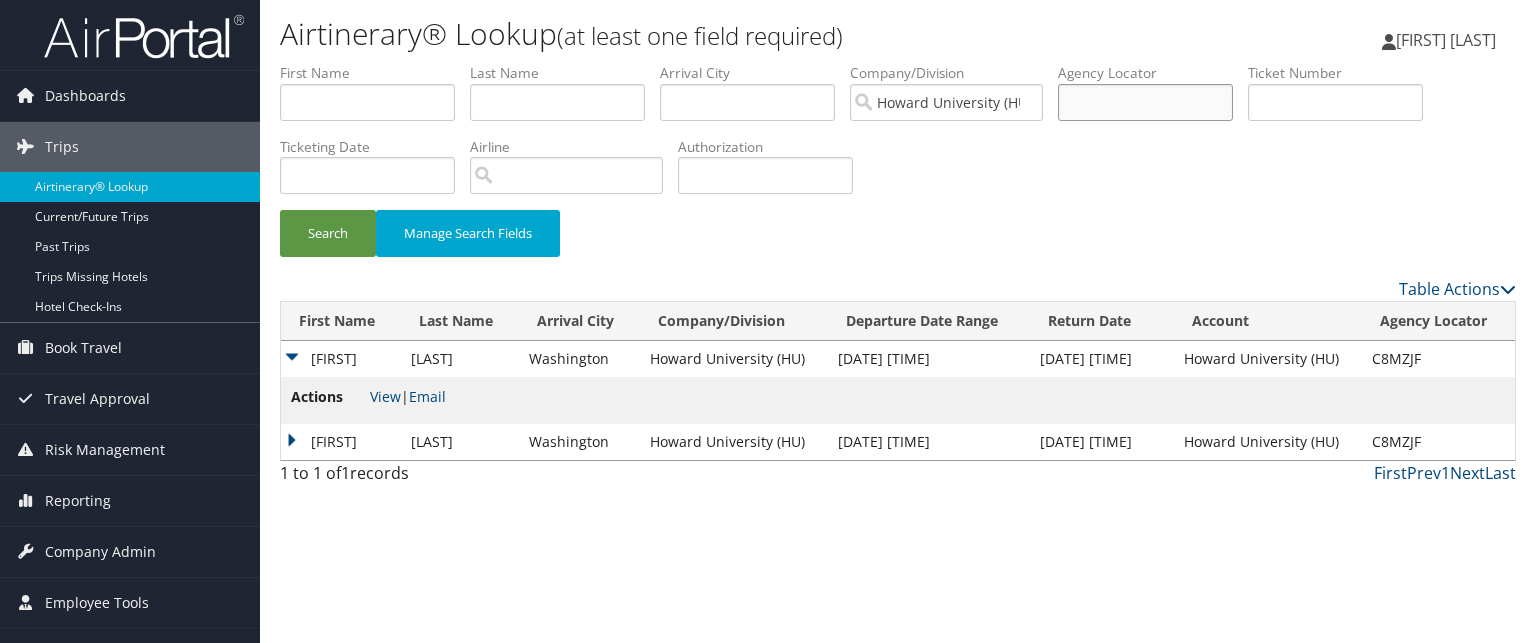 paste on "CBCMXB" 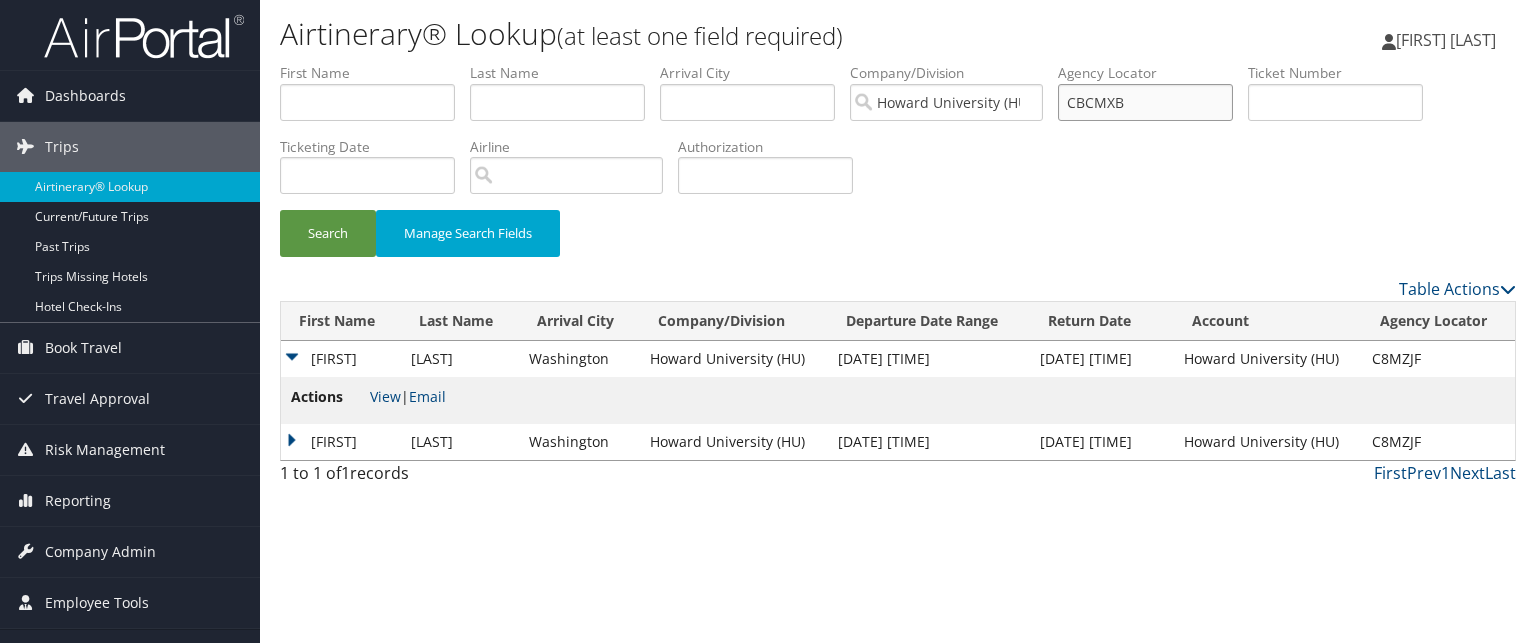 type on "CBCMXB" 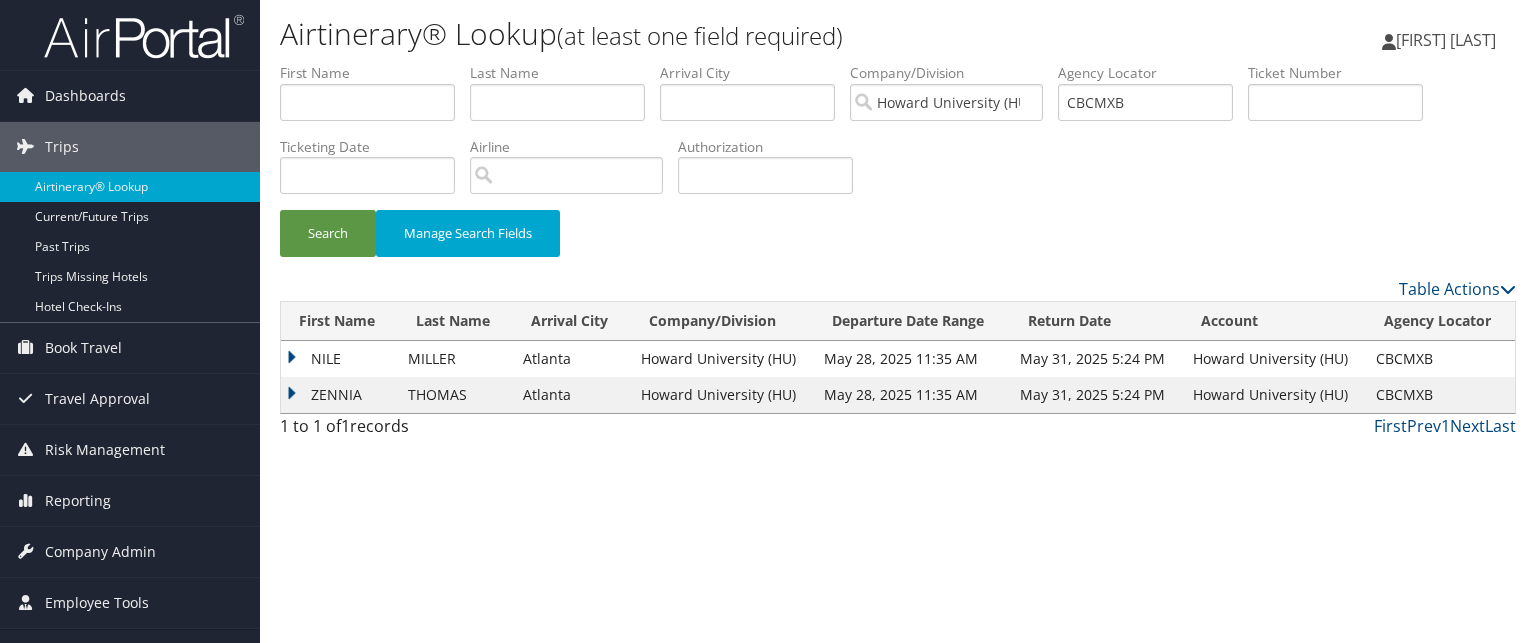 click on "Agency Locator" at bounding box center [1153, 73] 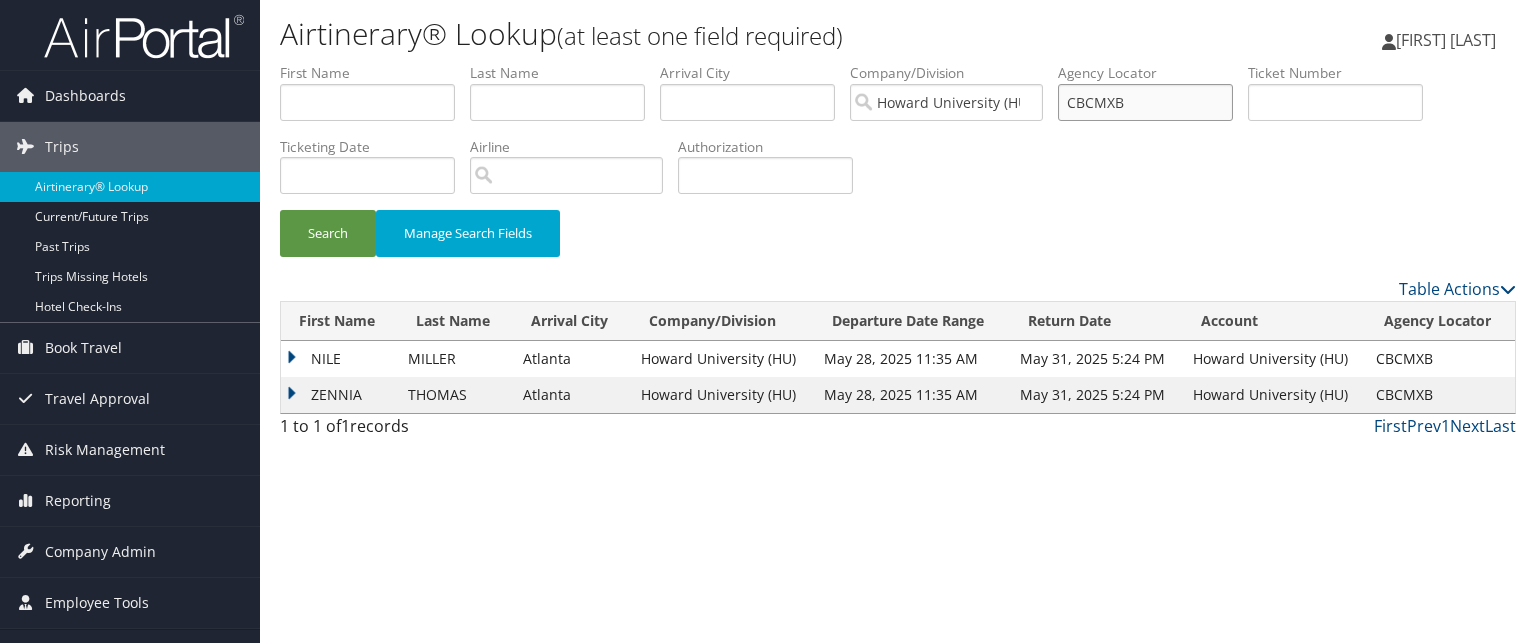 click on "CBCMXB" at bounding box center (1145, 102) 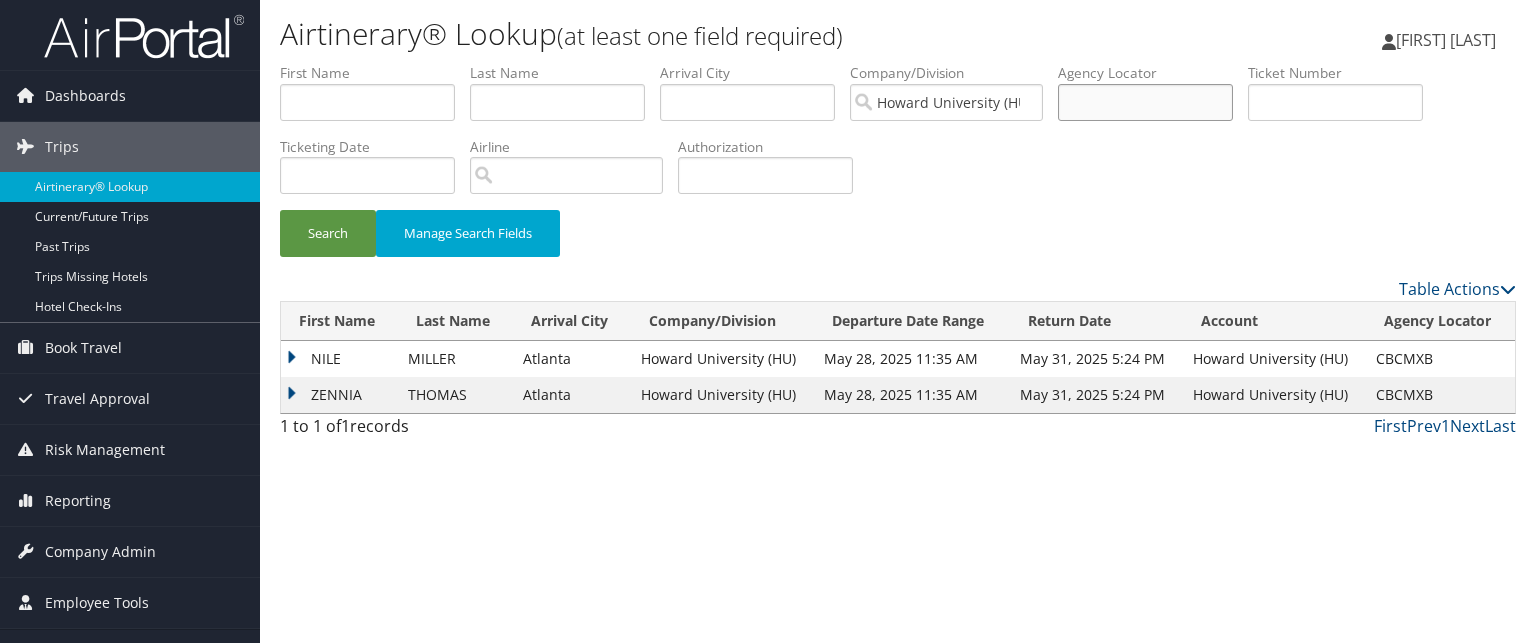 paste on "C96WVT" 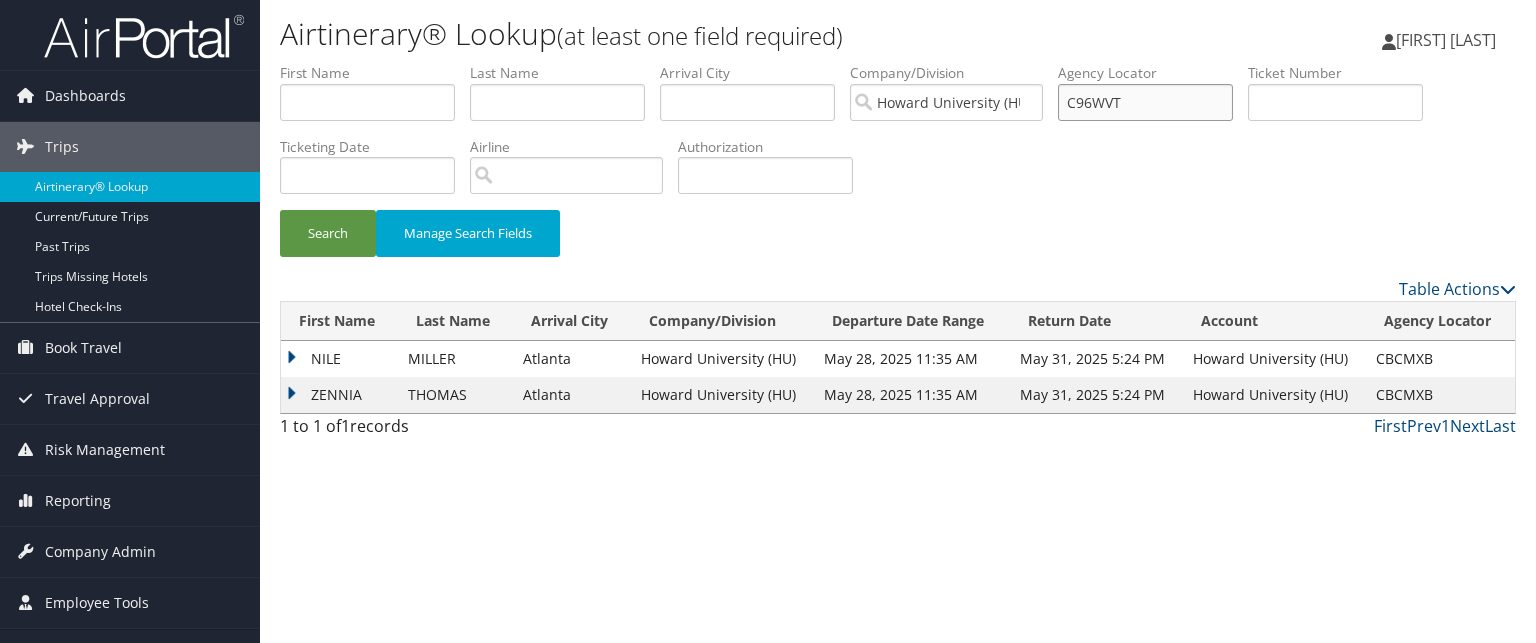 type on "C96WVT" 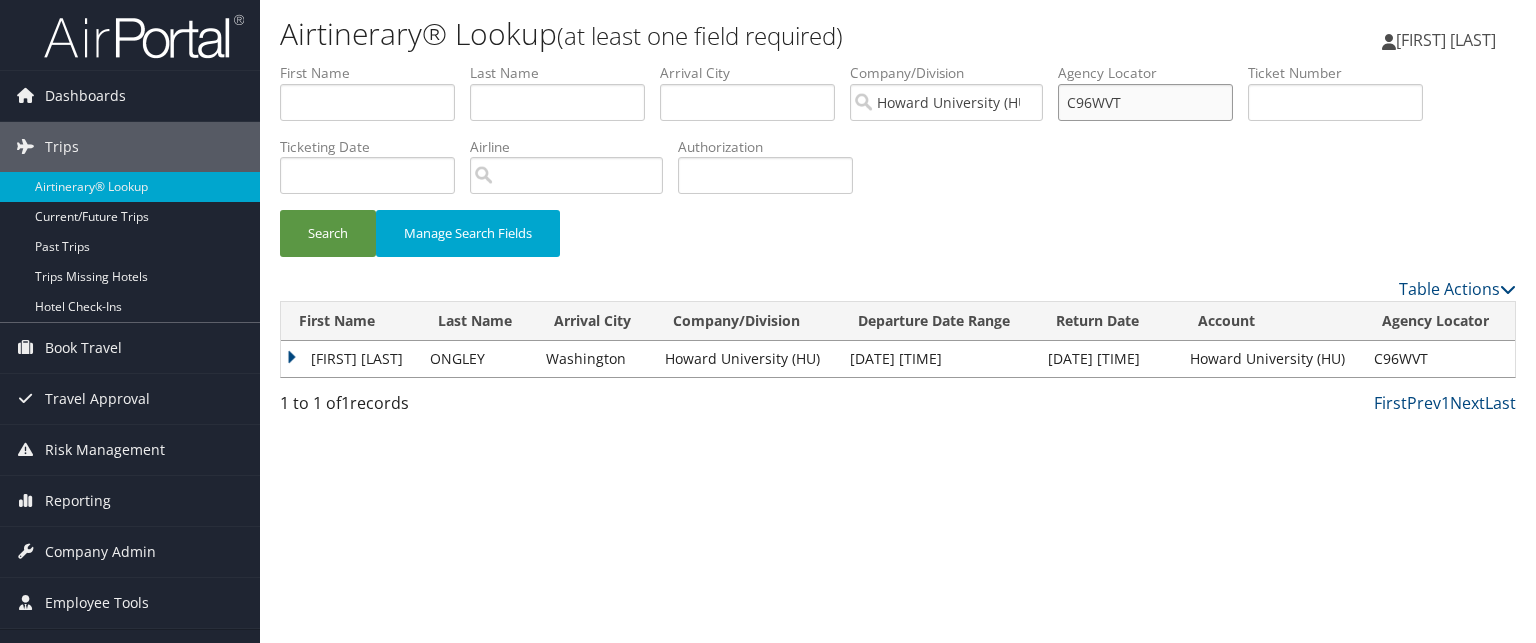 click on "C96WVT" at bounding box center (1145, 102) 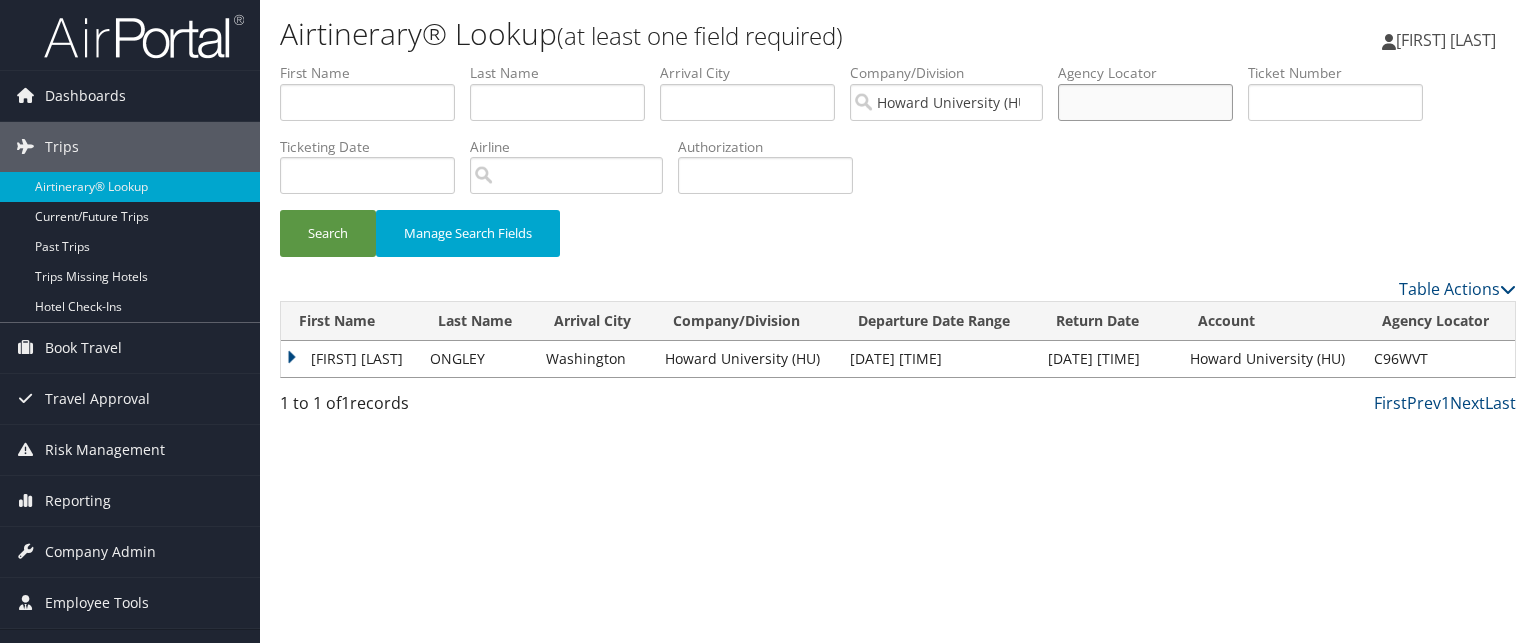 paste on "C4K1CC" 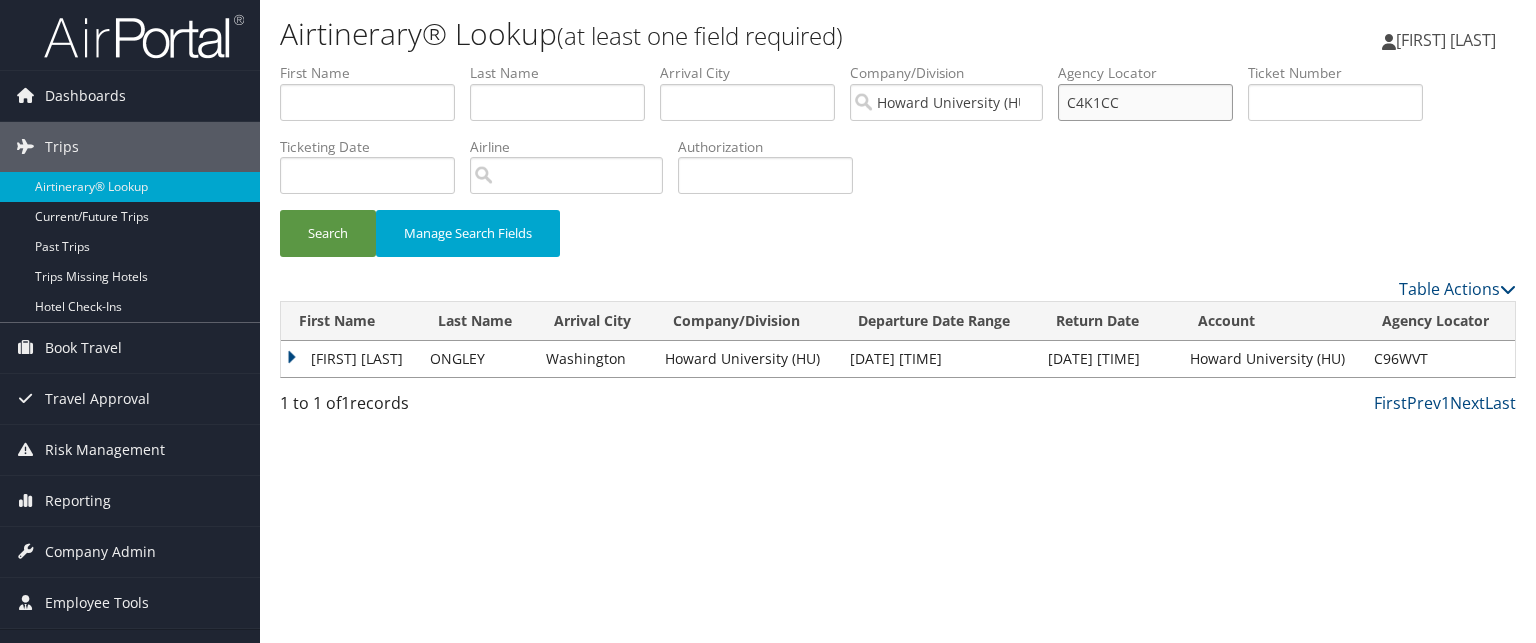 type on "C4K1CC" 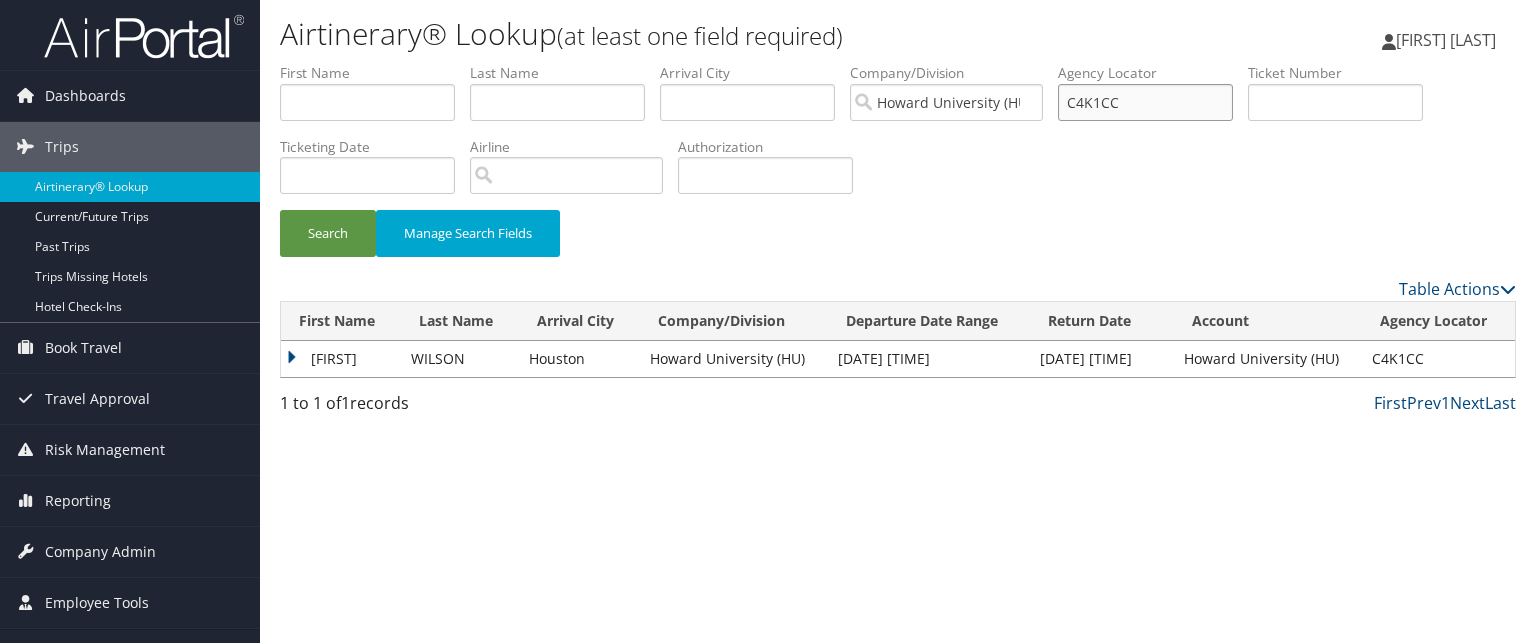 click on "C4K1CC" at bounding box center [1145, 102] 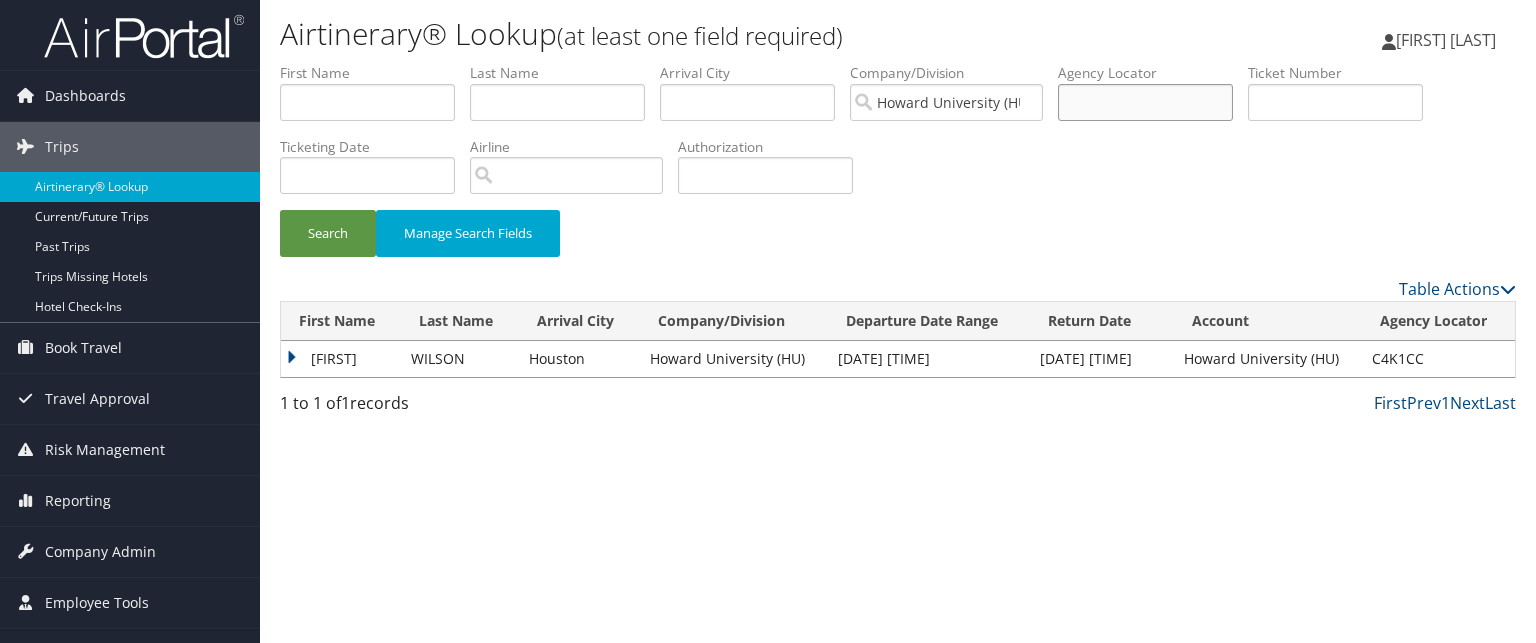 paste on "C4K2FC" 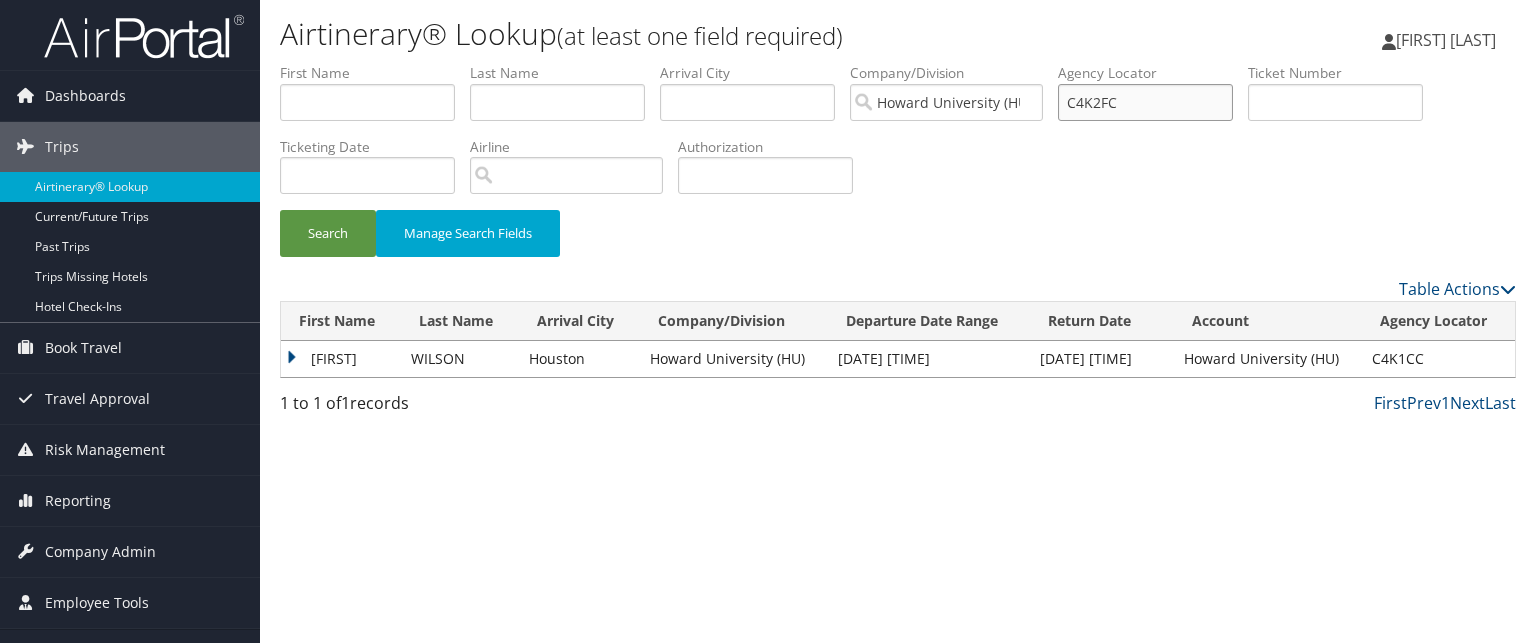 type on "C4K2FC" 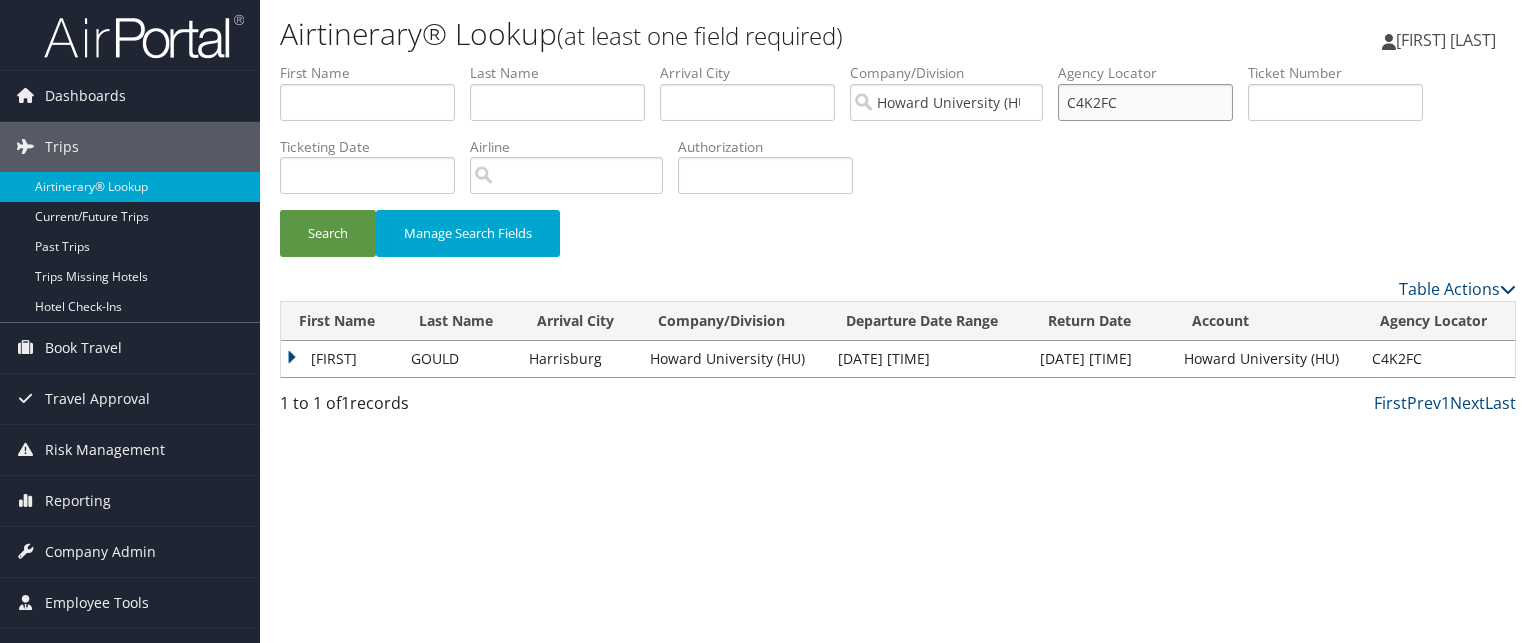 click on "C4K2FC" at bounding box center [1145, 102] 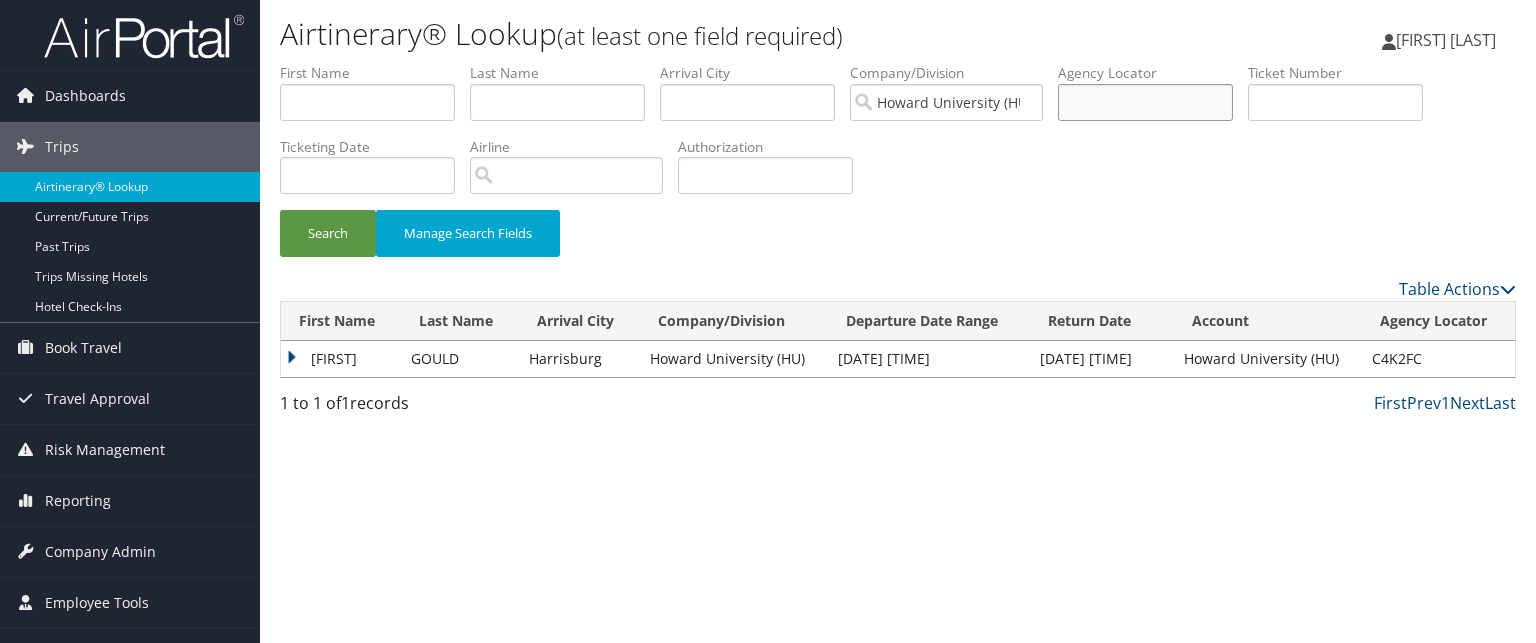 paste on "C4ZMS9" 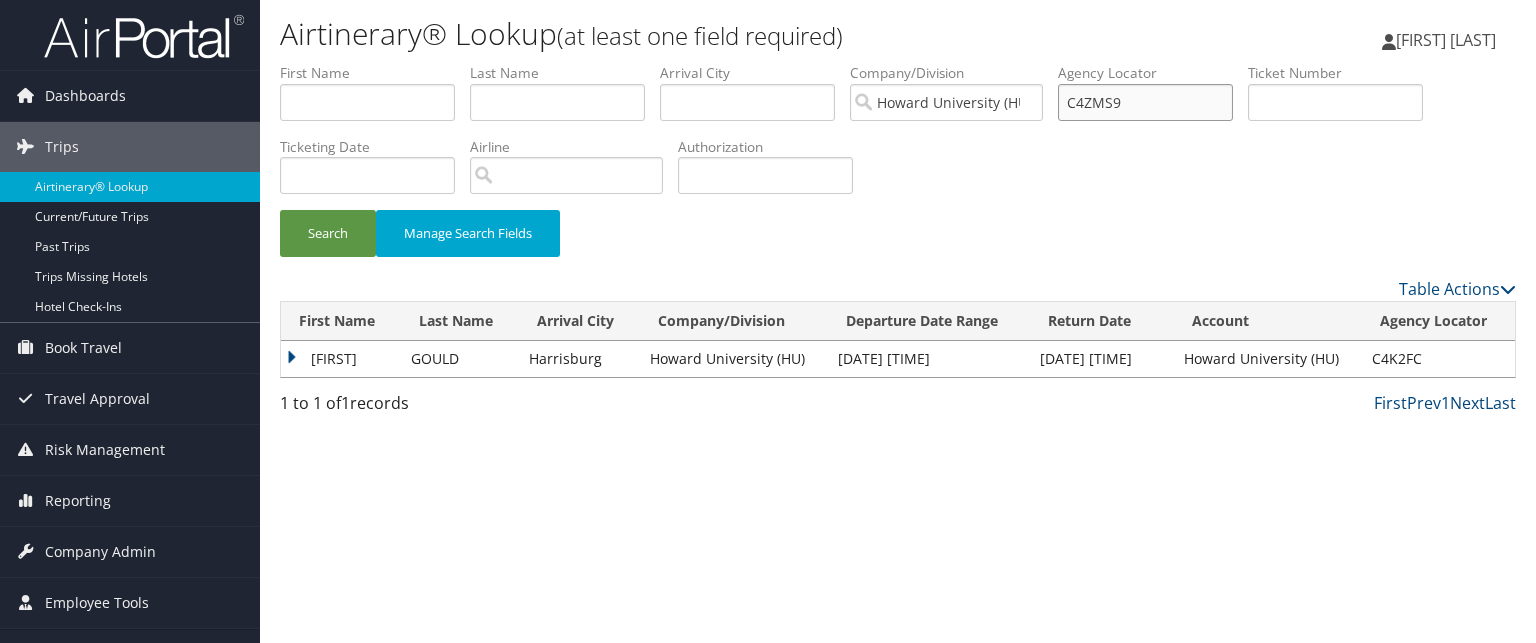 type on "C4ZMS9" 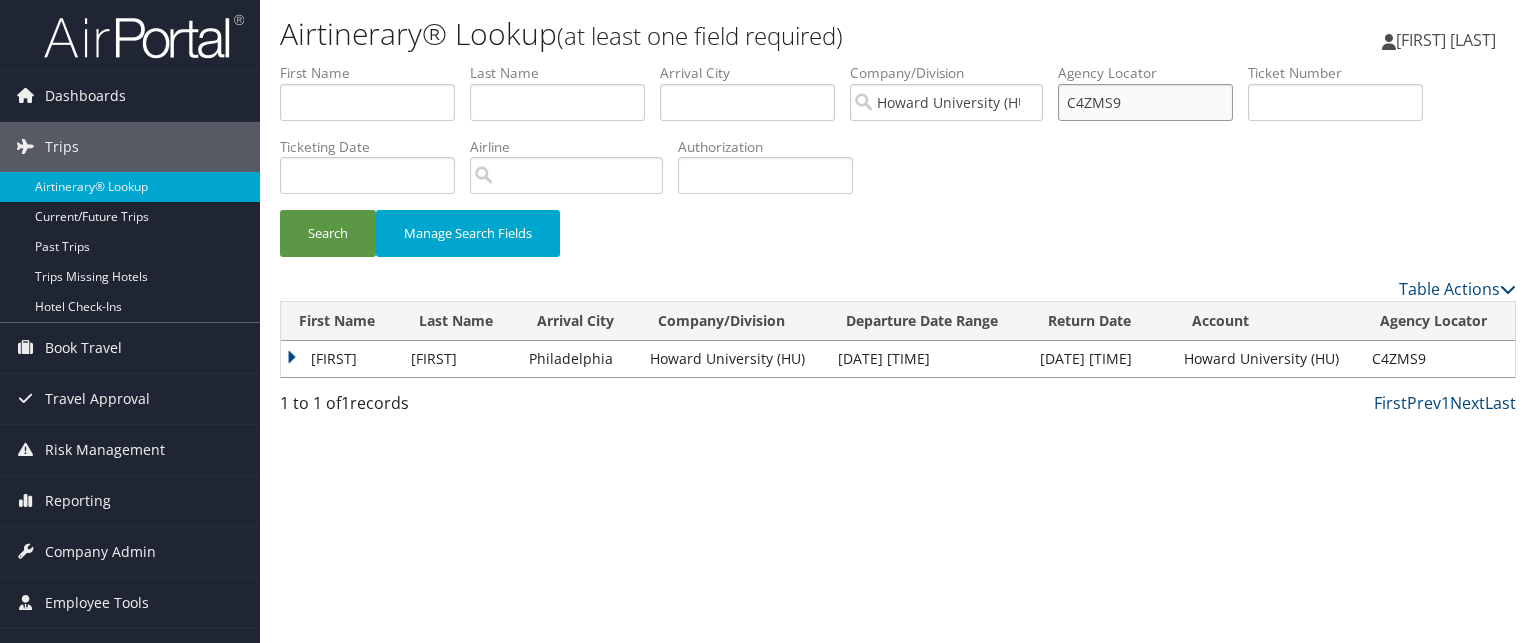 click on "C4ZMS9" at bounding box center [1145, 102] 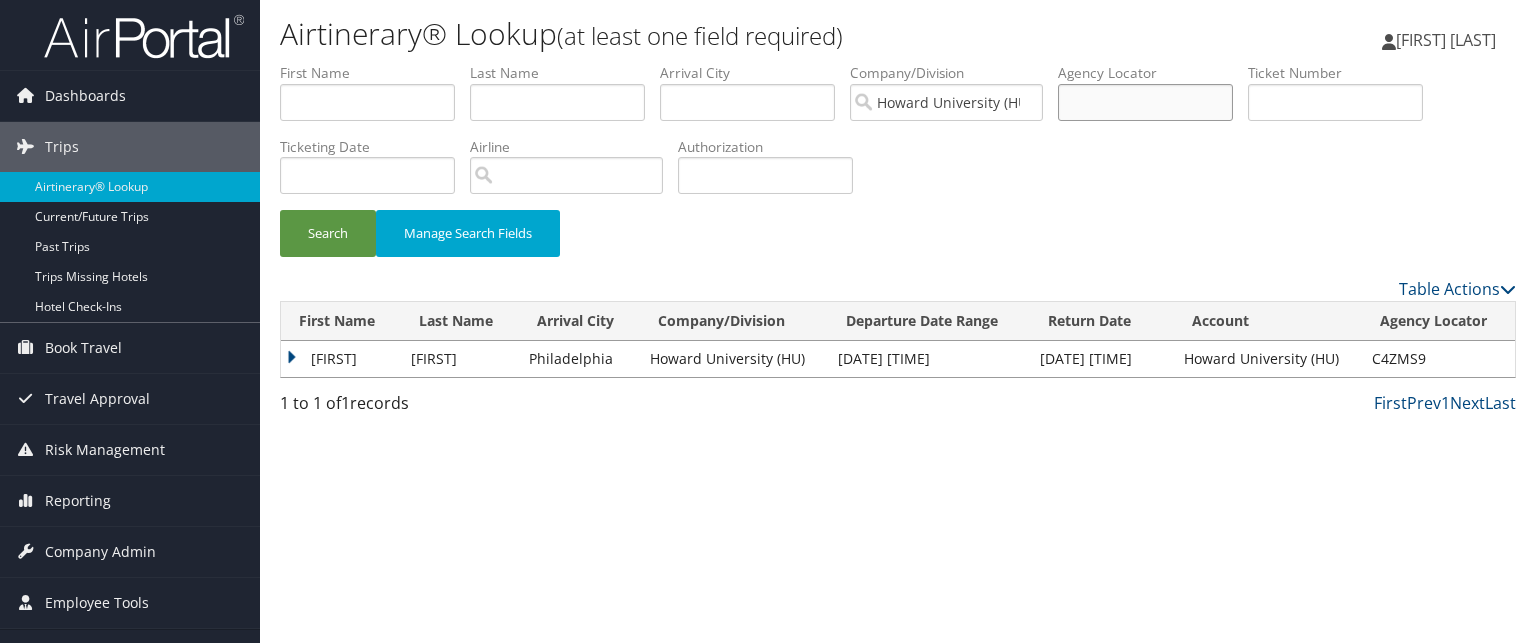 paste on "C55HJV" 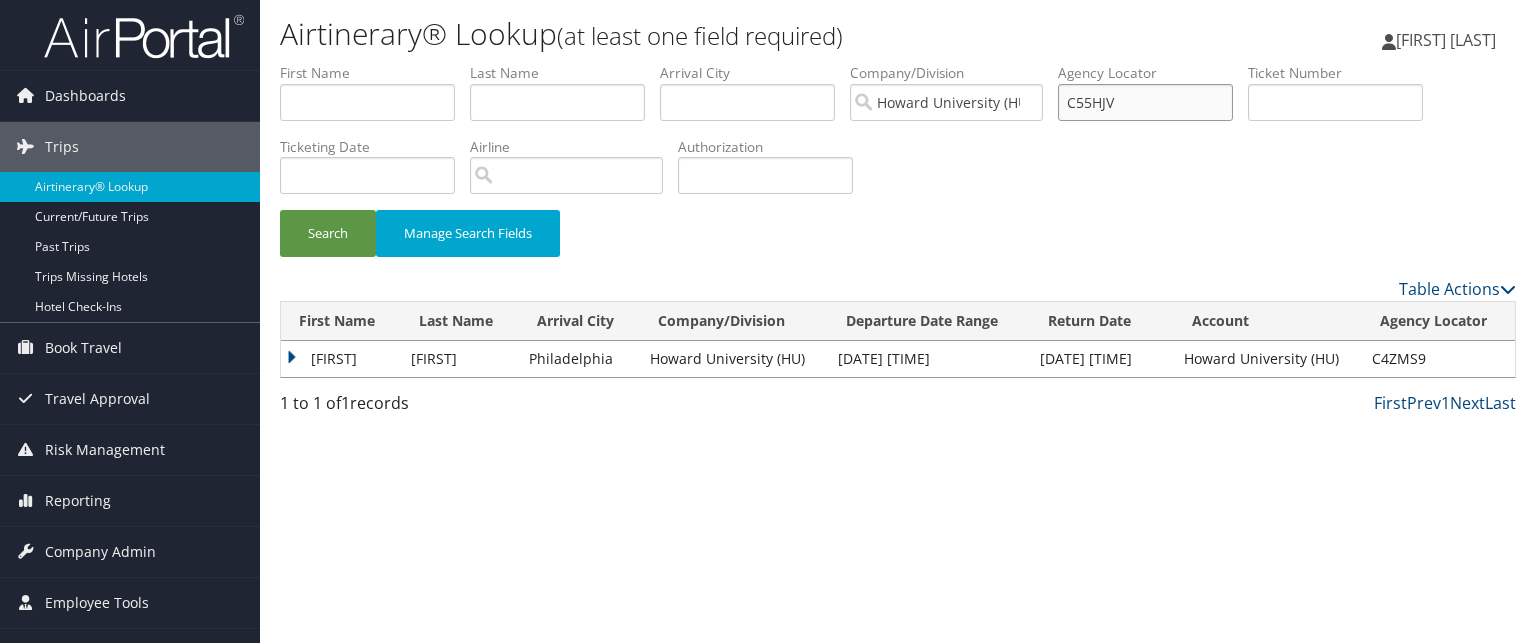 type on "C55HJV" 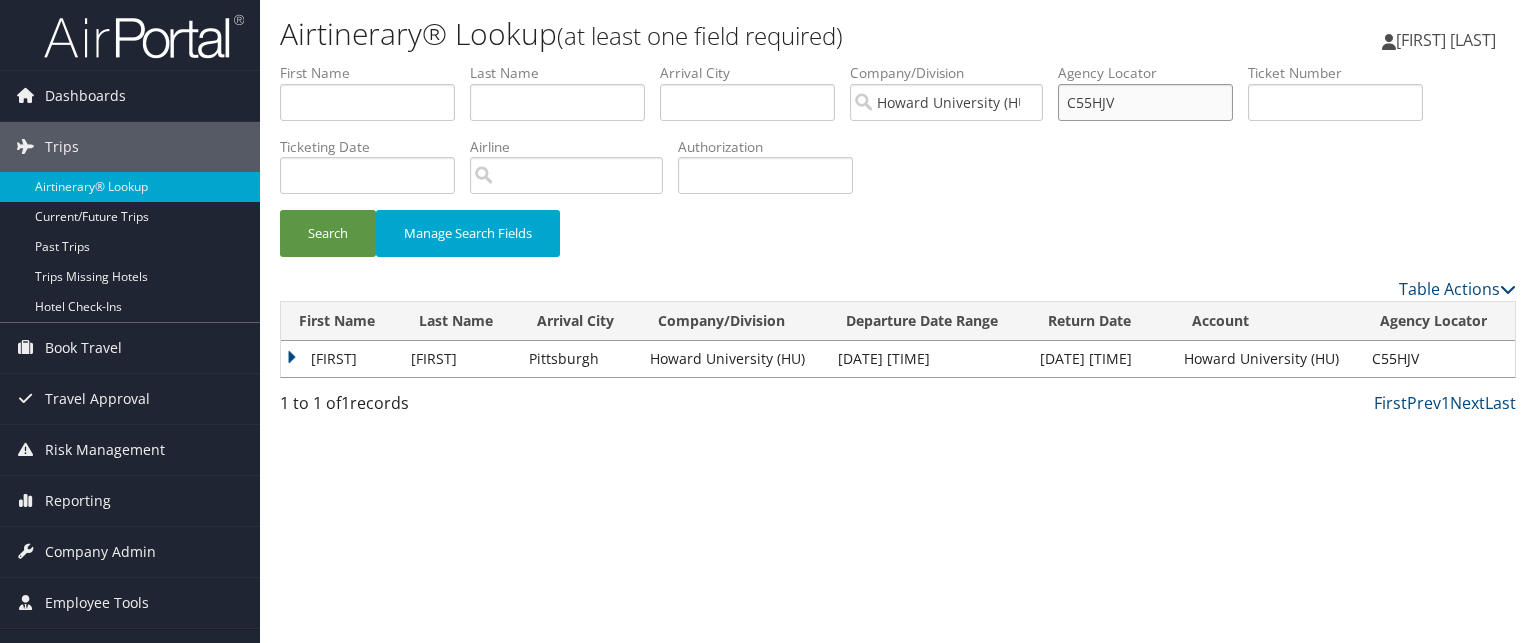 click on "C55HJV" at bounding box center [1145, 102] 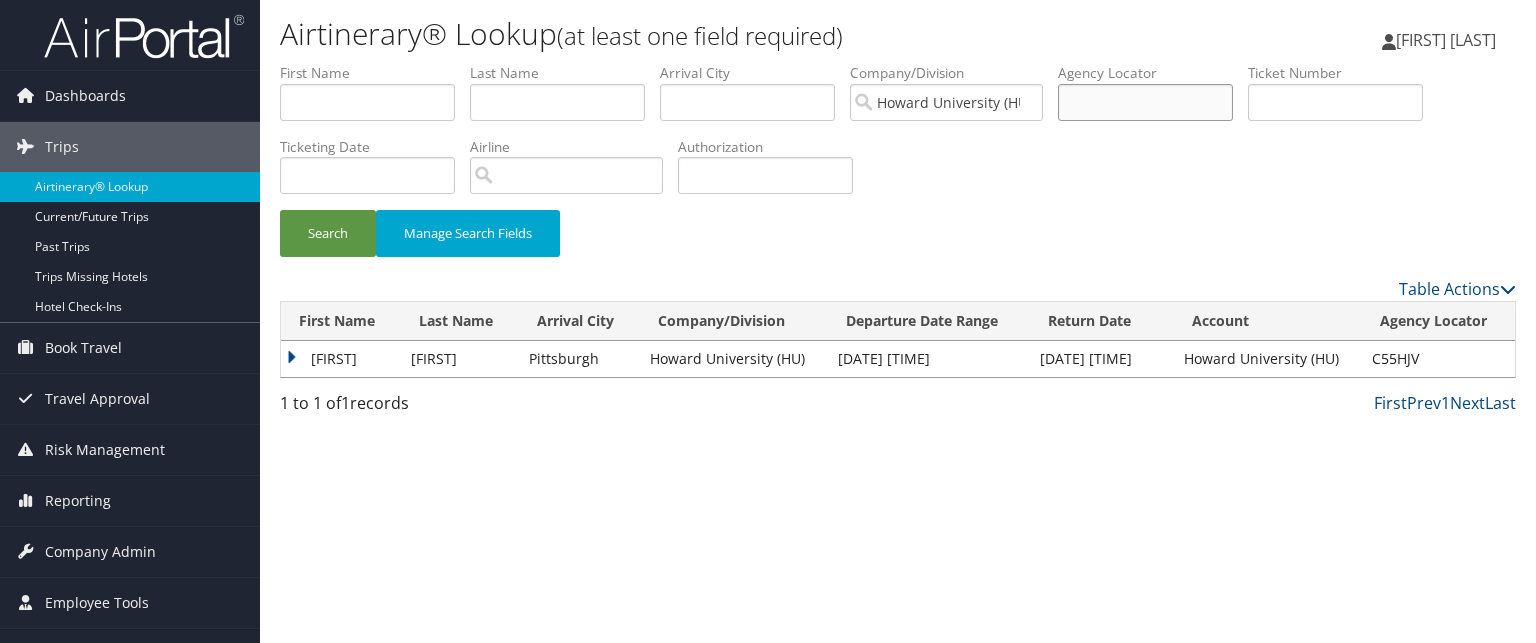 paste on "C5JZX2" 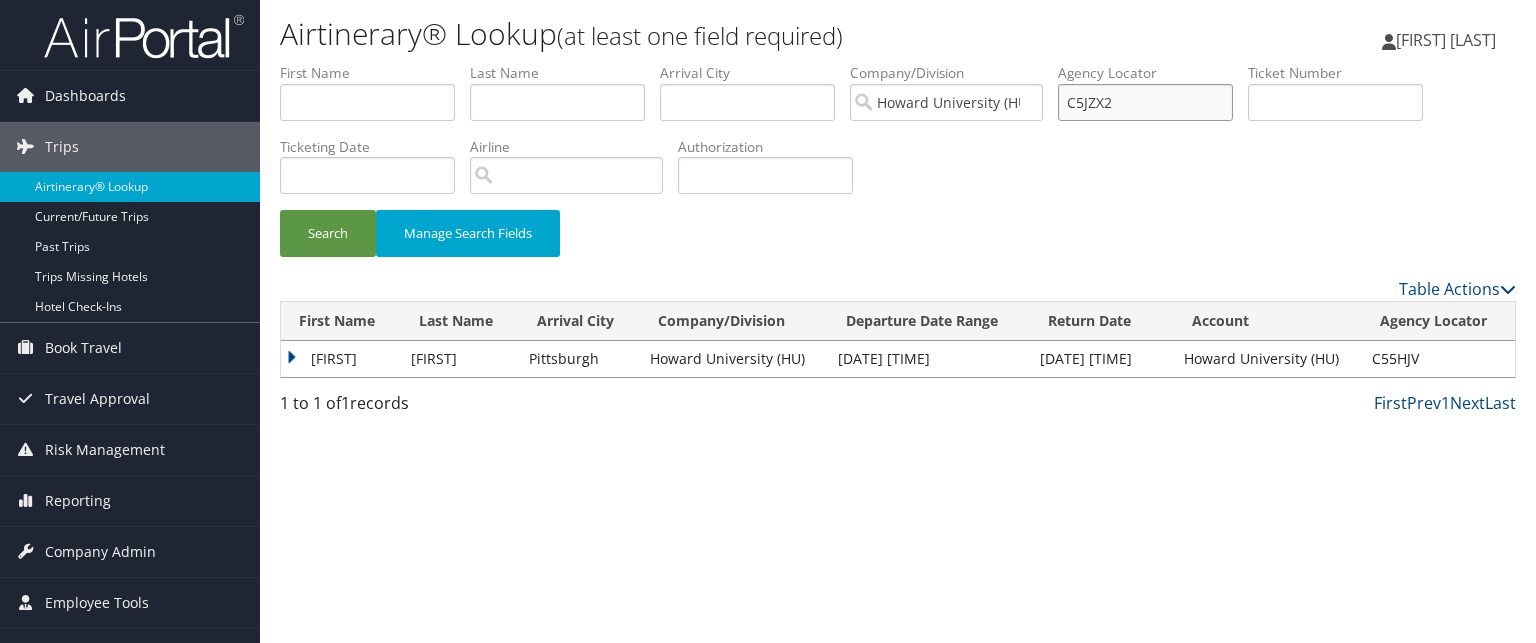type on "C5JZX2" 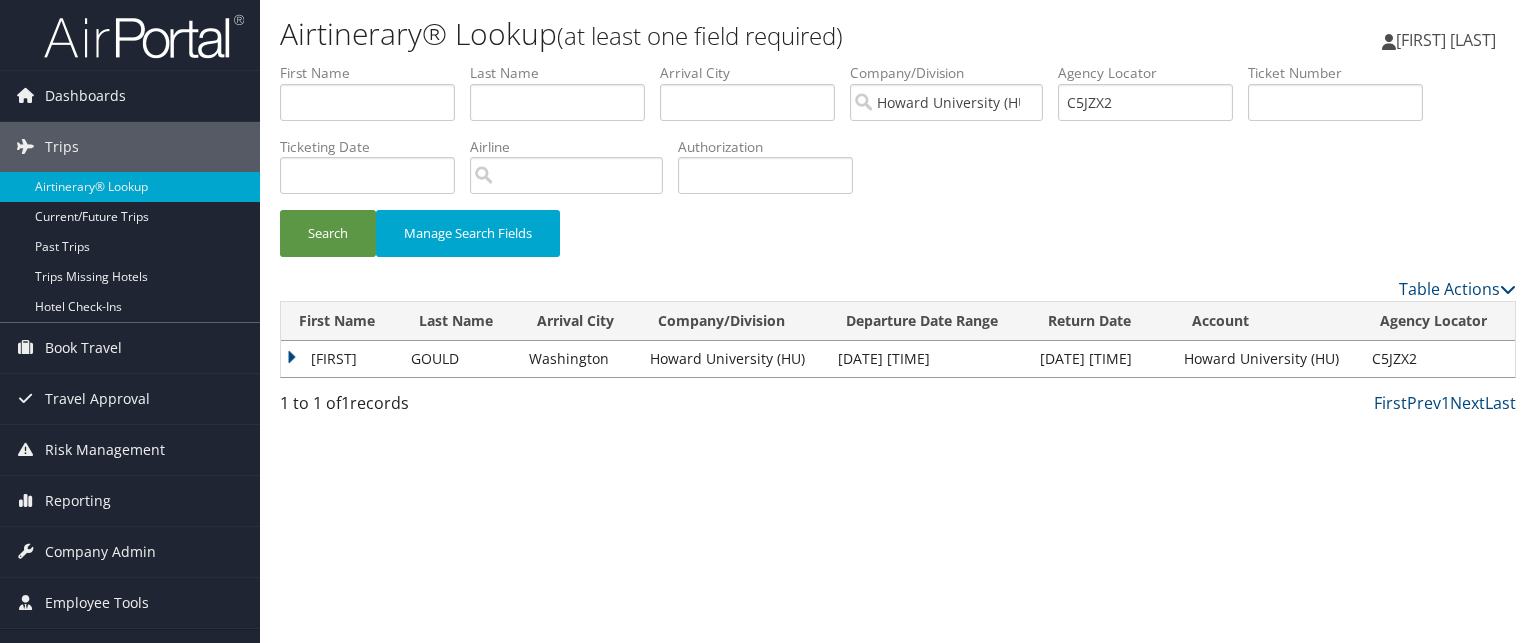 click on "Agency Locator" at bounding box center [1153, 73] 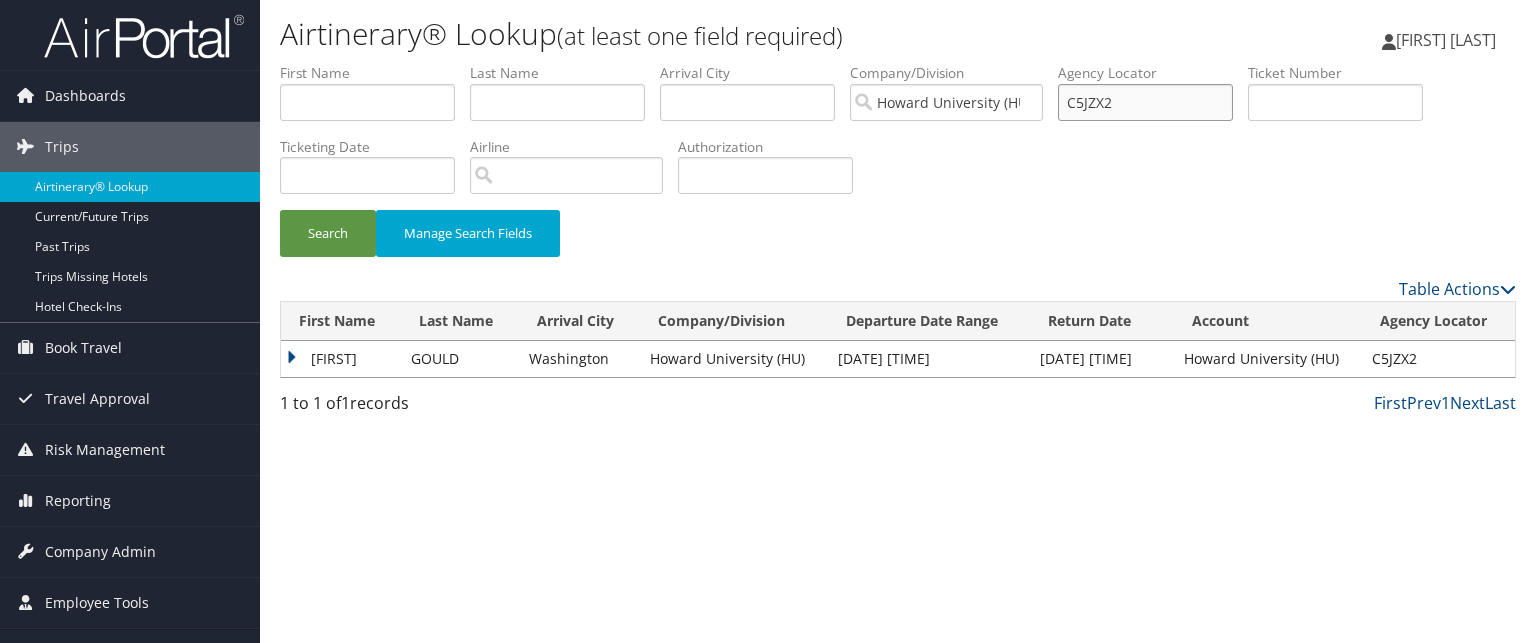 click on "C5JZX2" at bounding box center [1145, 102] 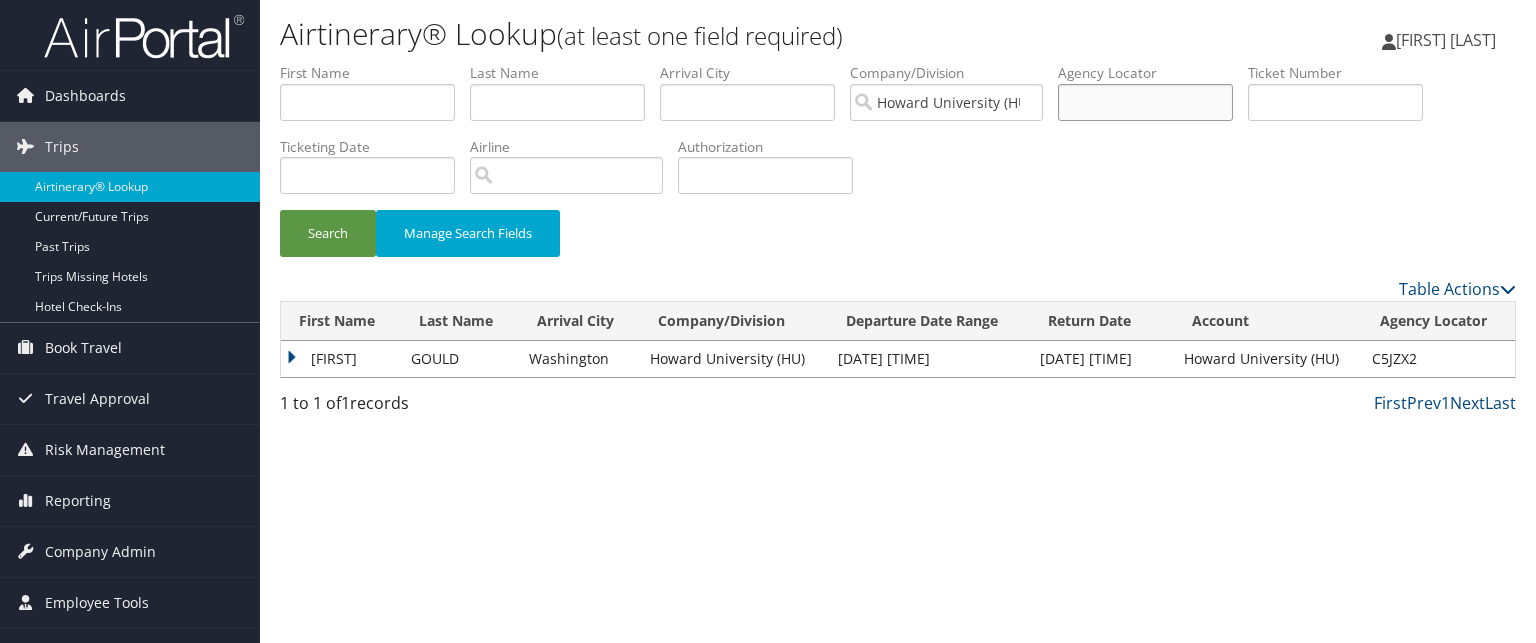 paste on "C5GBZ1" 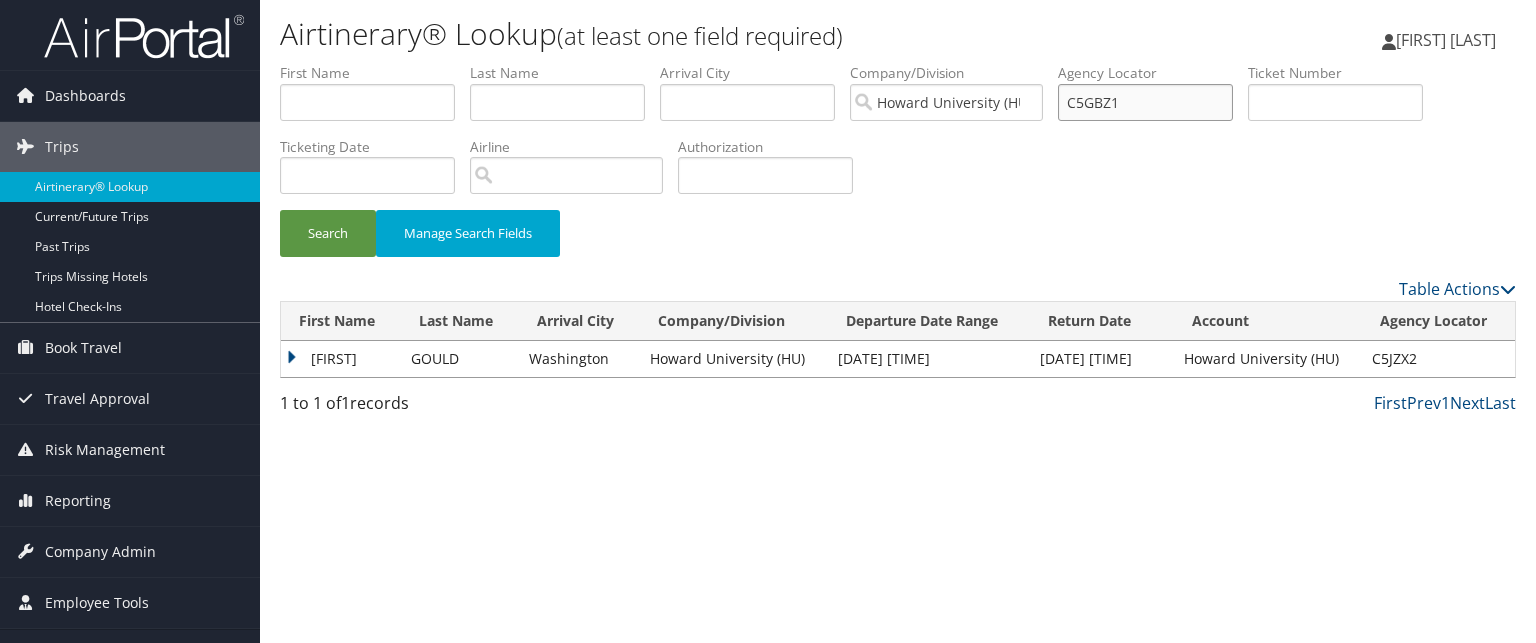 type on "C5GBZ1" 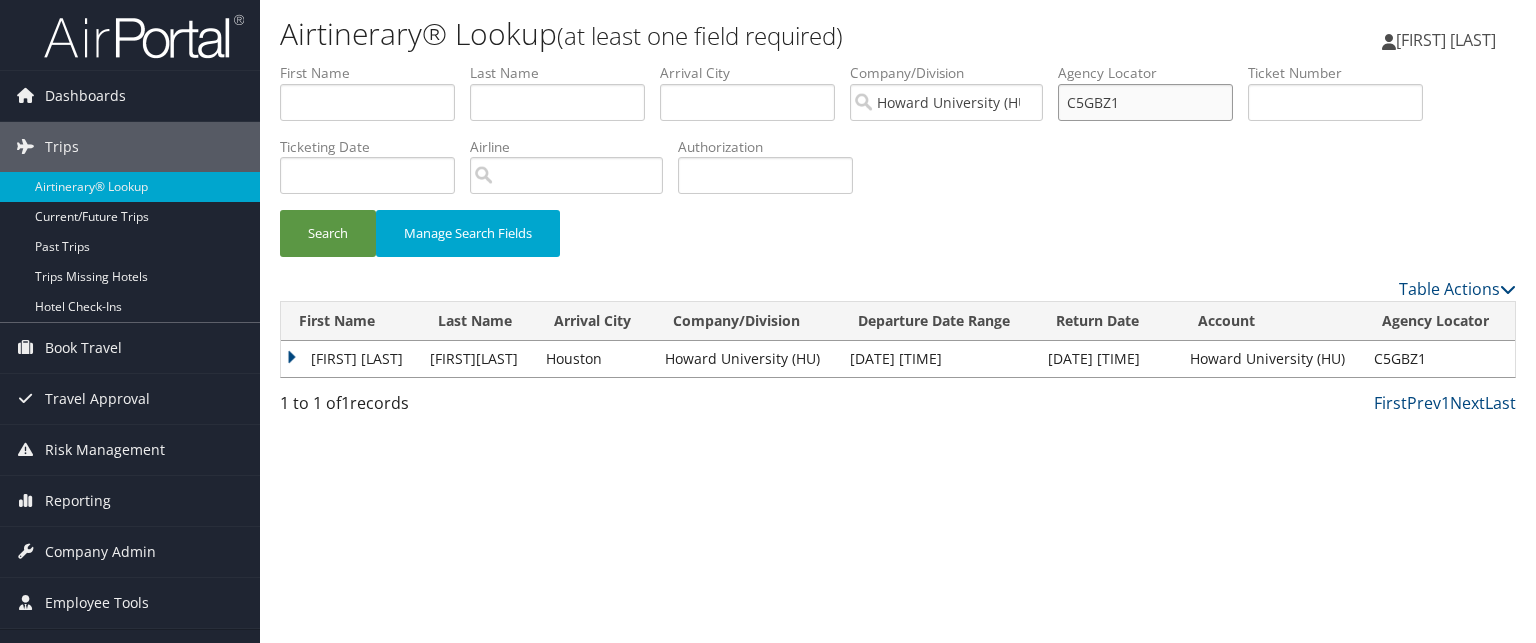 click on "C5GBZ1" at bounding box center [1145, 102] 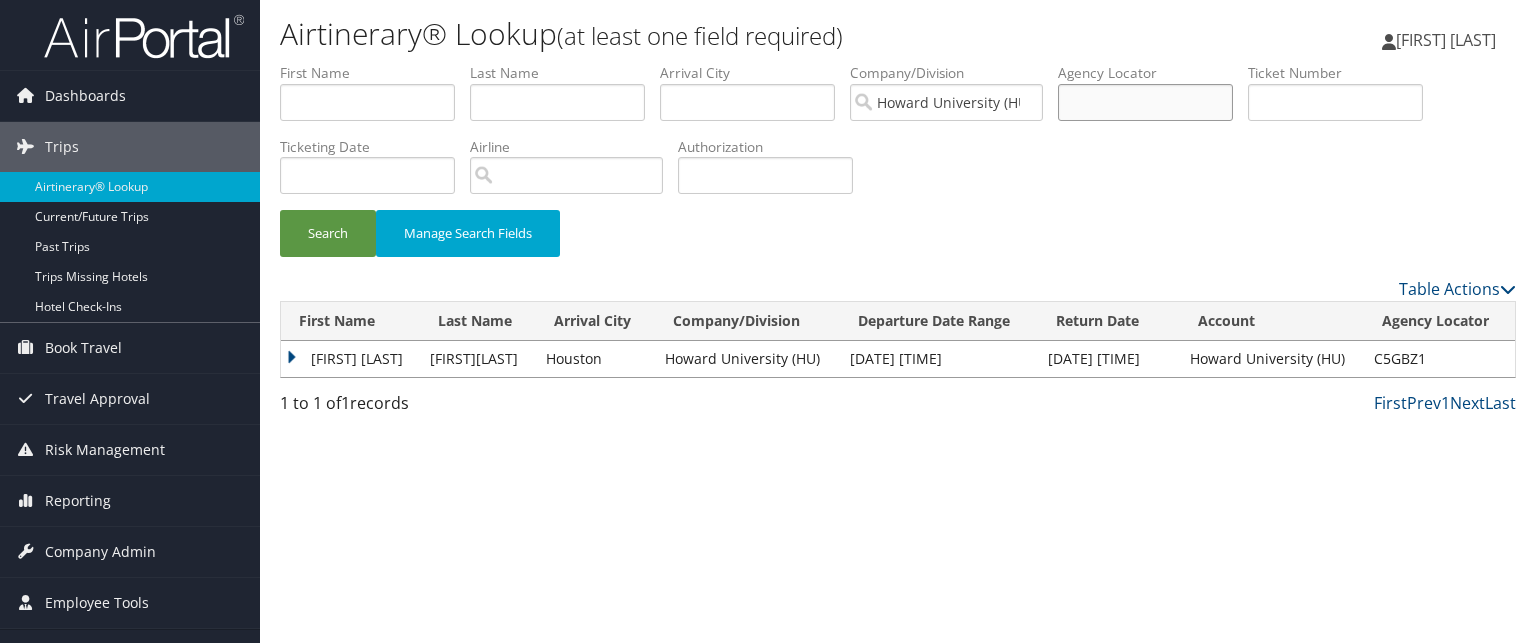 paste on "C5HXYX" 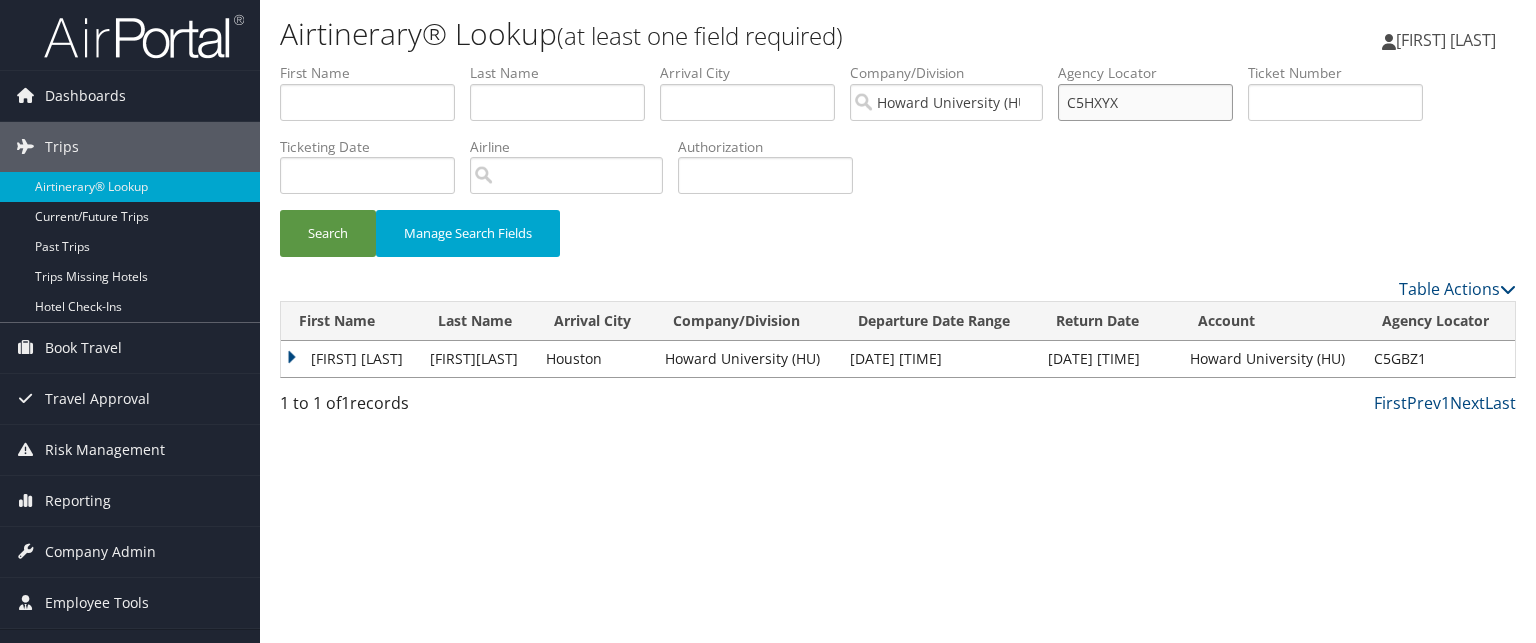type on "C5HXYX" 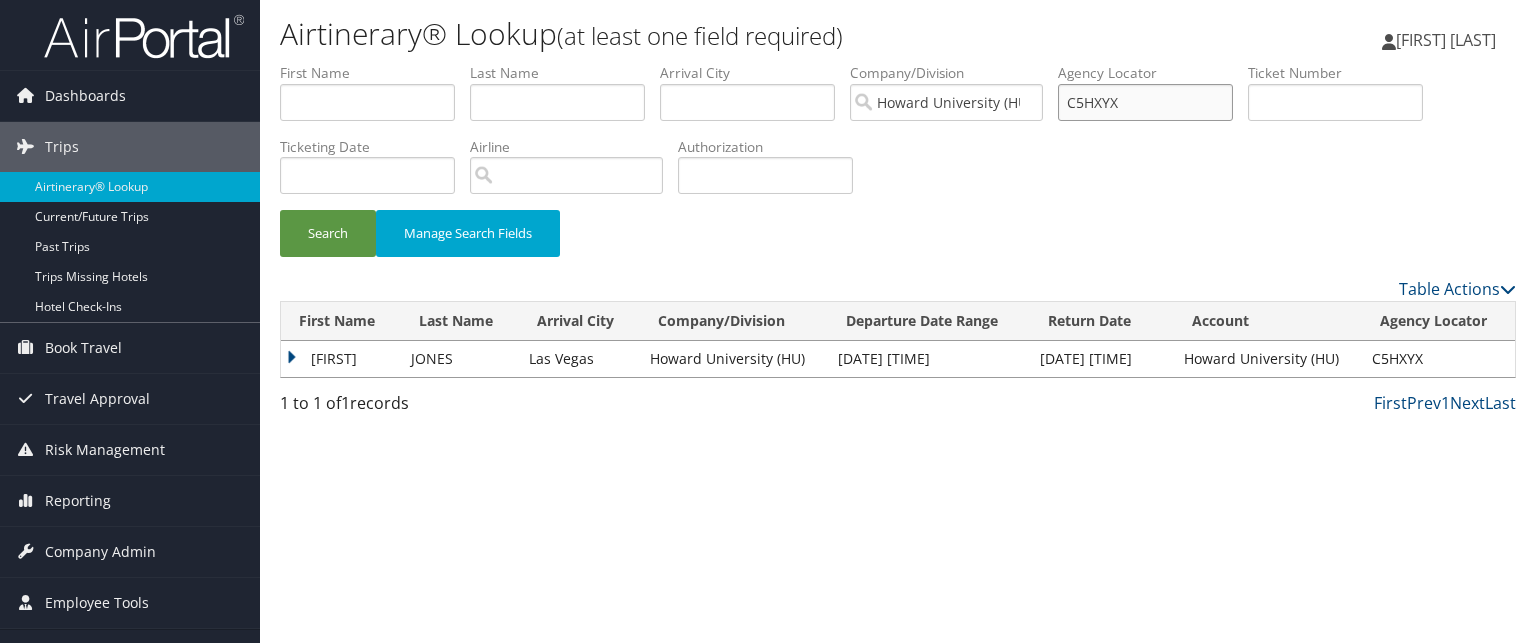 click on "C5HXYX" at bounding box center [1145, 102] 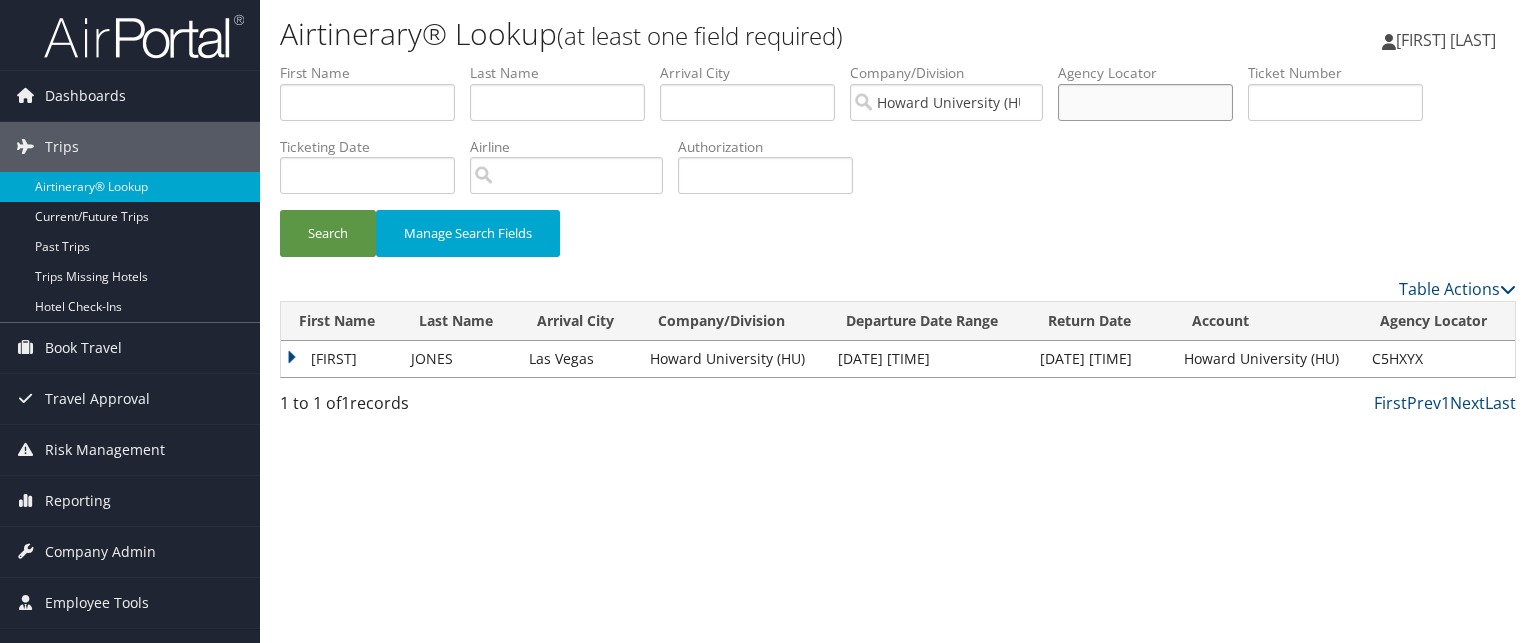 paste on "C5FX2V" 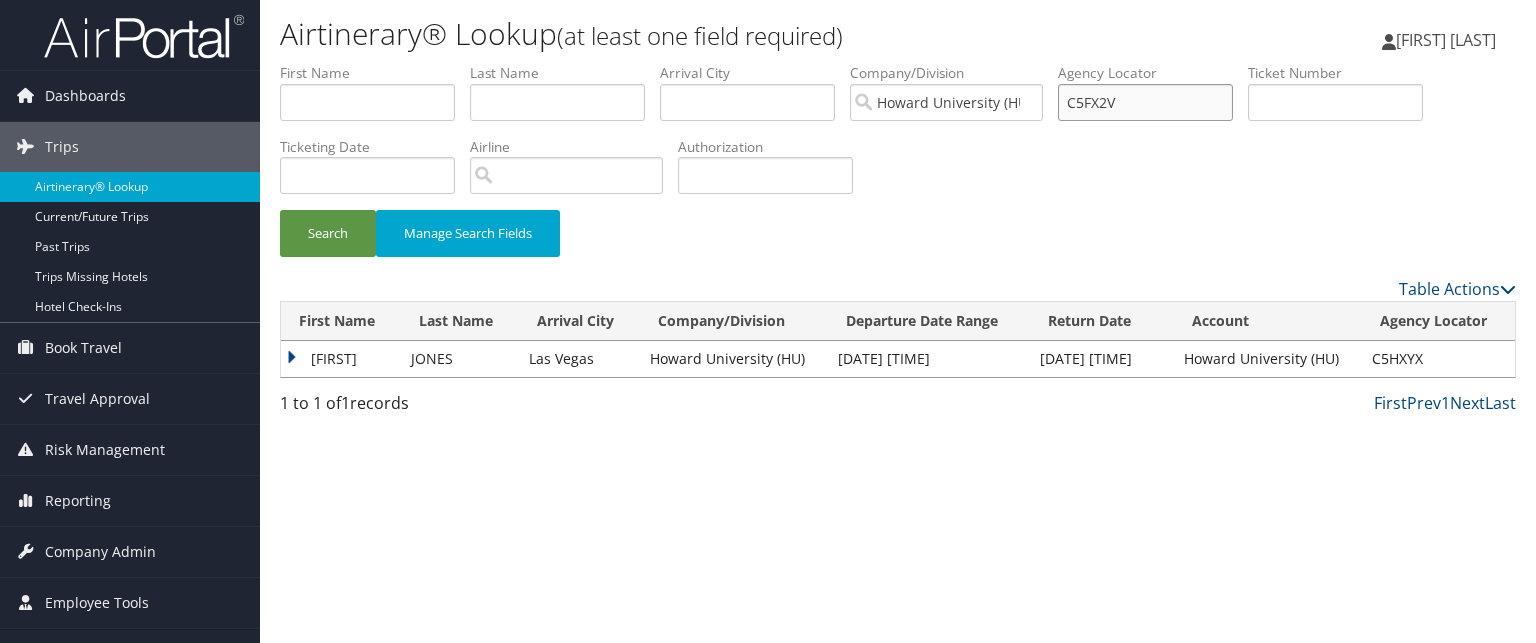 type on "C5FX2V" 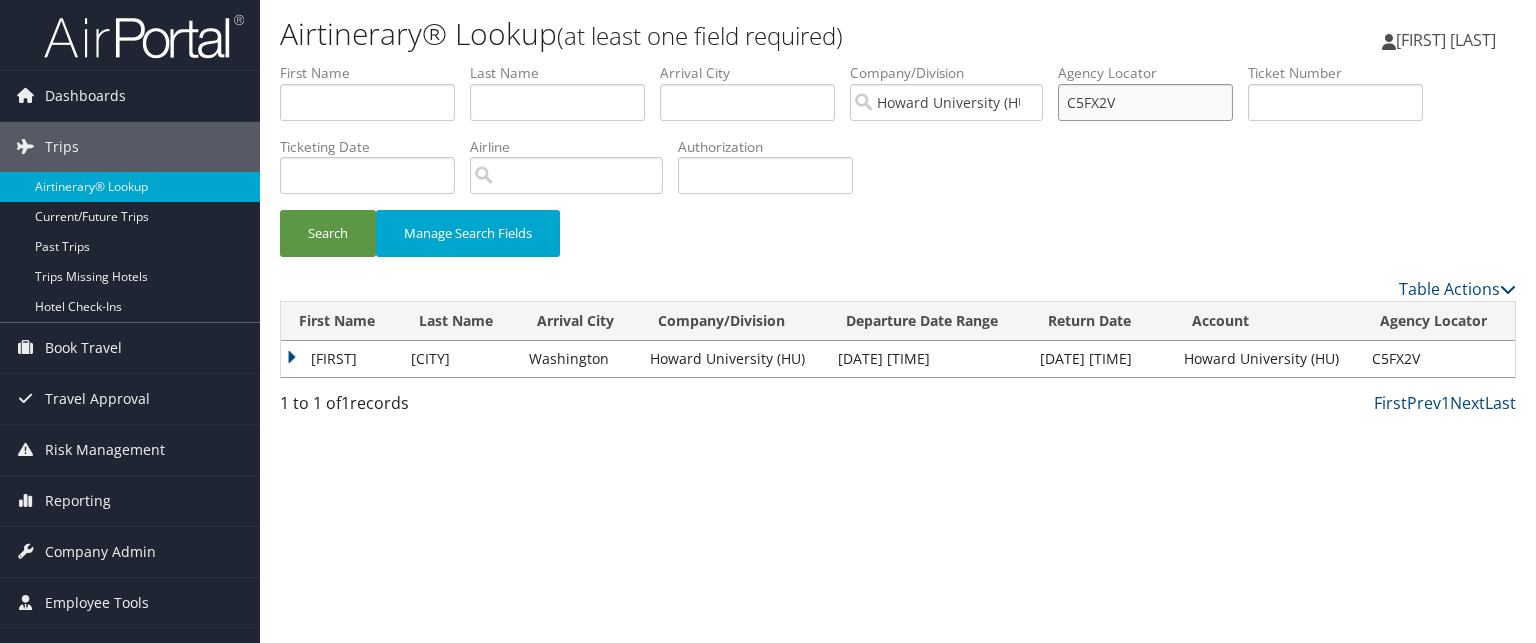 click on "C5FX2V" at bounding box center (1145, 102) 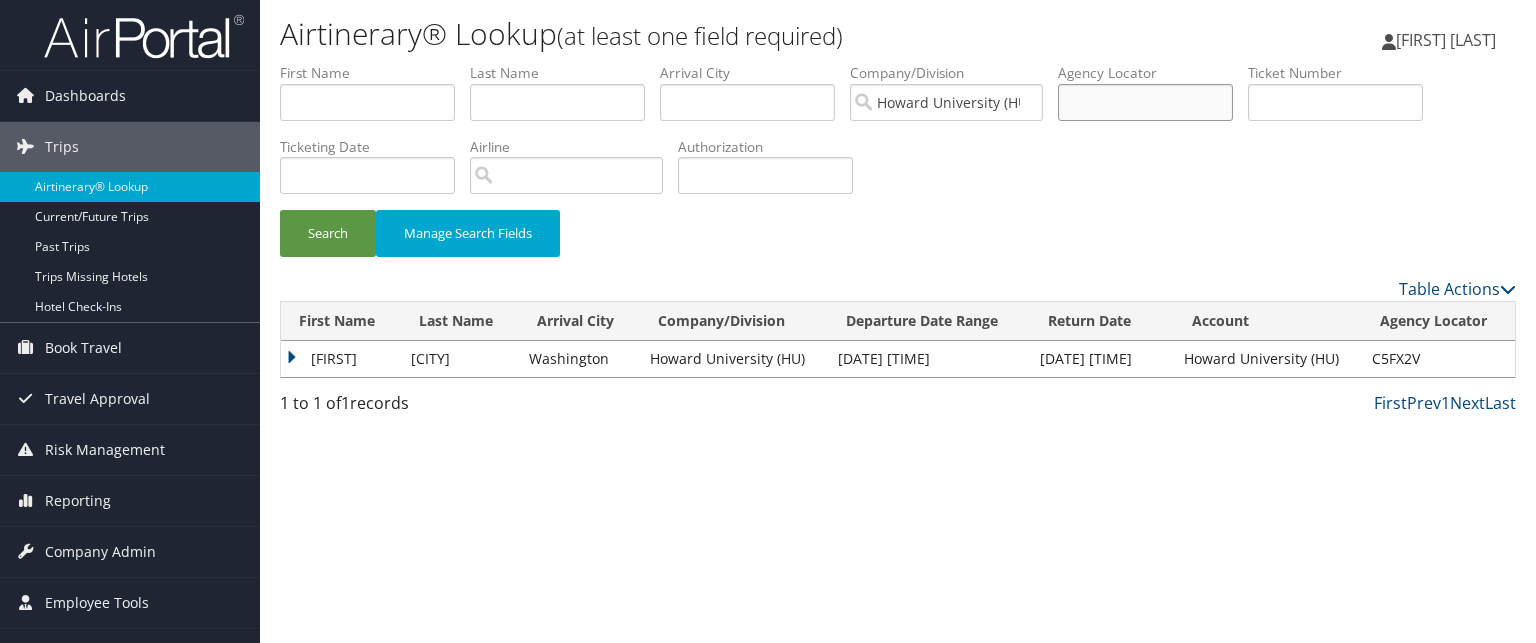 paste on "C5K086" 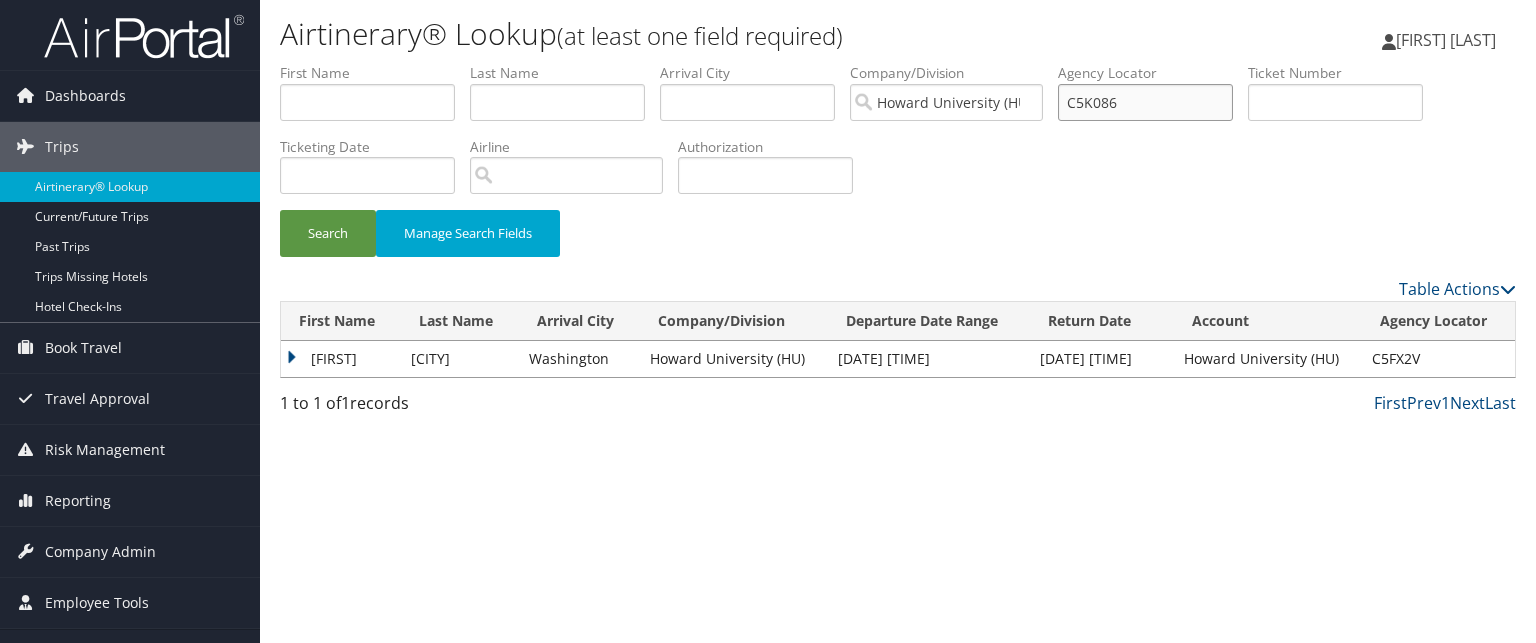 type on "C5K086" 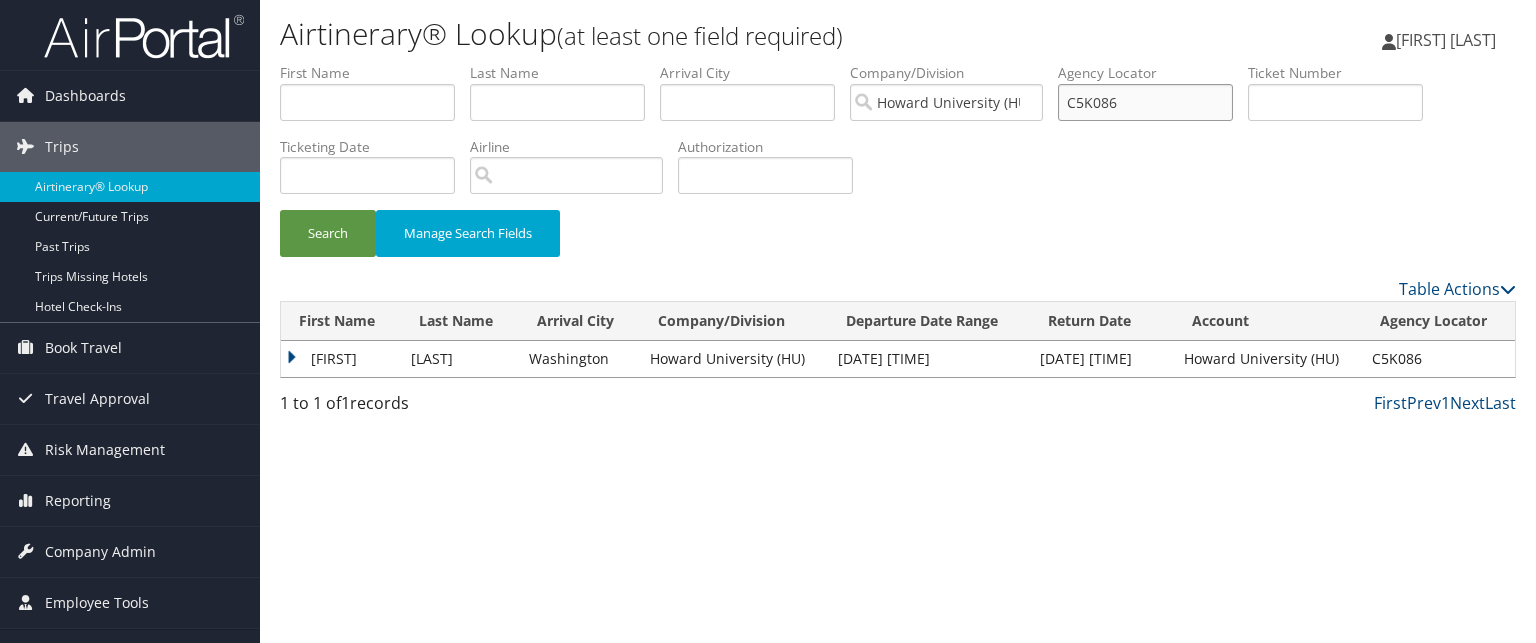 click on "C5K086" at bounding box center (1145, 102) 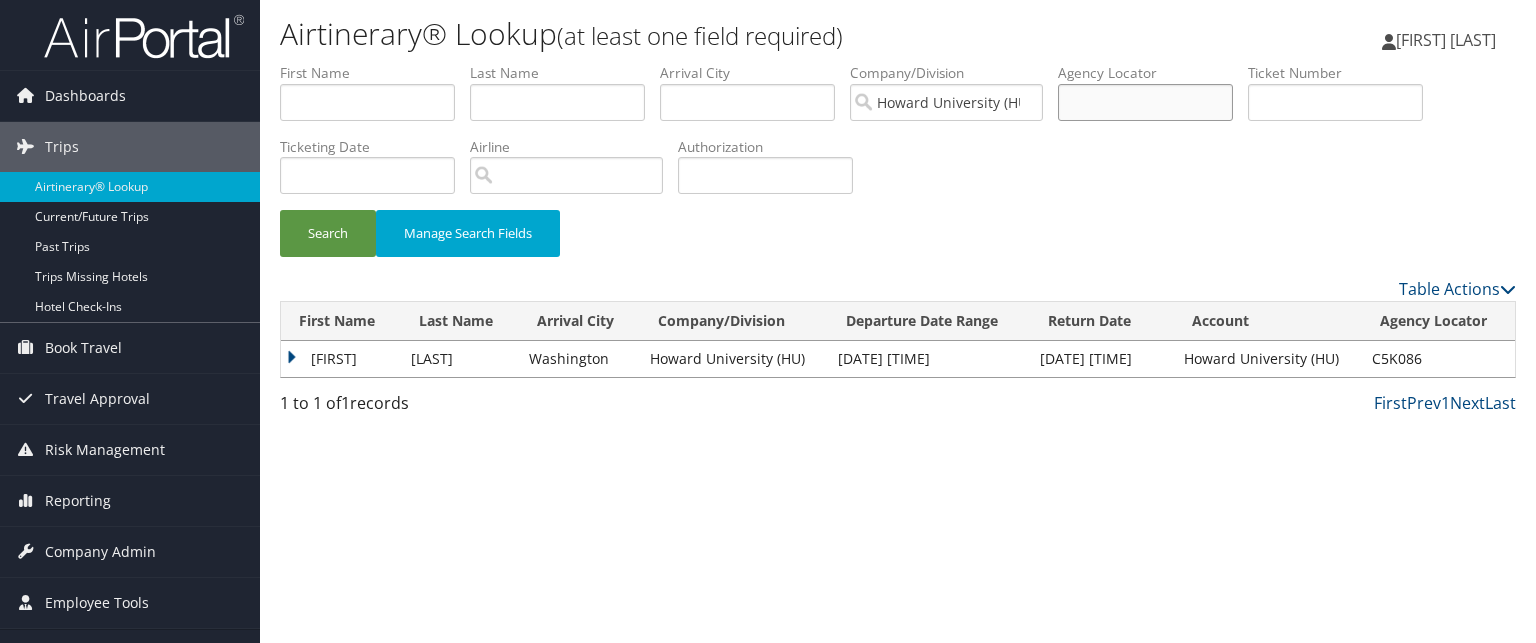 paste on "C5GY3Q" 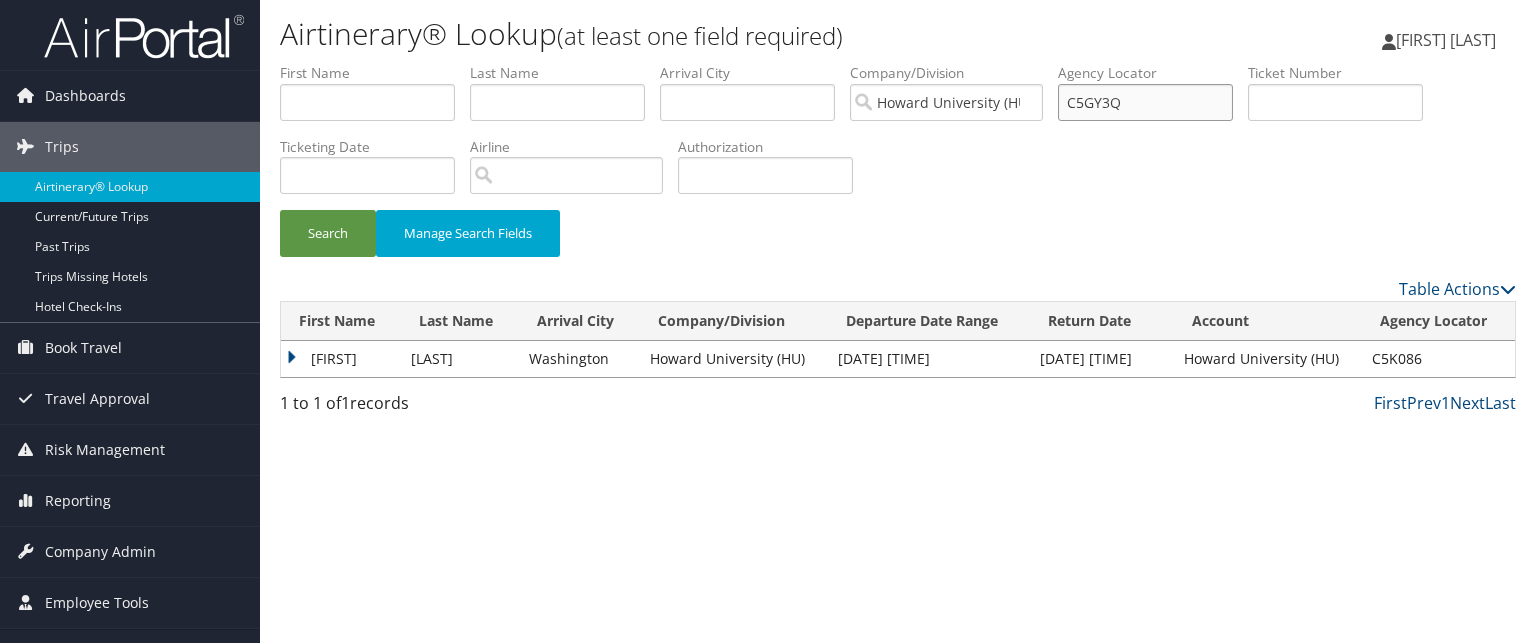 type on "C5GY3Q" 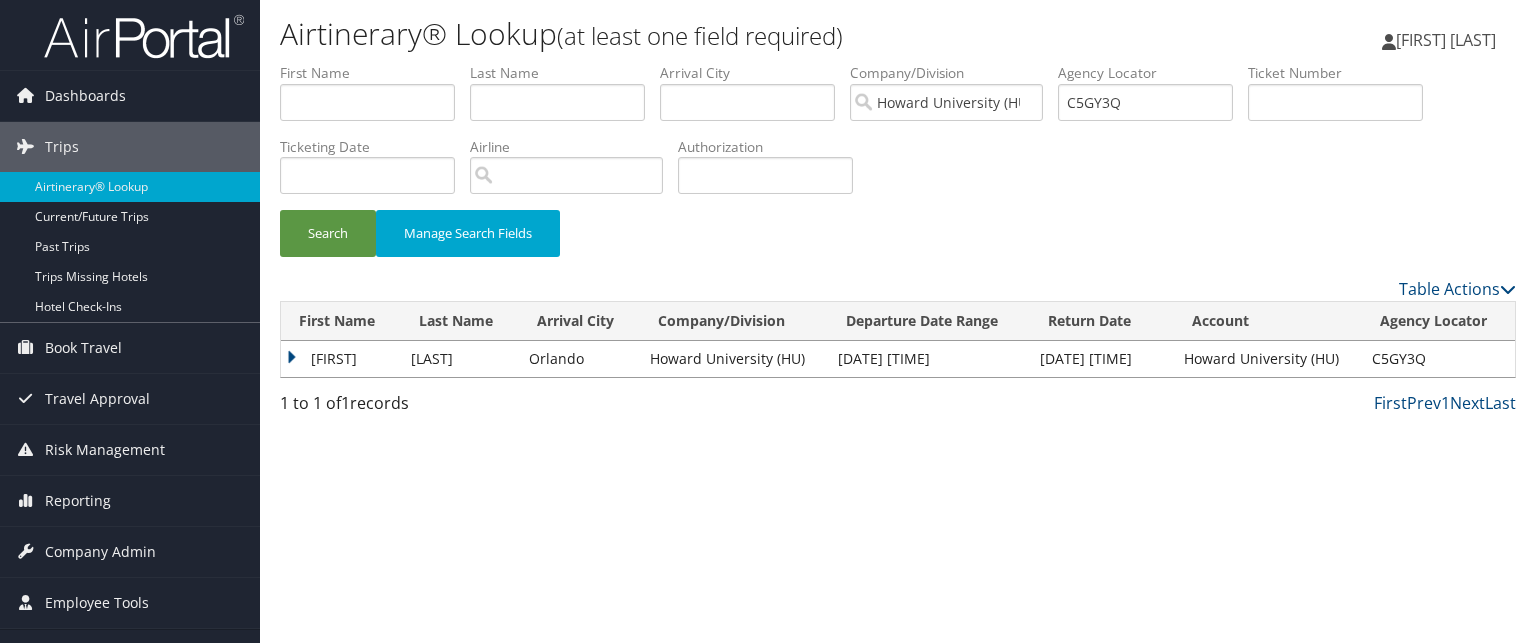 click on "Search Manage Search Fields" at bounding box center (898, 170) 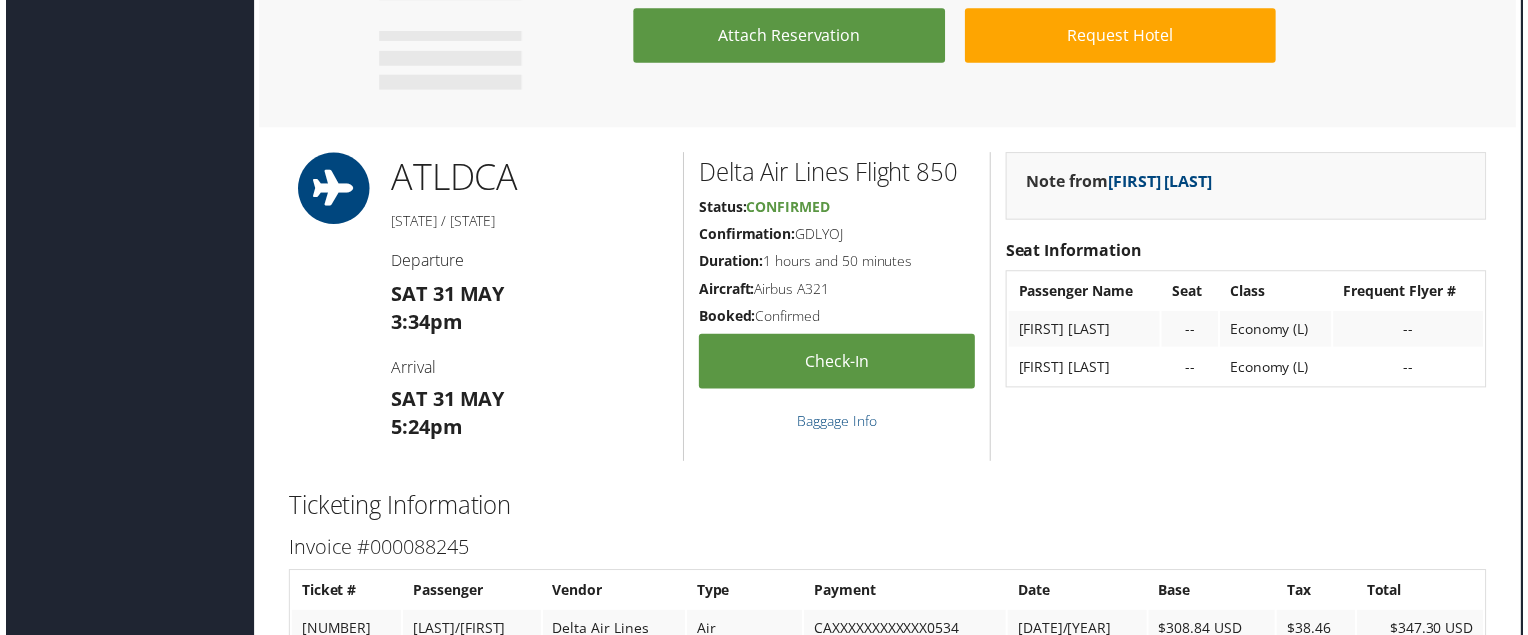 scroll, scrollTop: 1387, scrollLeft: 10, axis: both 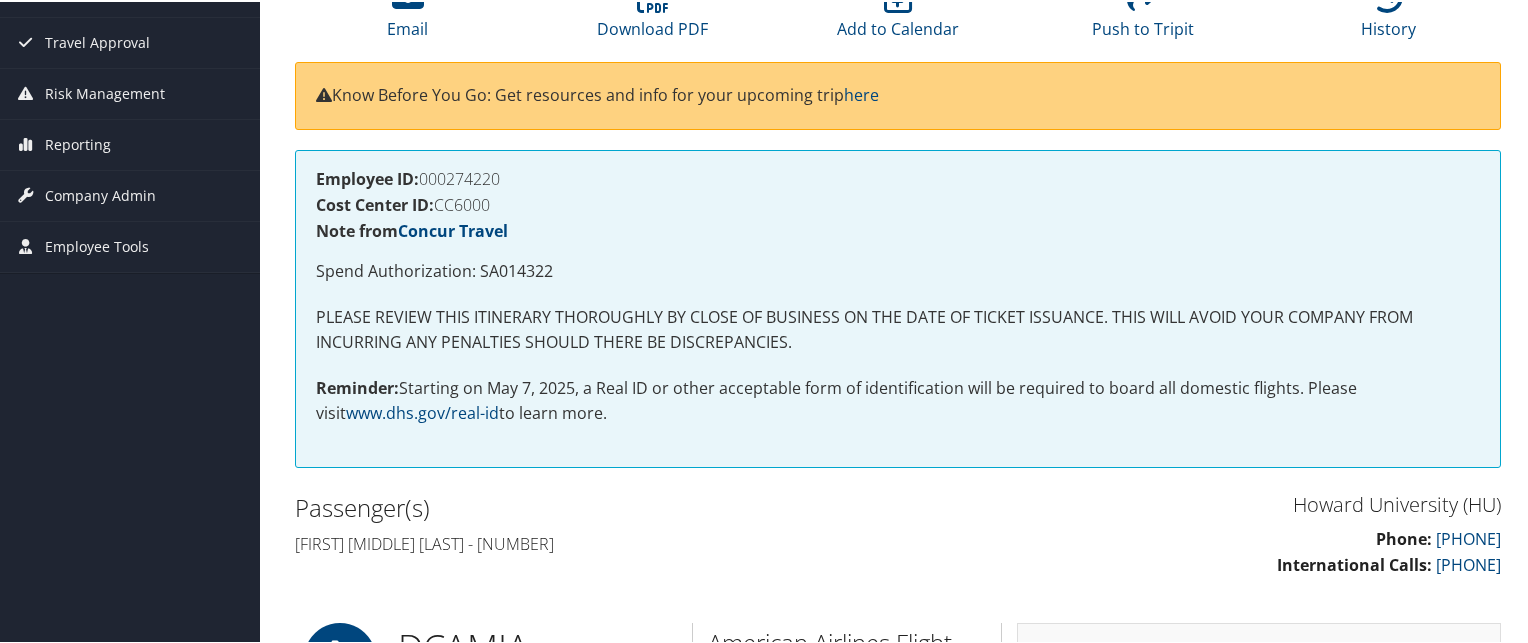 click on "Spend Authorization: SA014322" at bounding box center [898, 270] 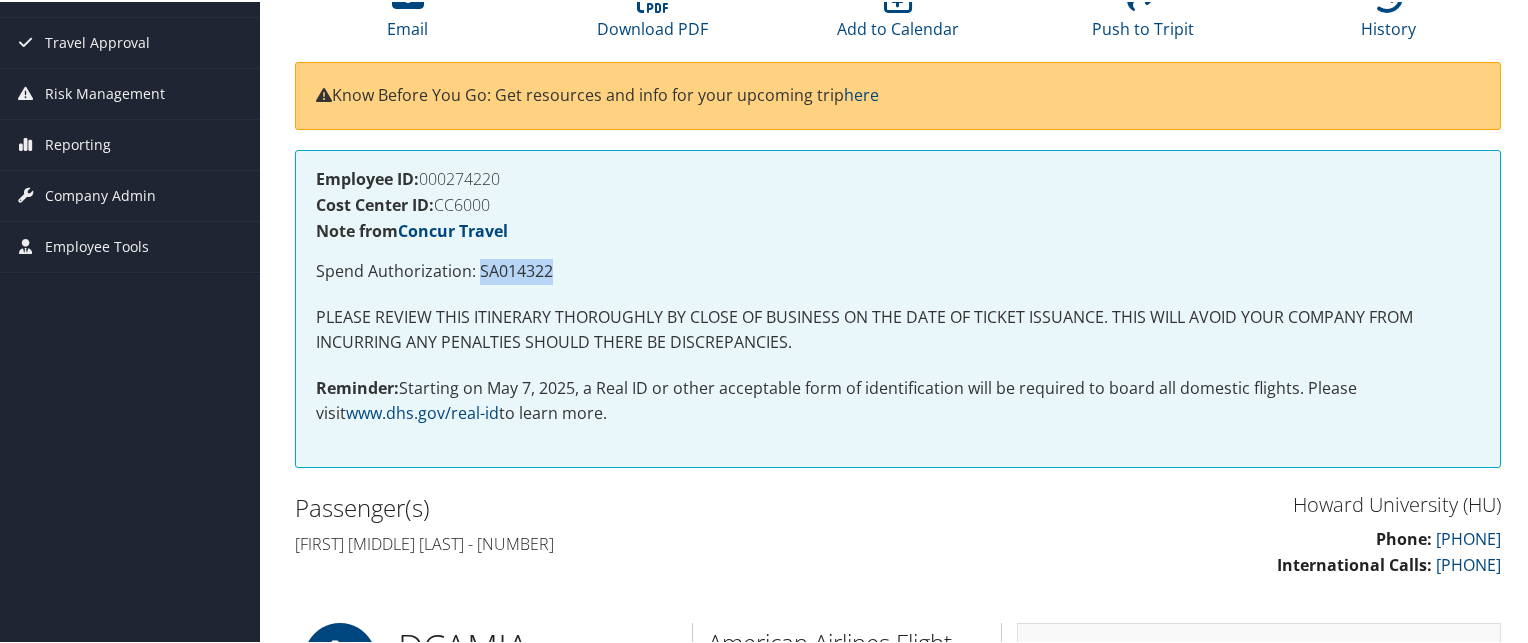 click on "Spend Authorization: SA014322" at bounding box center (898, 270) 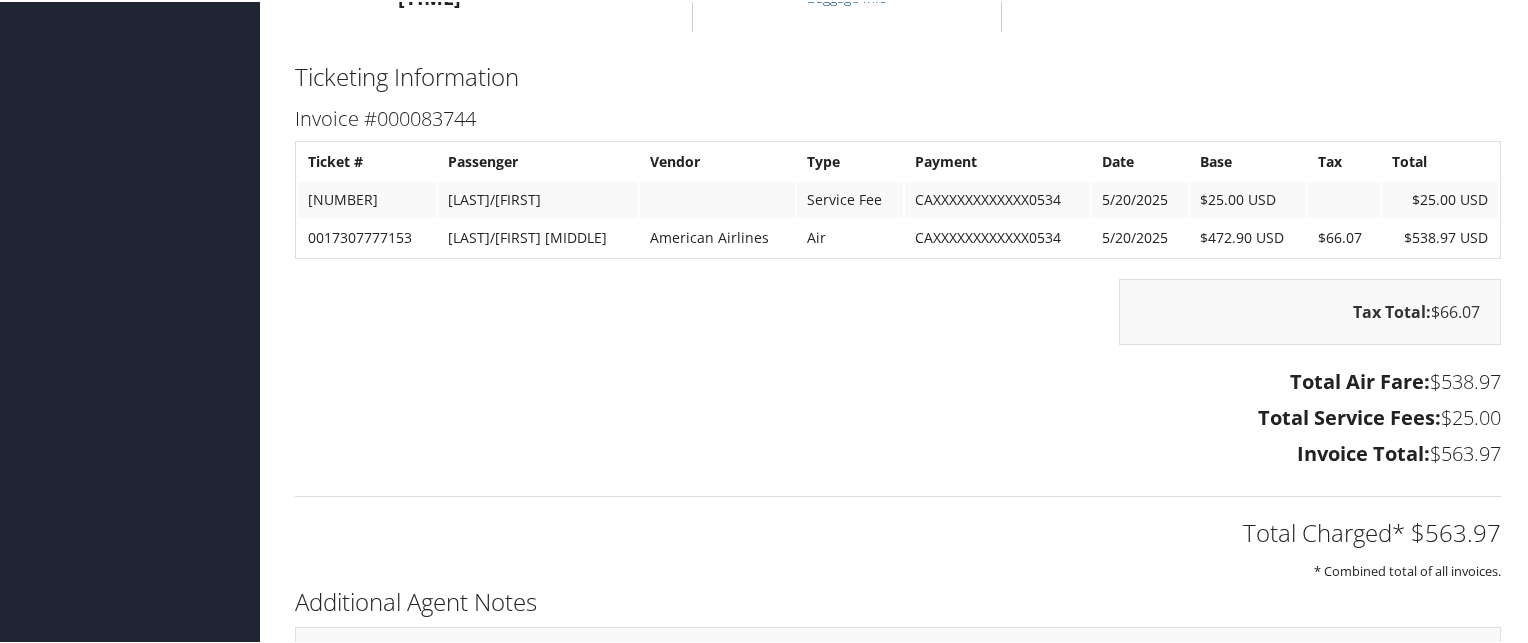 scroll, scrollTop: 2872, scrollLeft: 0, axis: vertical 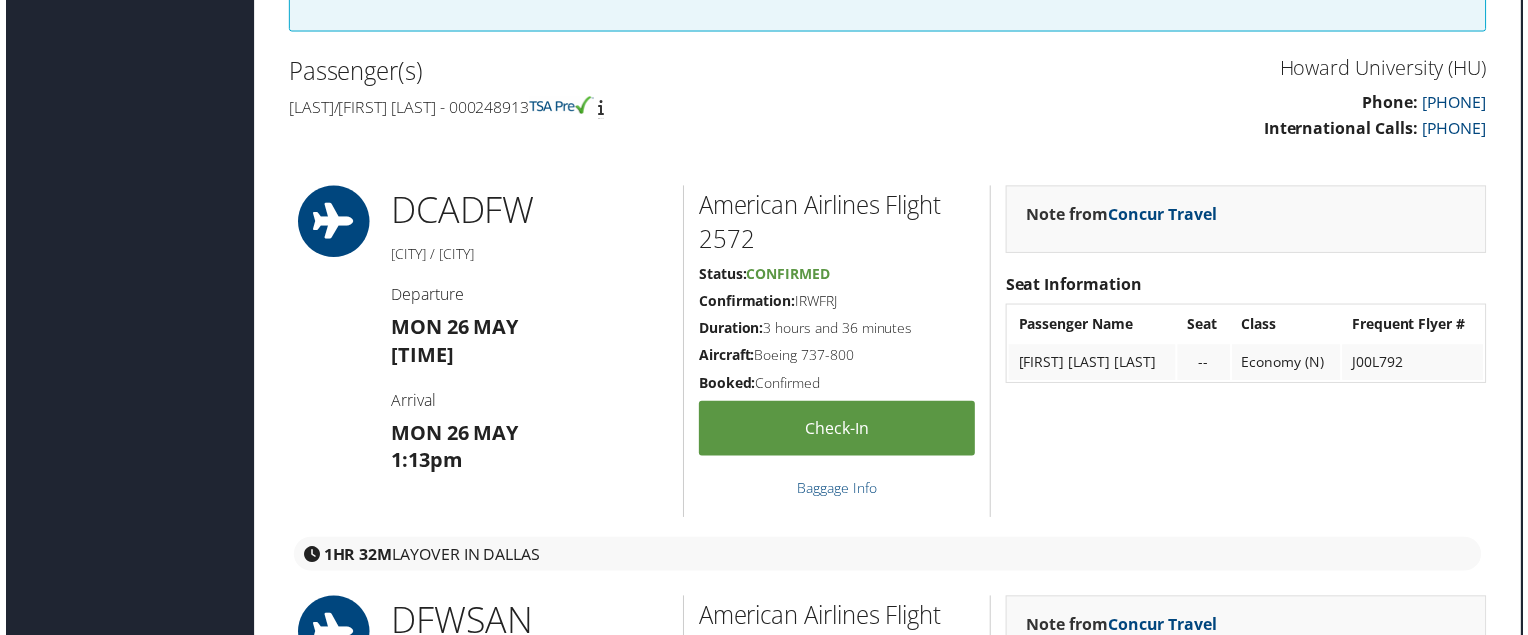 click on "Mon [DAY] [MONTH] [TIME]" at bounding box center [527, 450] 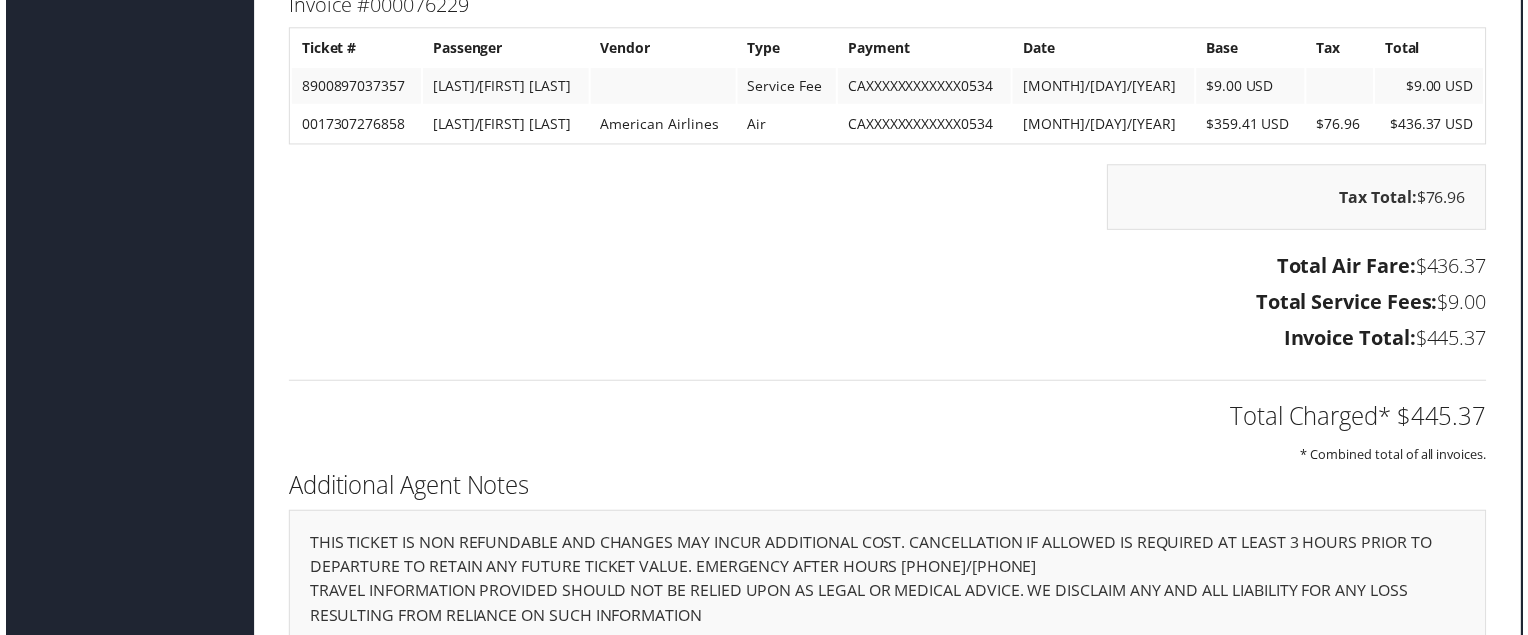 scroll, scrollTop: 2958, scrollLeft: 10, axis: both 